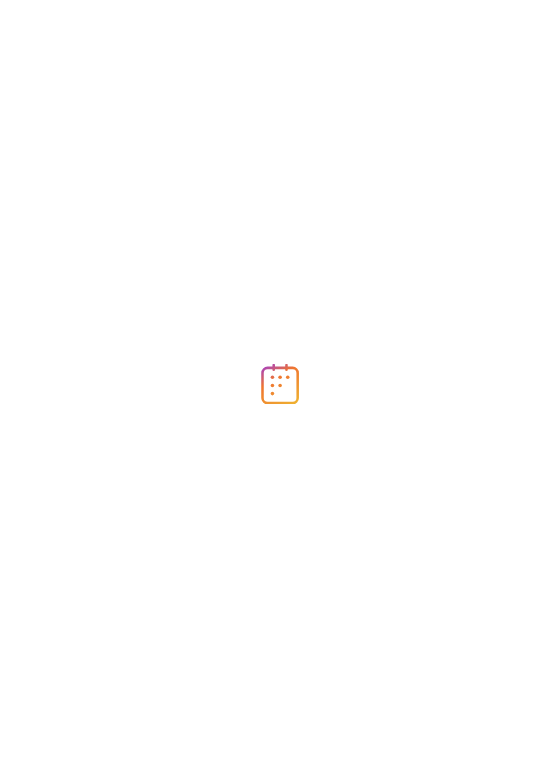 scroll, scrollTop: 0, scrollLeft: 0, axis: both 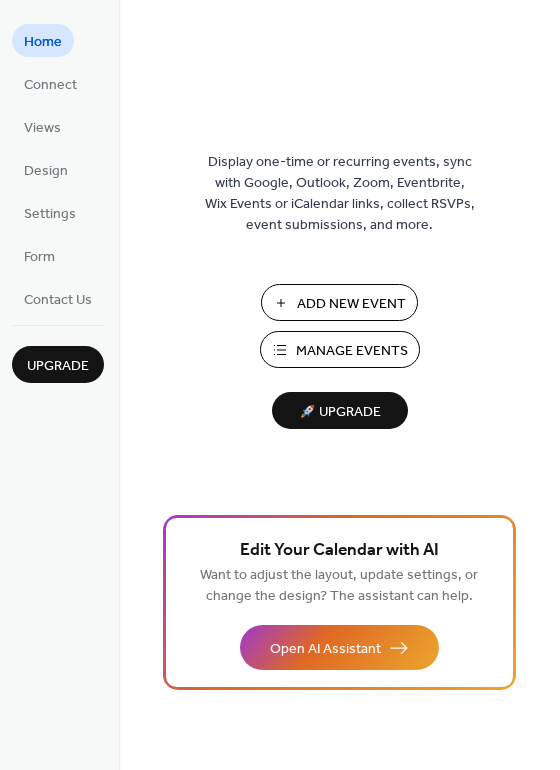 click on "Manage Events" at bounding box center [352, 351] 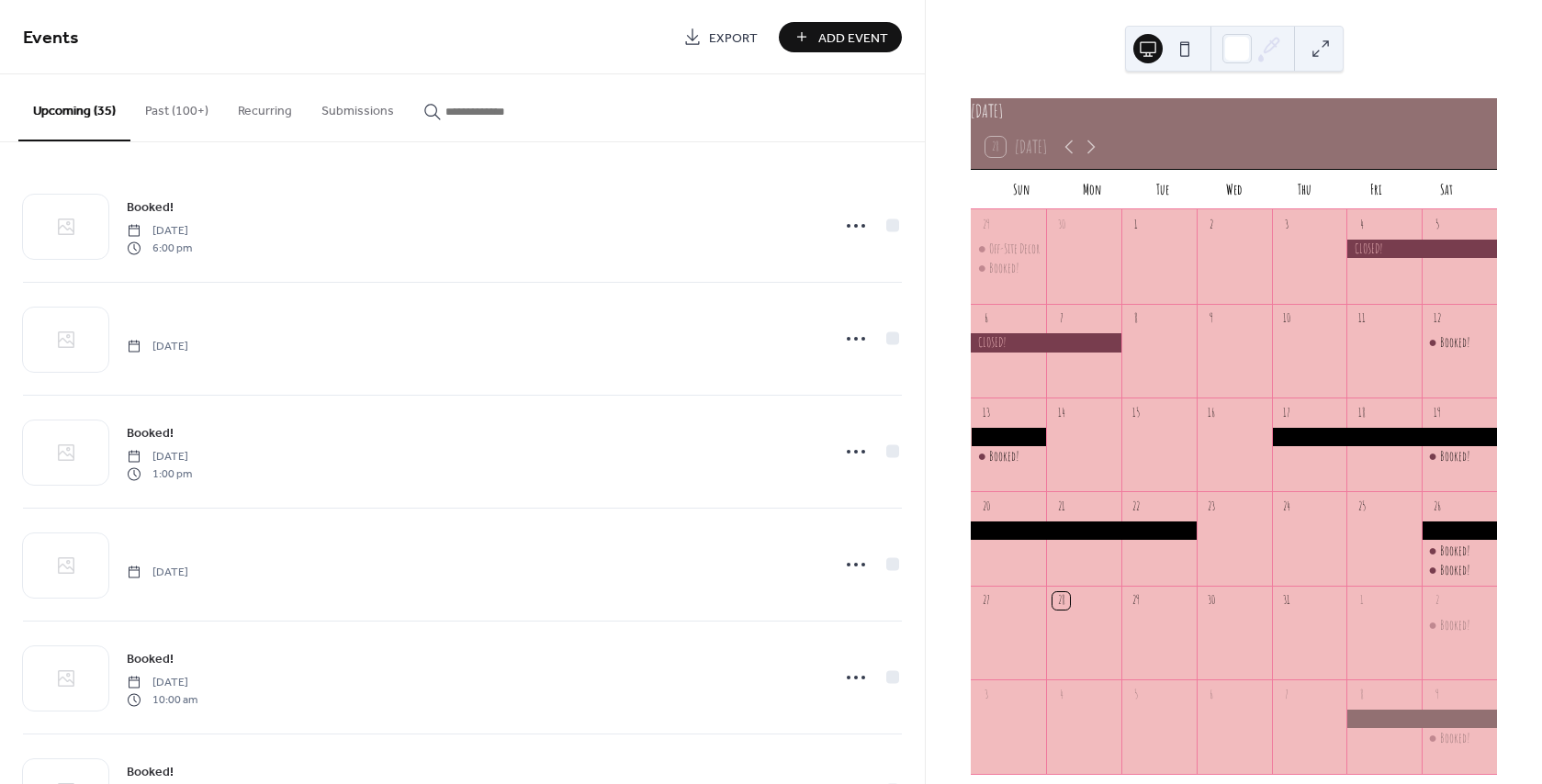 scroll, scrollTop: 0, scrollLeft: 0, axis: both 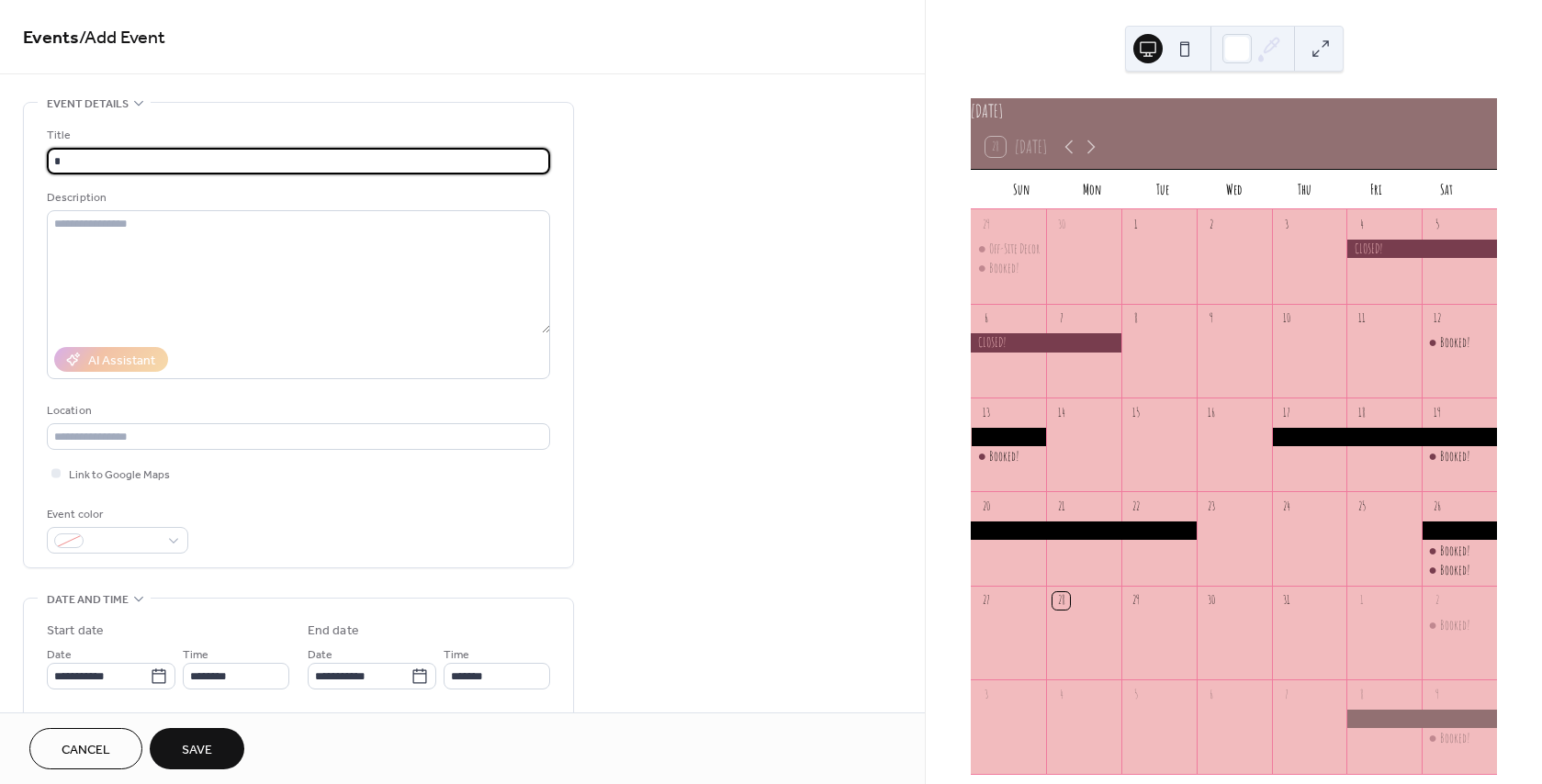 type on "*******" 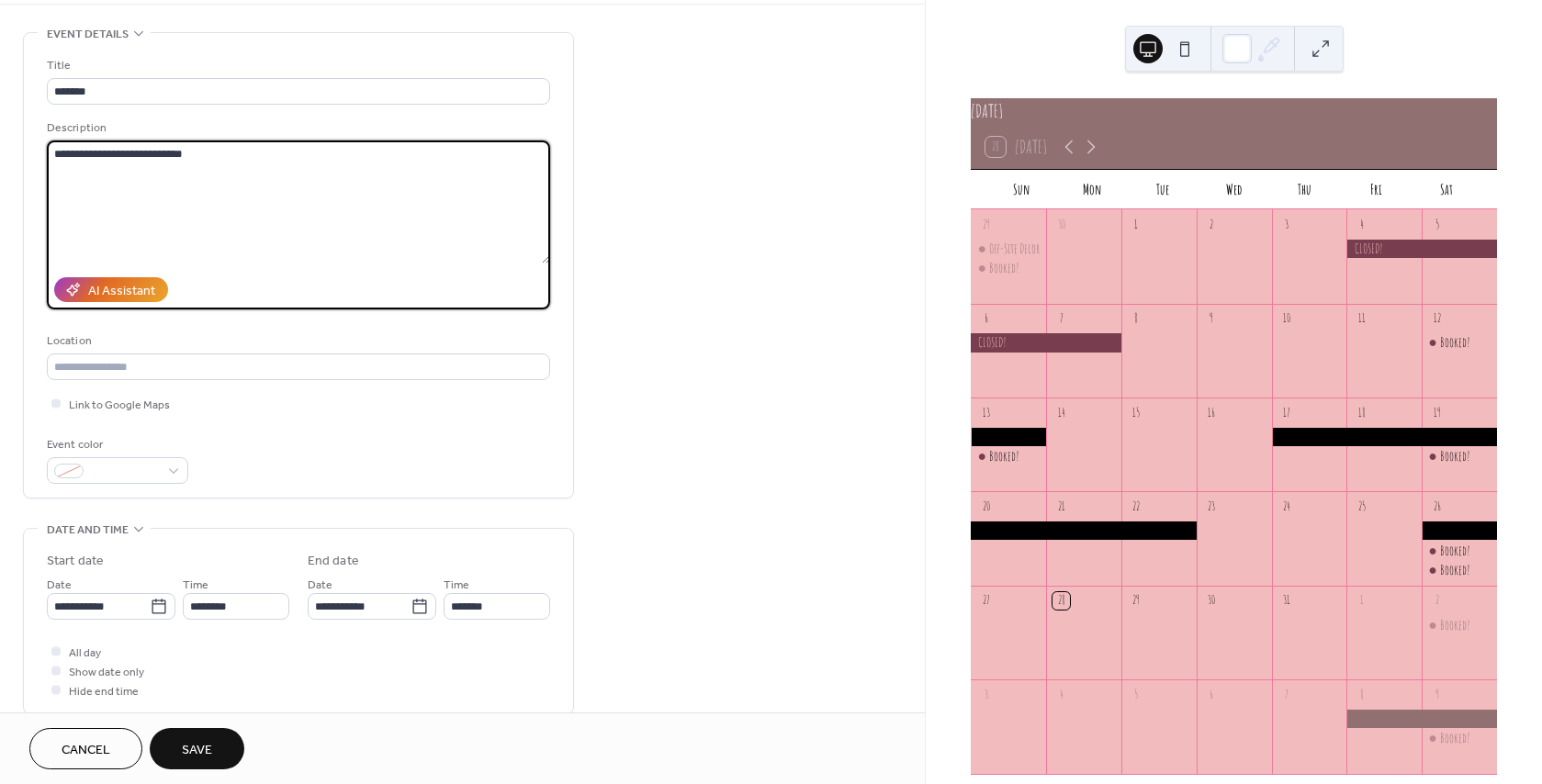 scroll, scrollTop: 459, scrollLeft: 0, axis: vertical 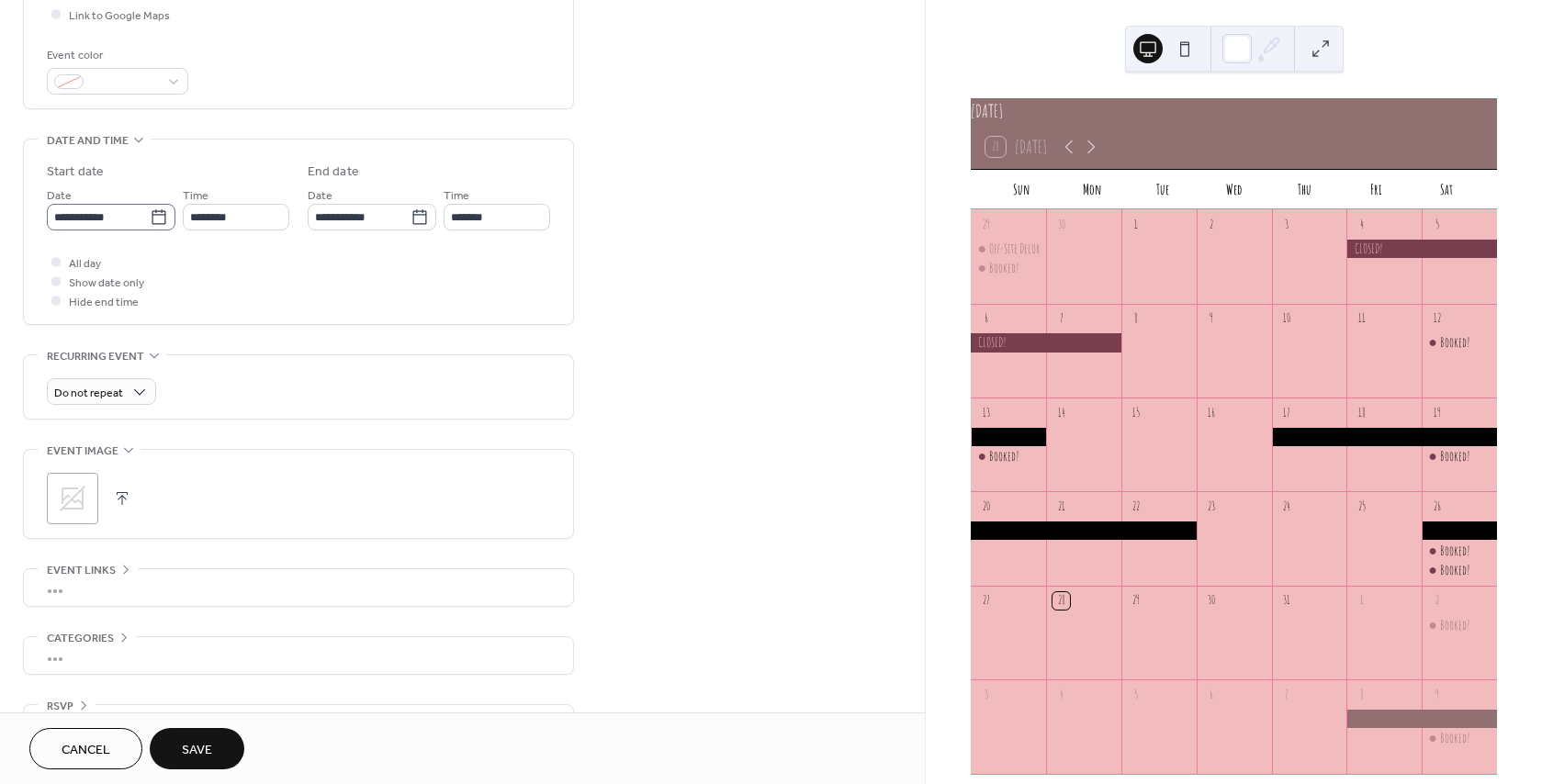 type on "**********" 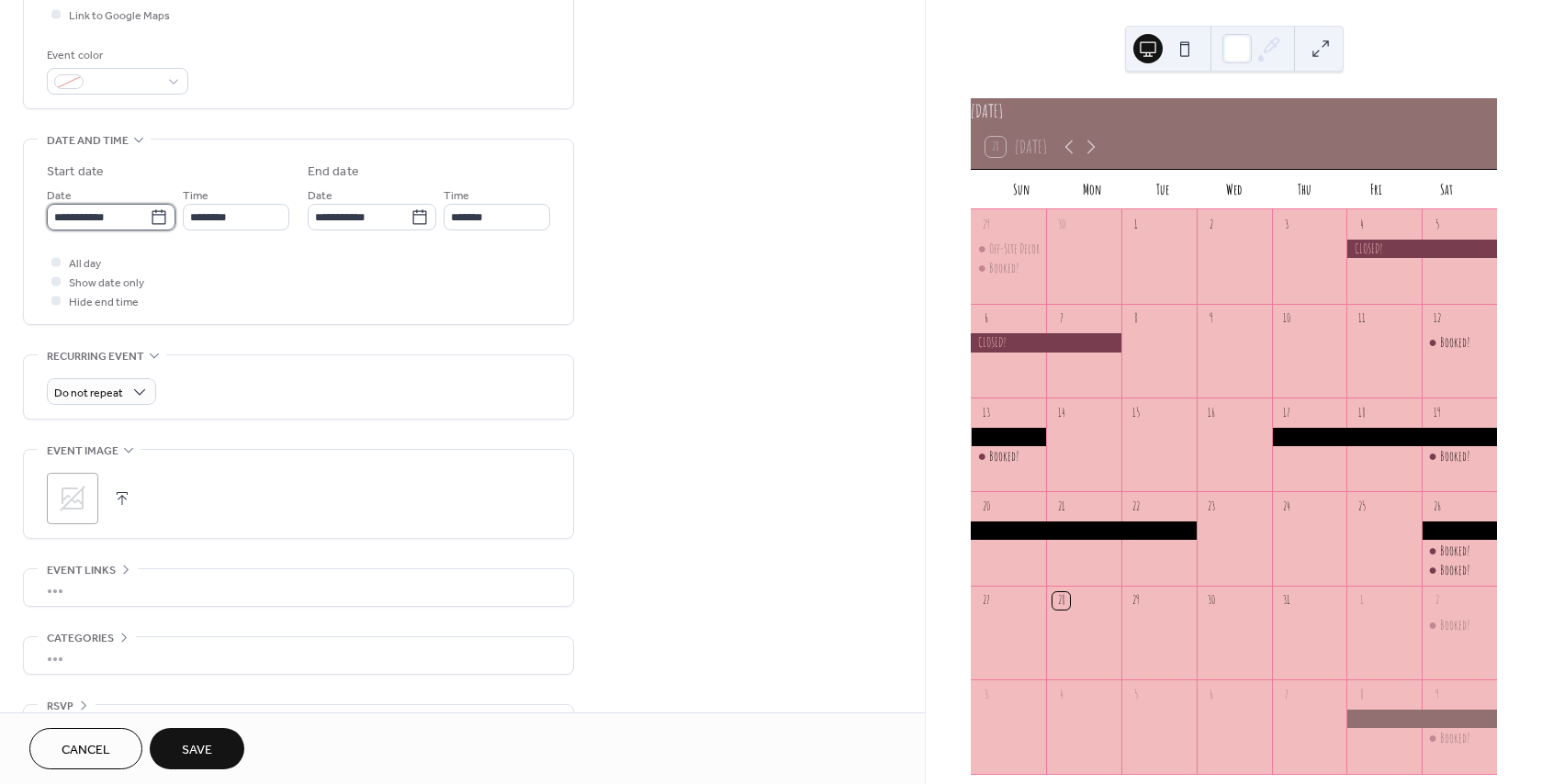 click on "**********" at bounding box center [98, 217] 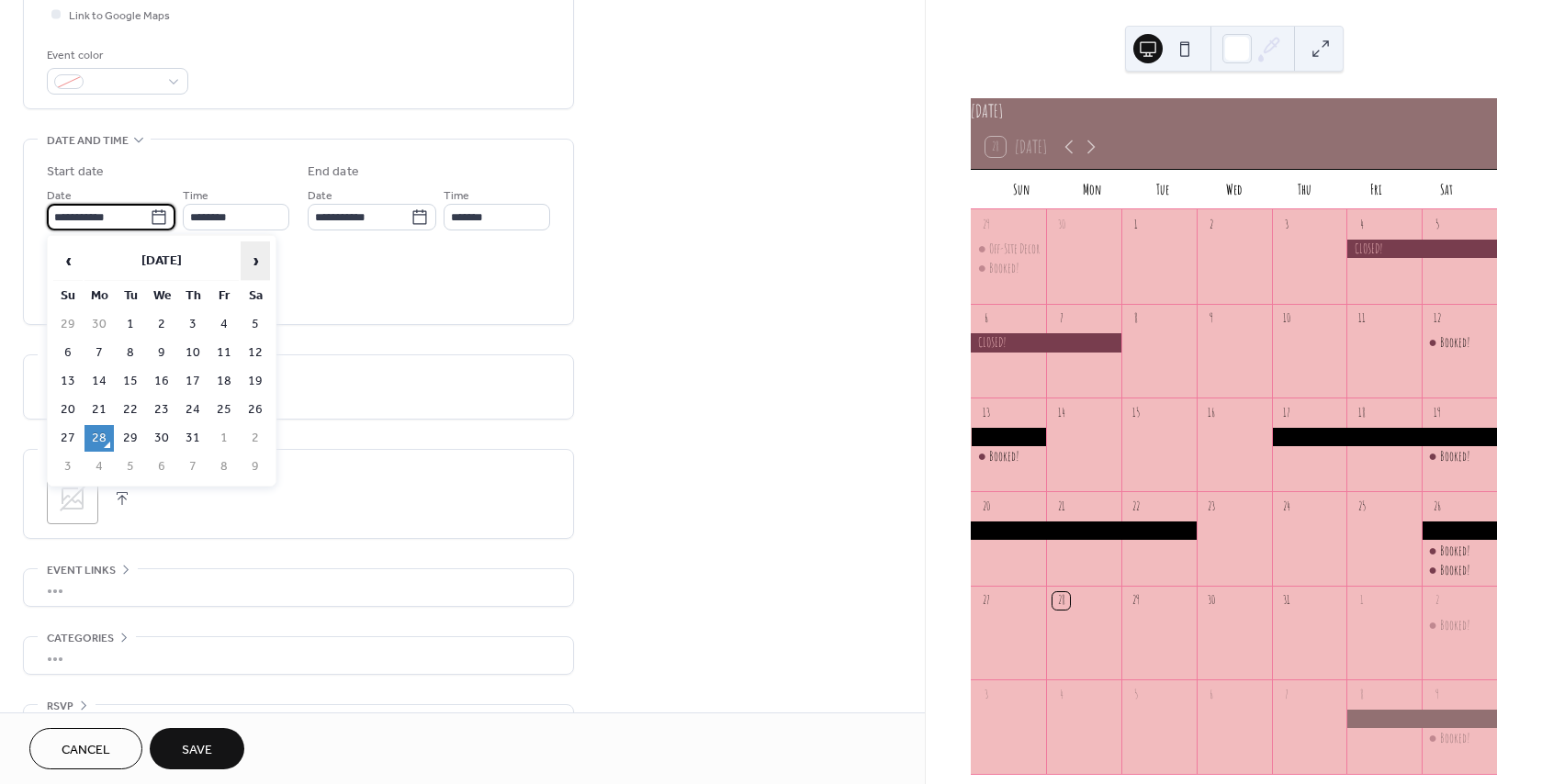 click on "›" at bounding box center (255, 261) 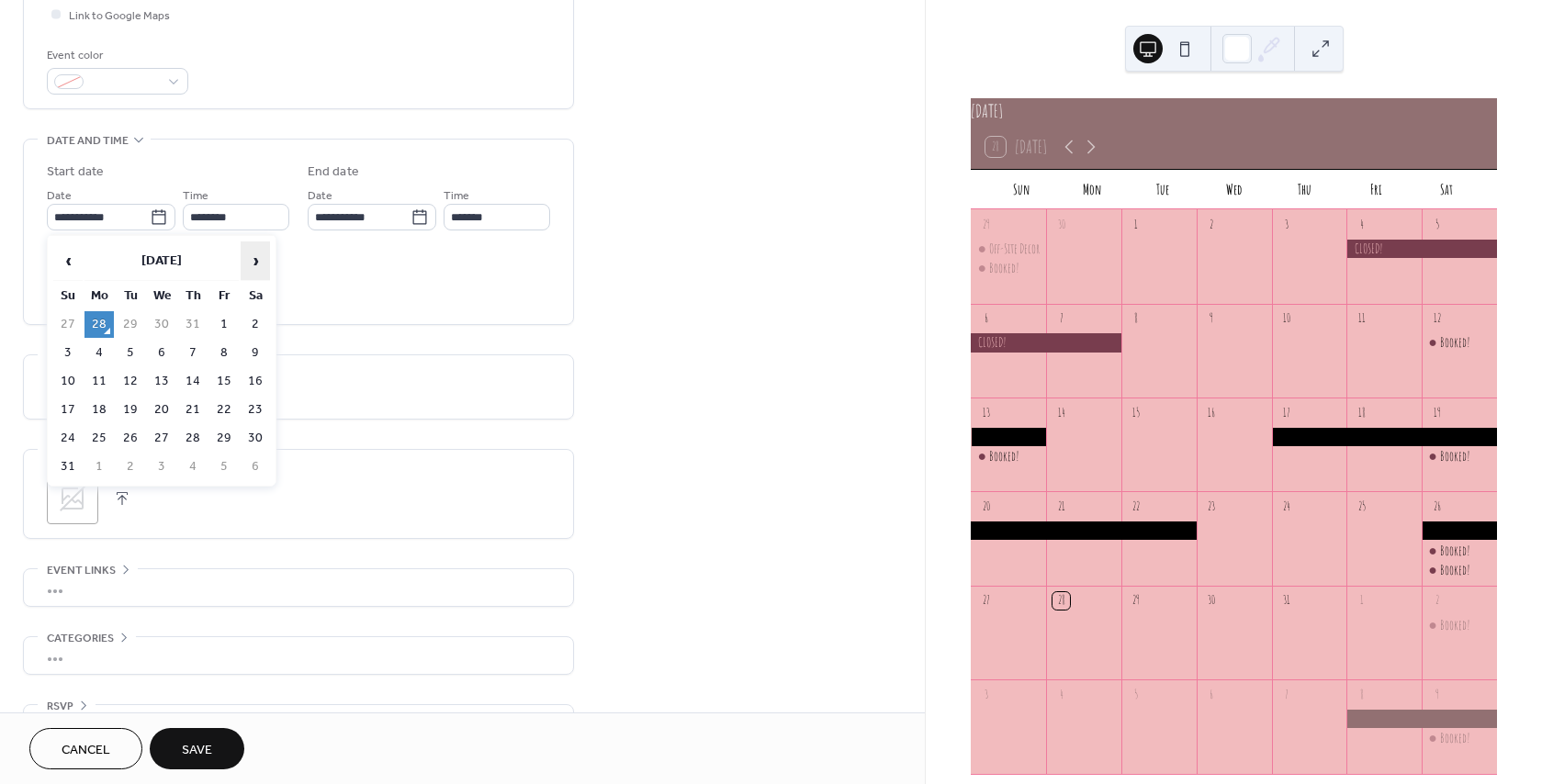 click on "›" at bounding box center (255, 261) 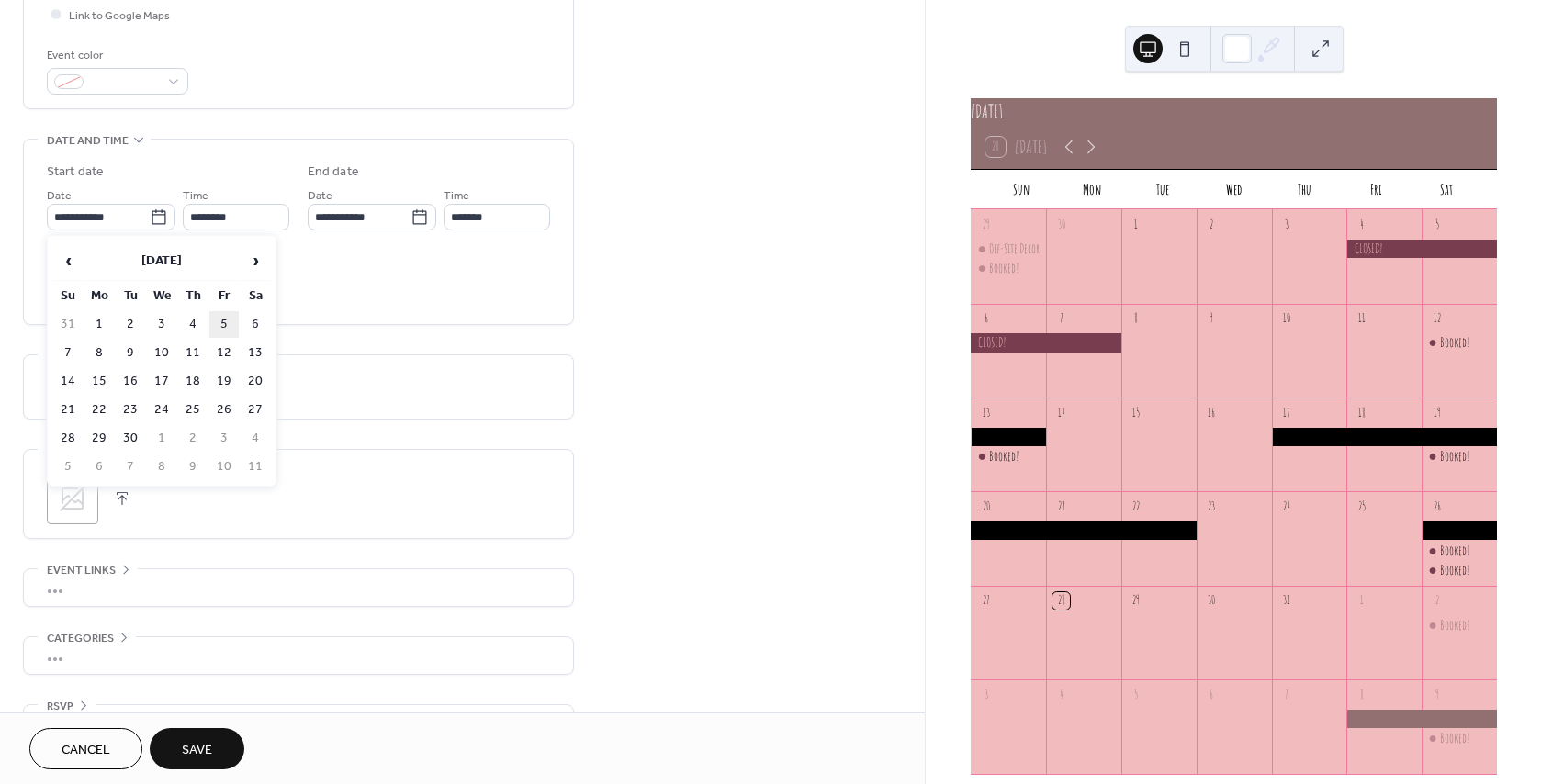 click on "5" at bounding box center [224, 324] 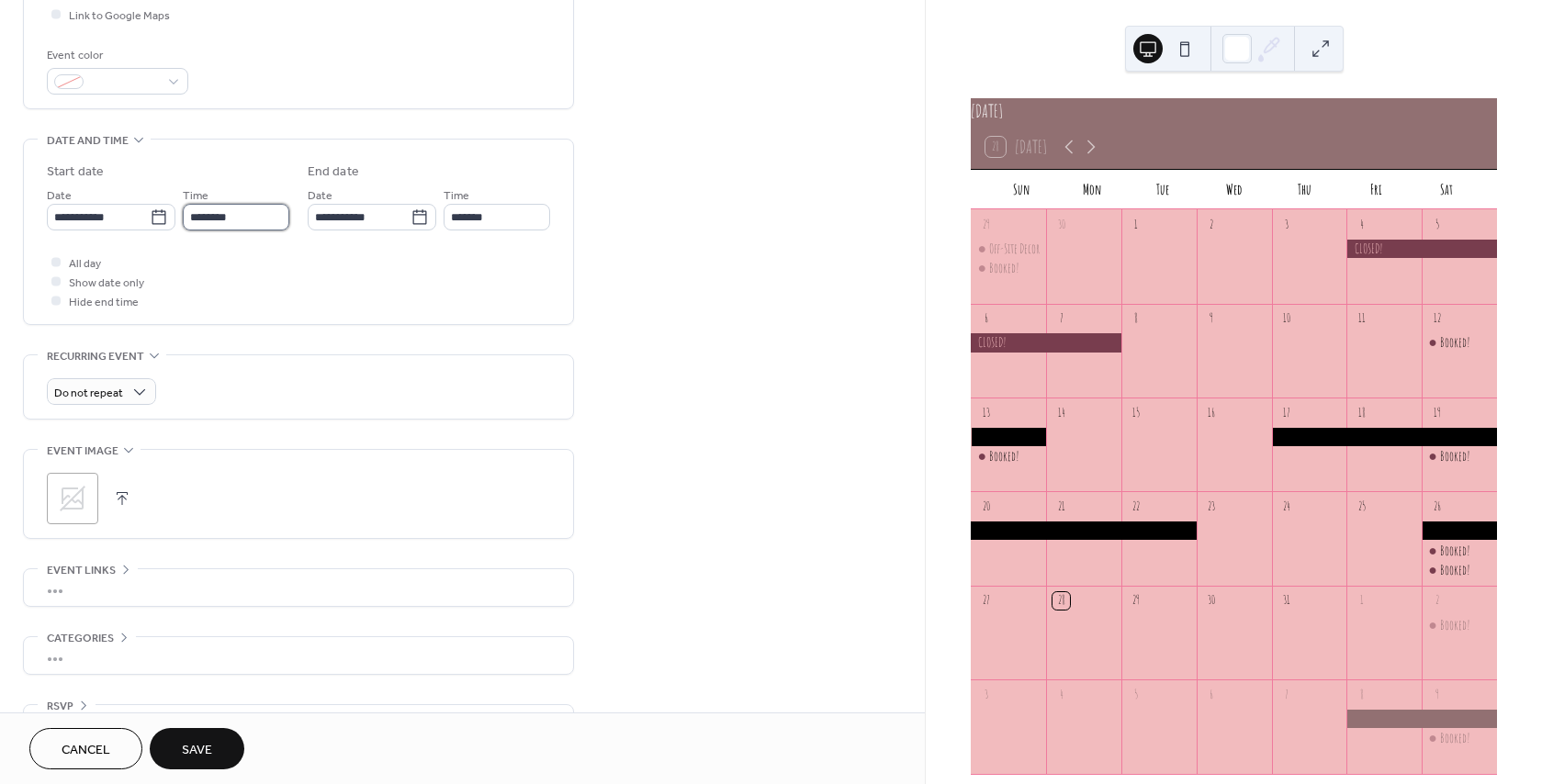 click on "**********" at bounding box center (771, 392) 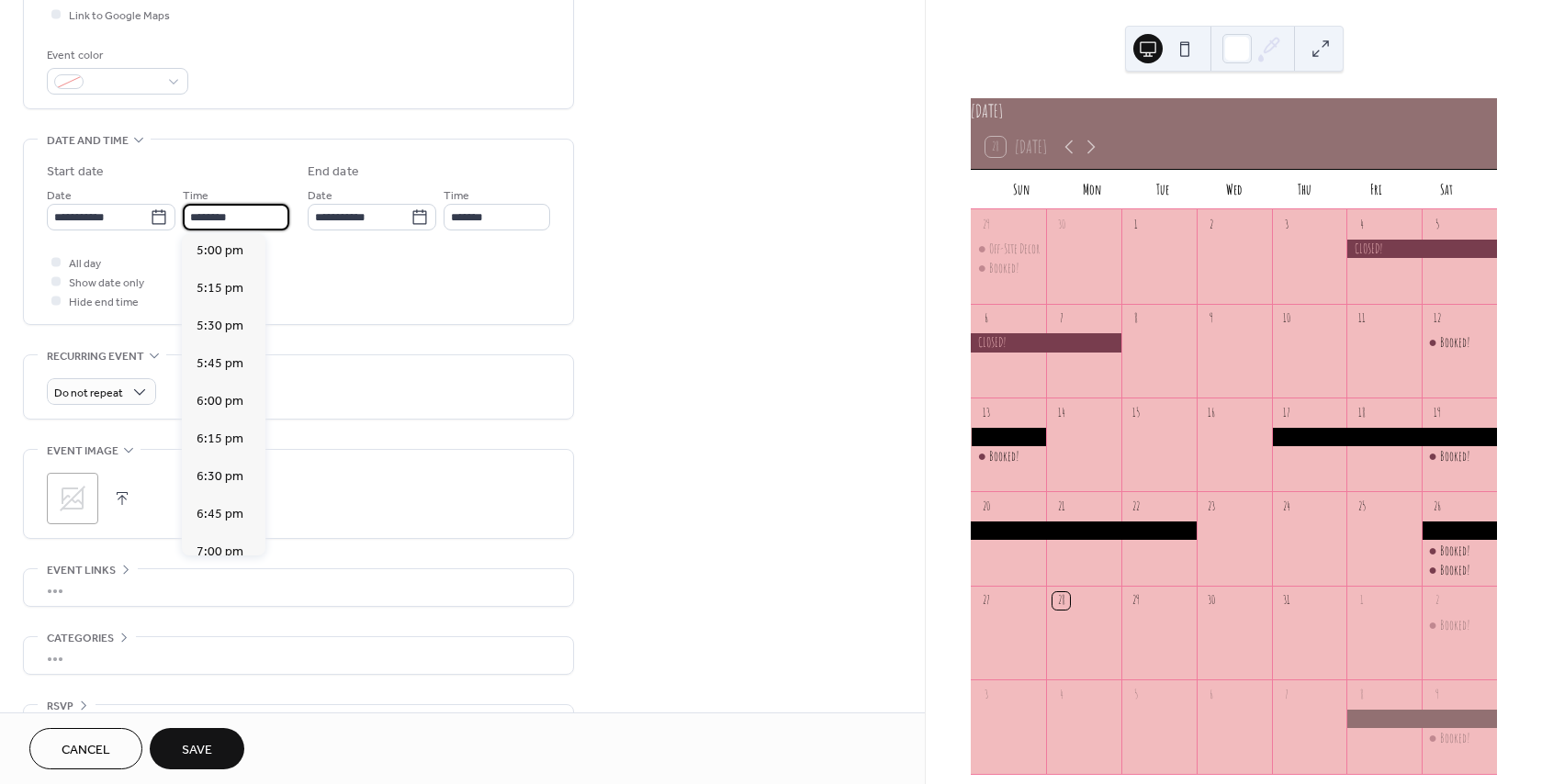 scroll, scrollTop: 2633, scrollLeft: 0, axis: vertical 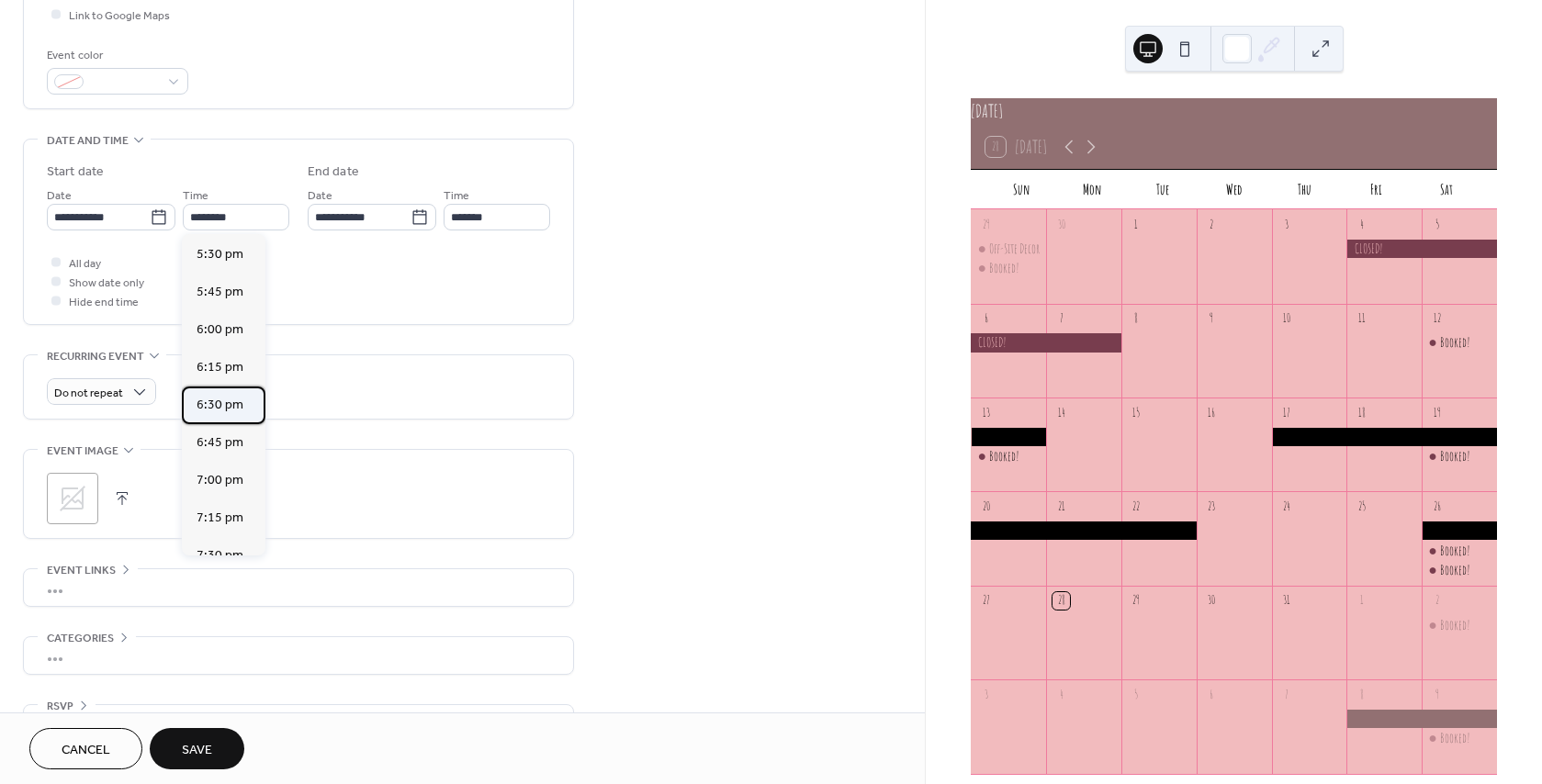 click on "6:30 pm" at bounding box center [219, 405] 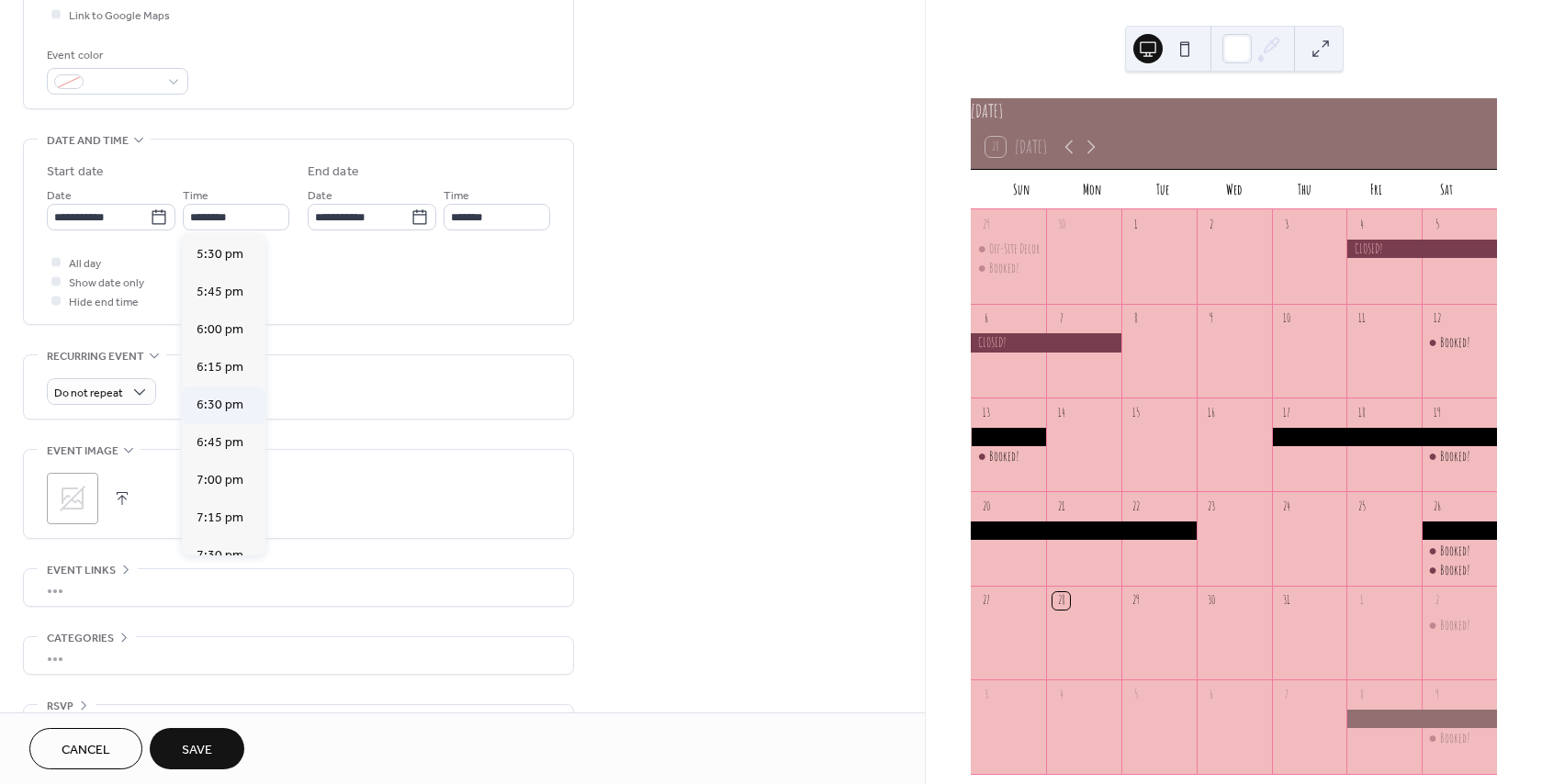 type on "*******" 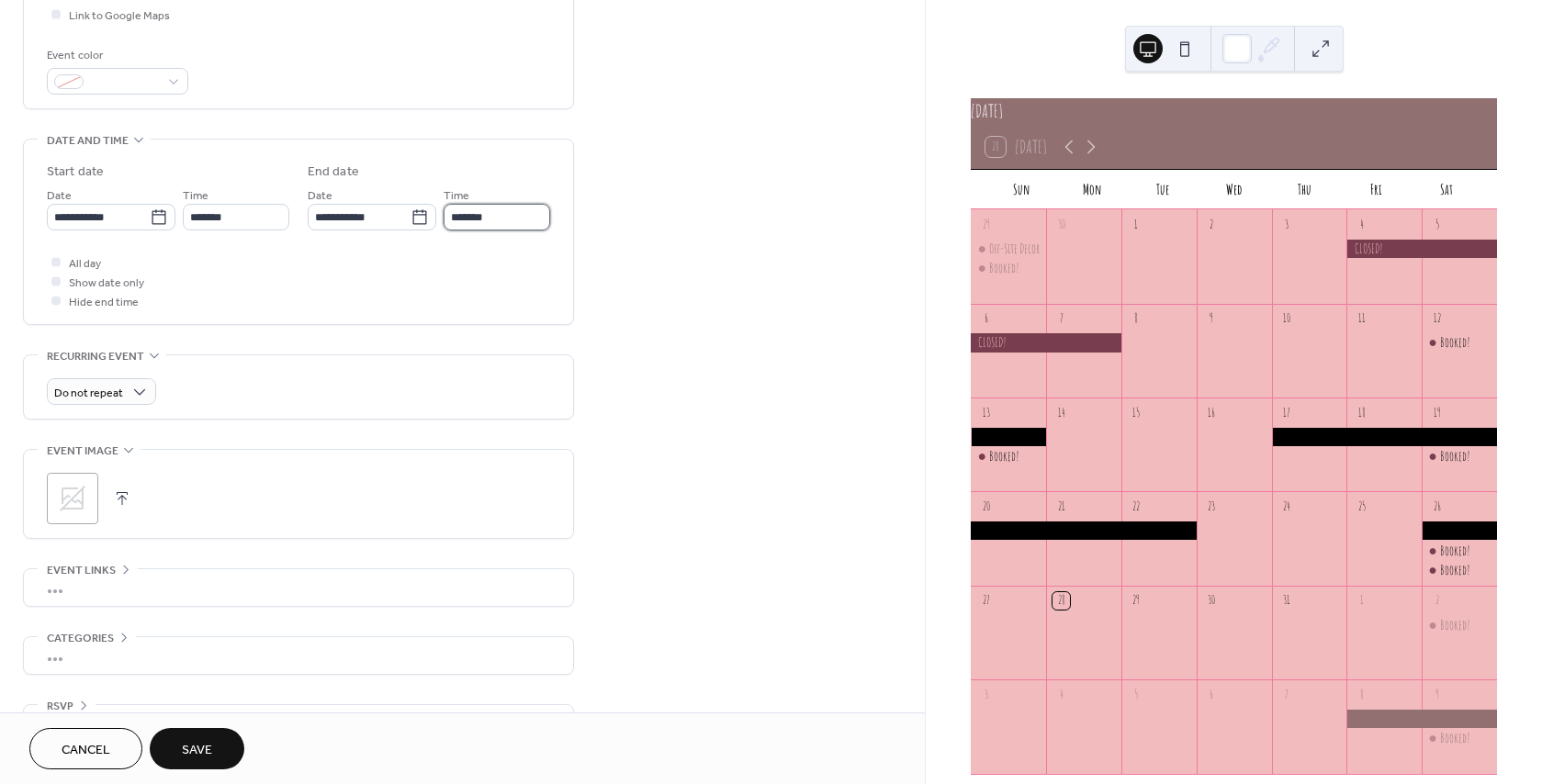 click on "*******" at bounding box center (497, 217) 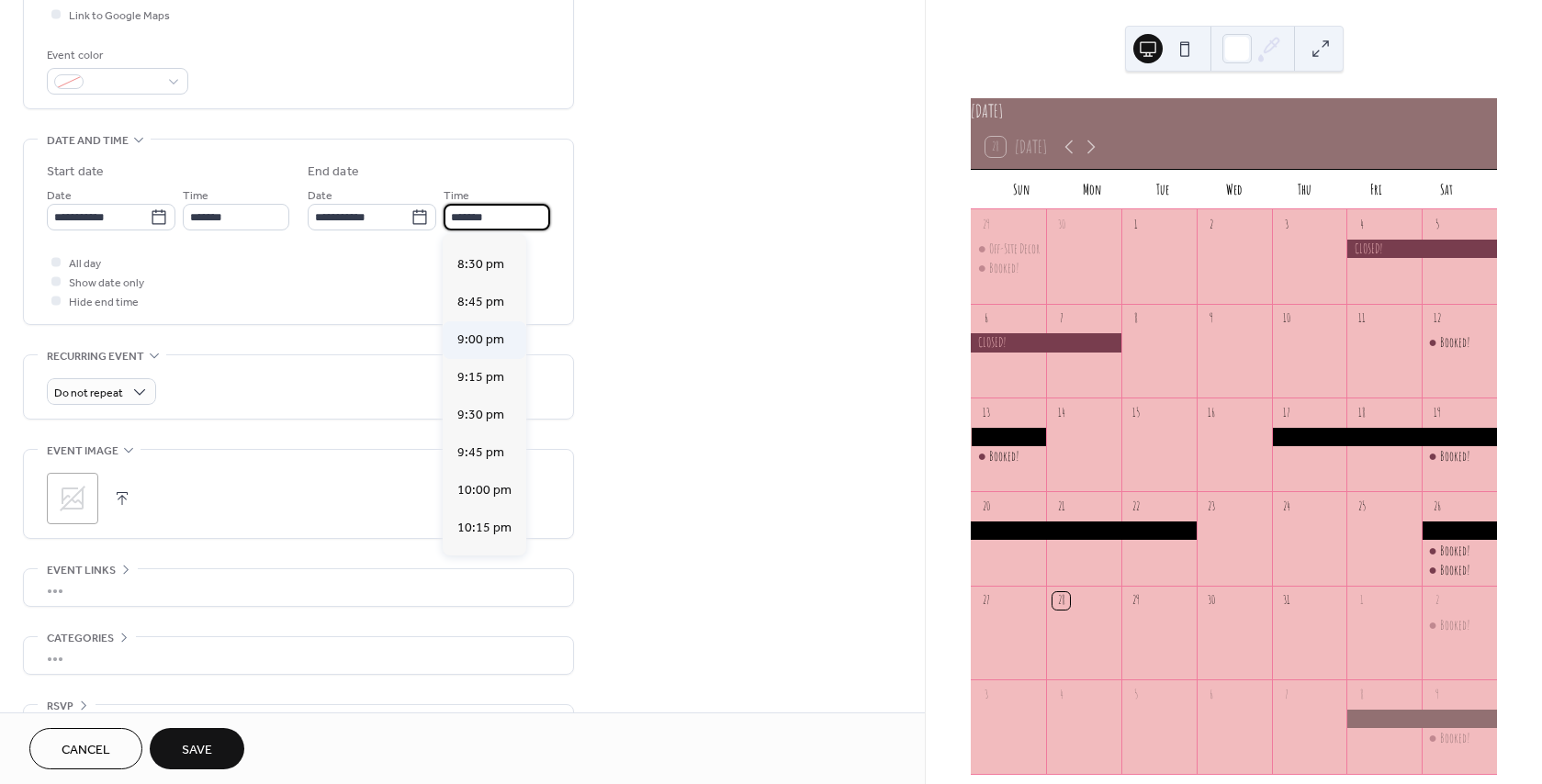scroll, scrollTop: 275, scrollLeft: 0, axis: vertical 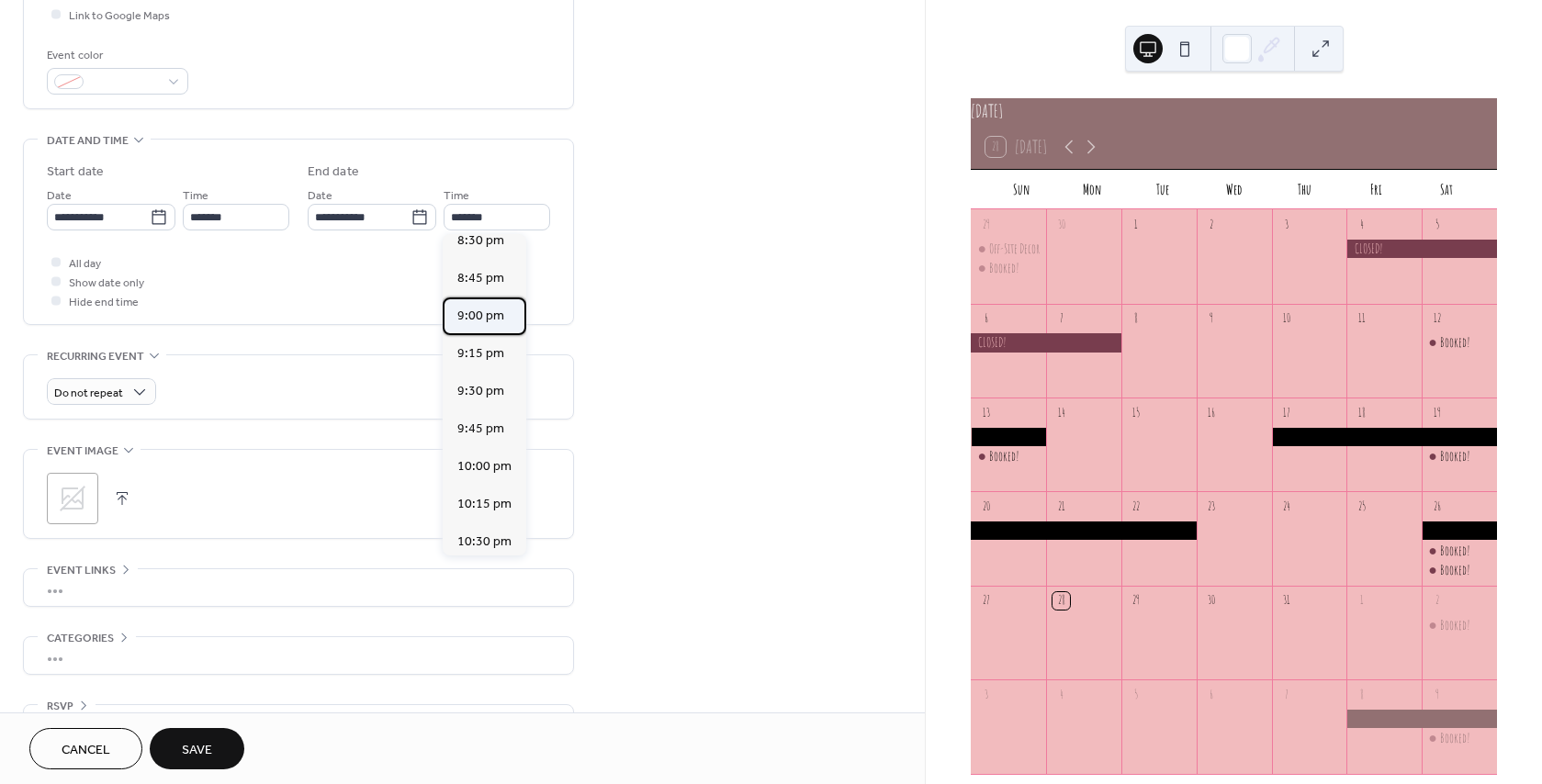 click on "9:00 pm" at bounding box center [480, 316] 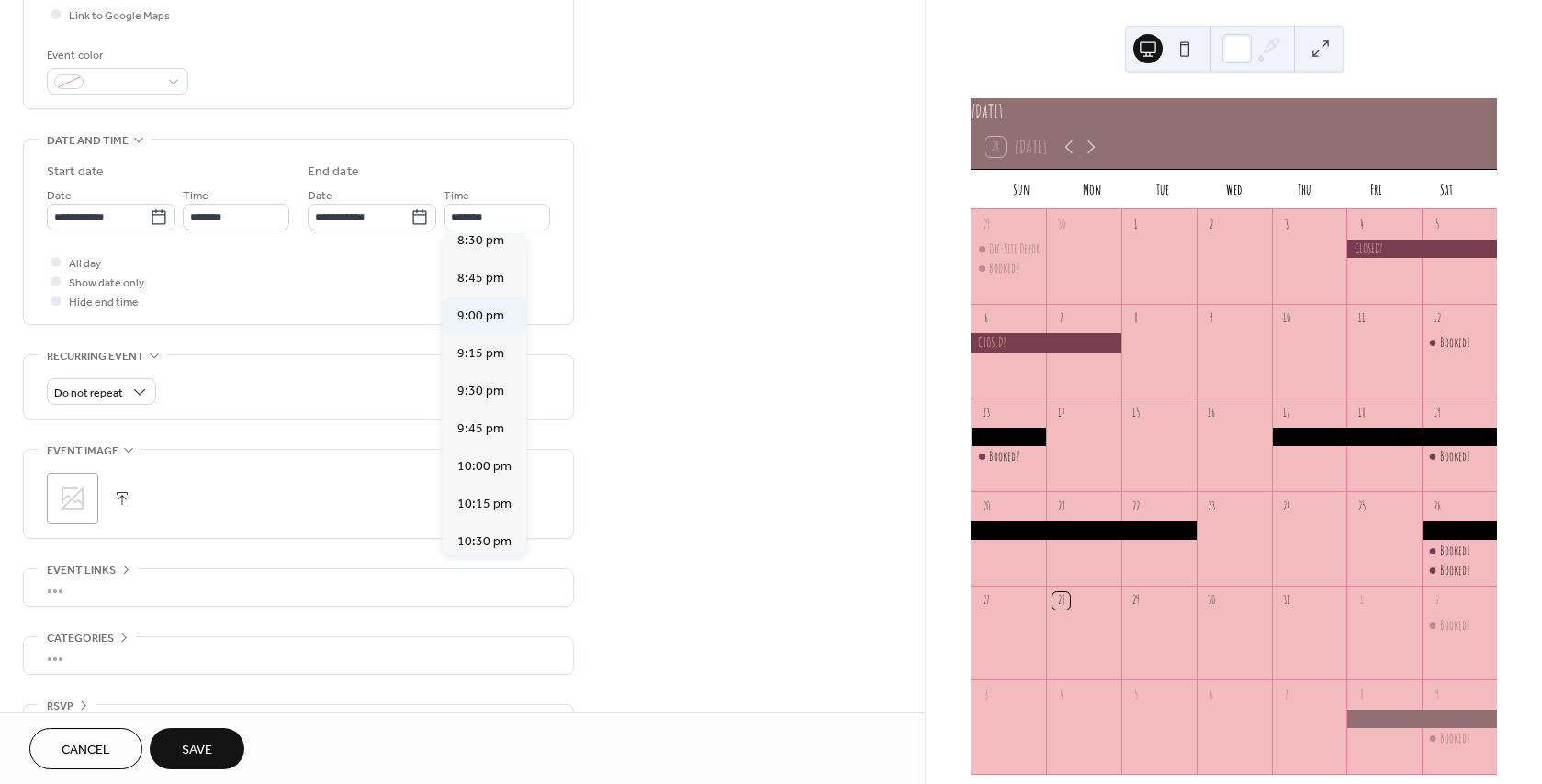 type on "*******" 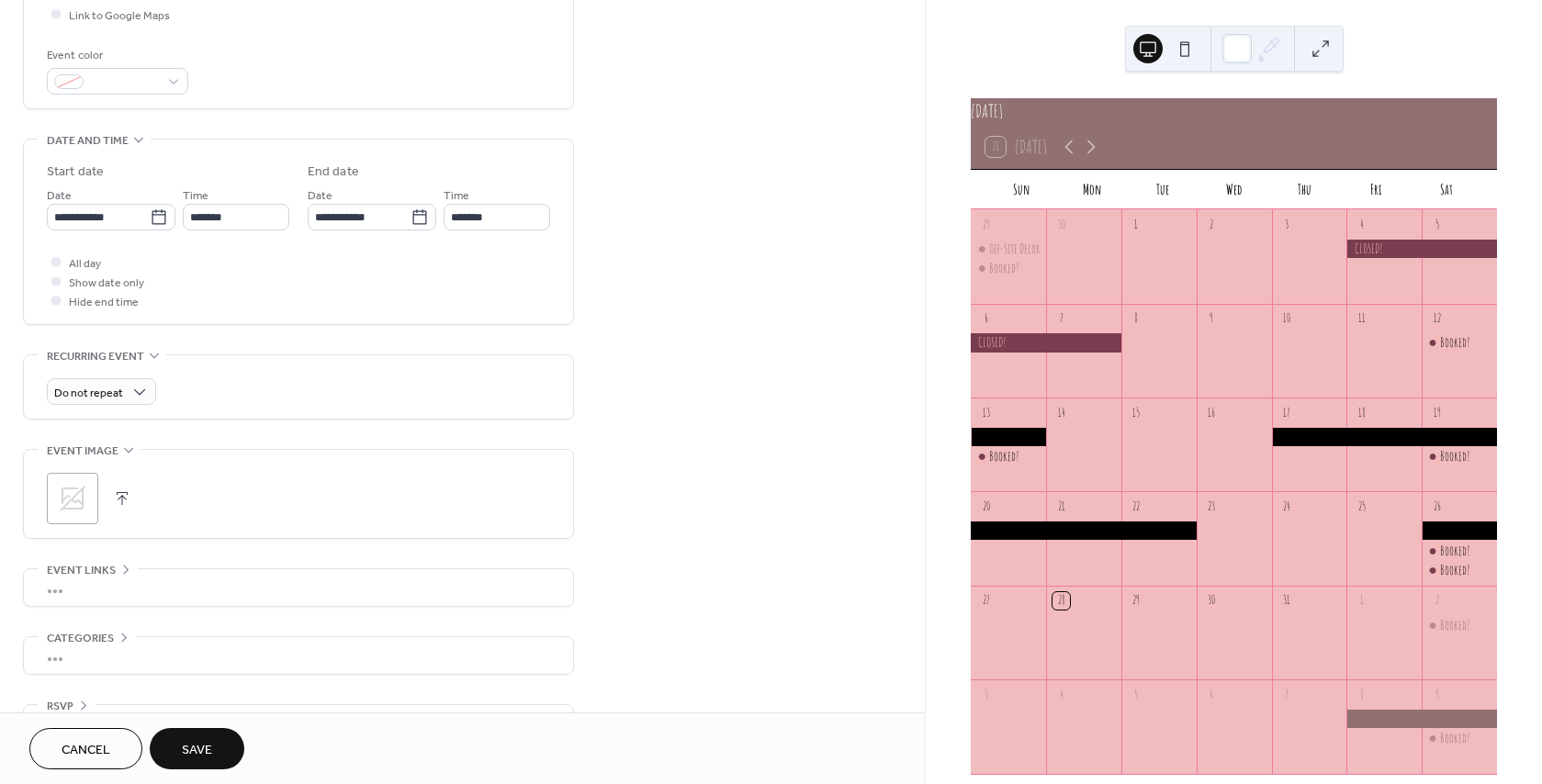 click on "Save" at bounding box center [197, 748] 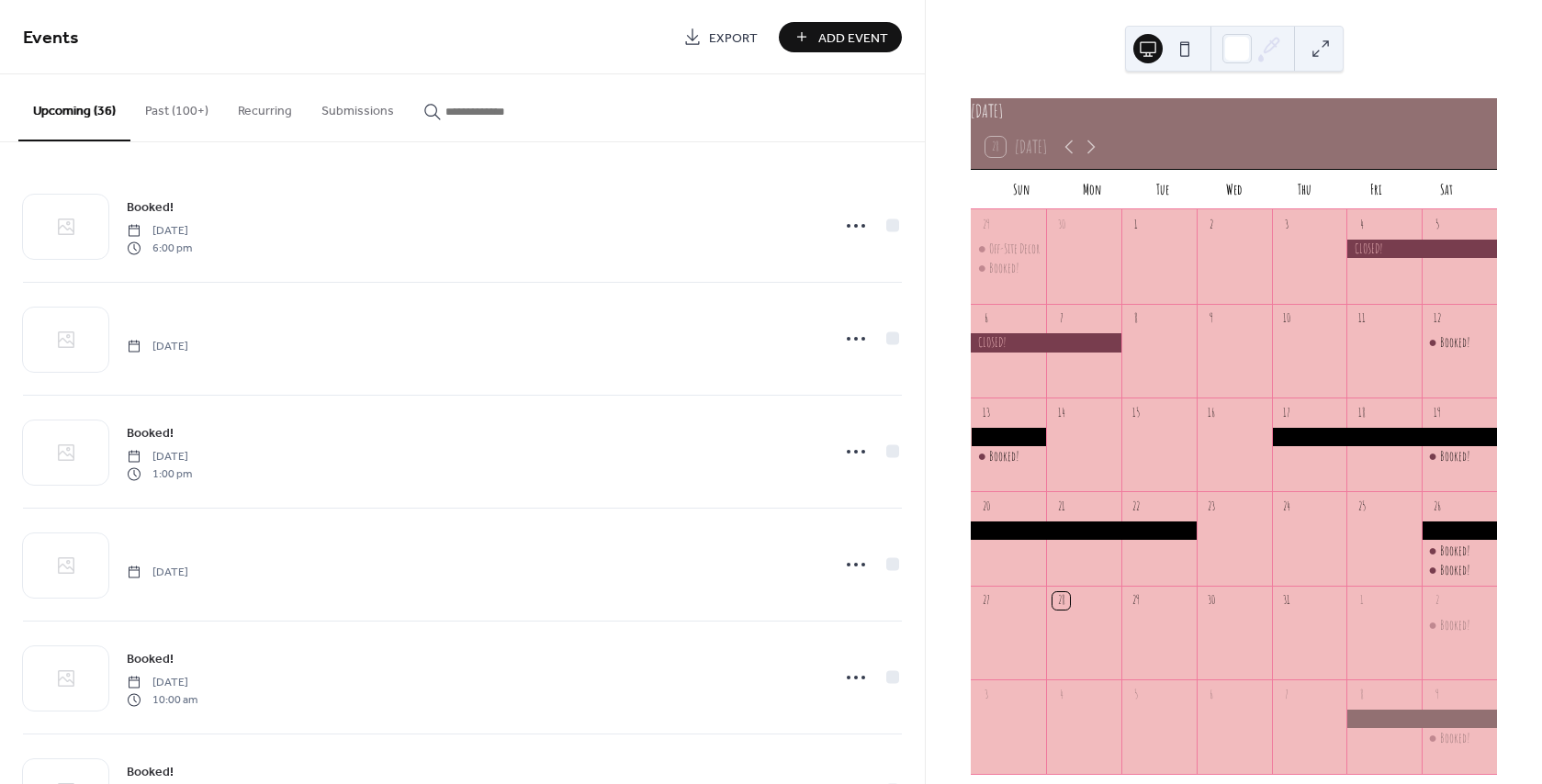 click on "Events Export Add Event" at bounding box center [462, 37] 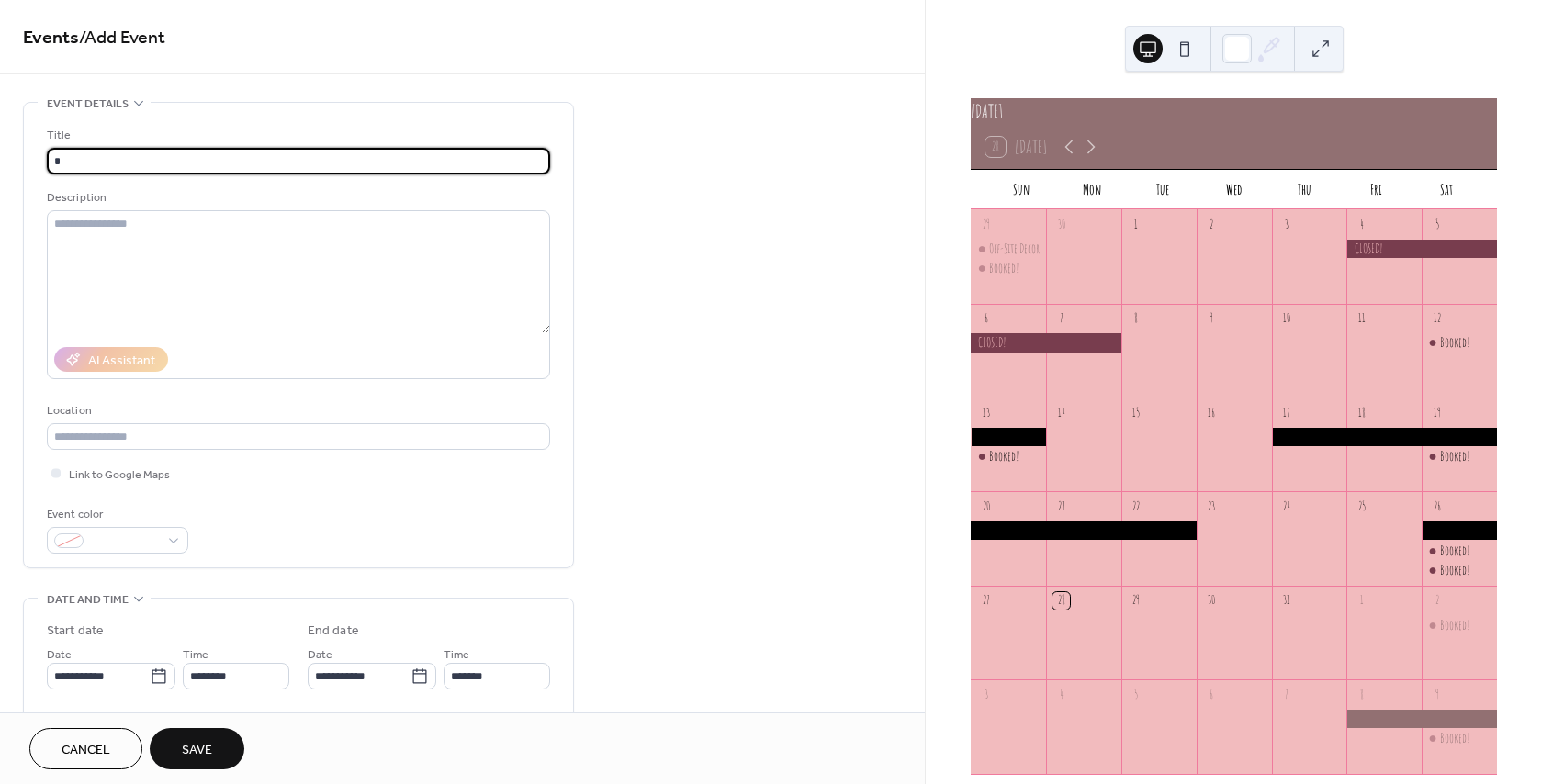 type on "*******" 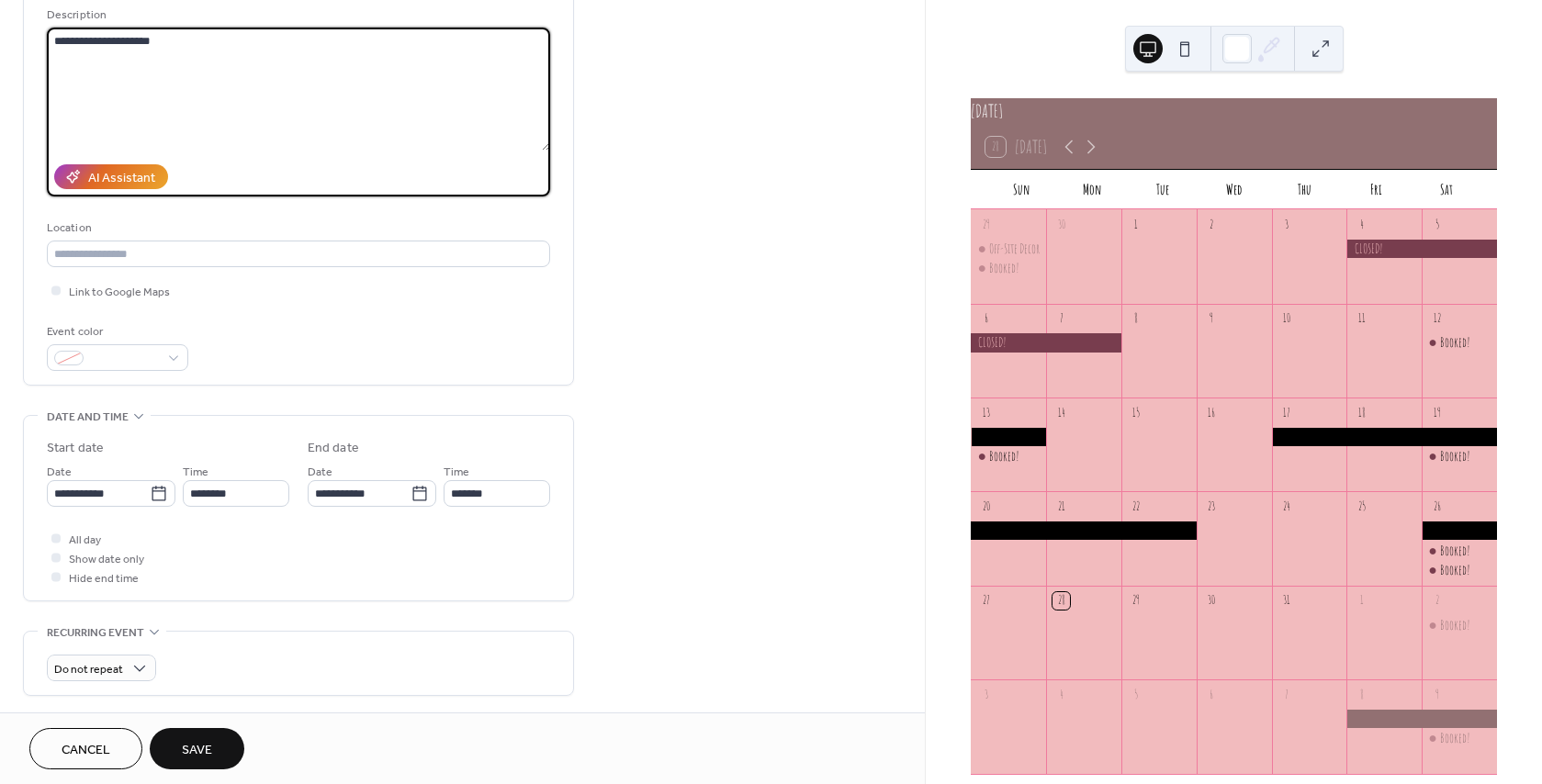 scroll, scrollTop: 184, scrollLeft: 0, axis: vertical 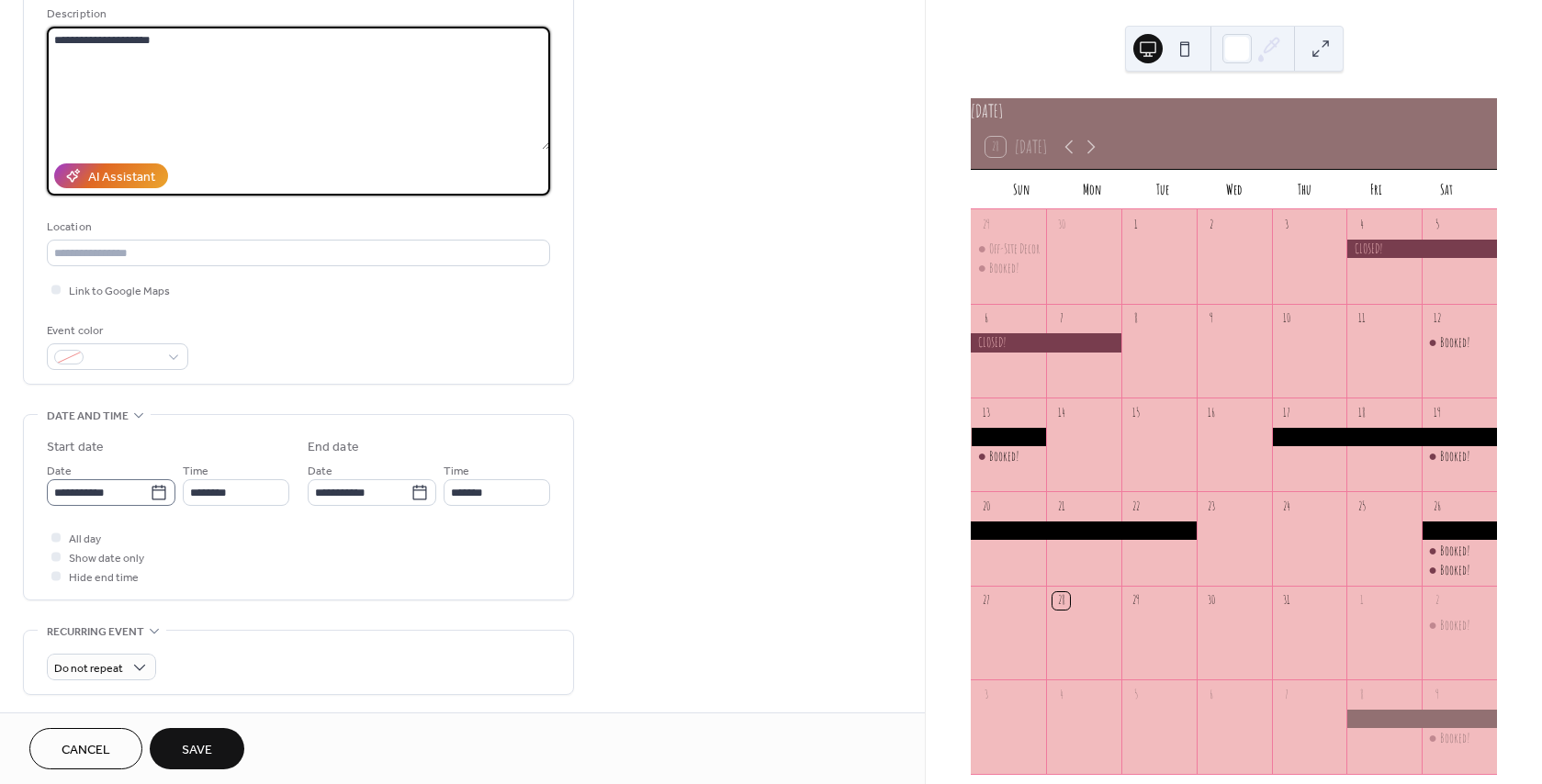 type on "**********" 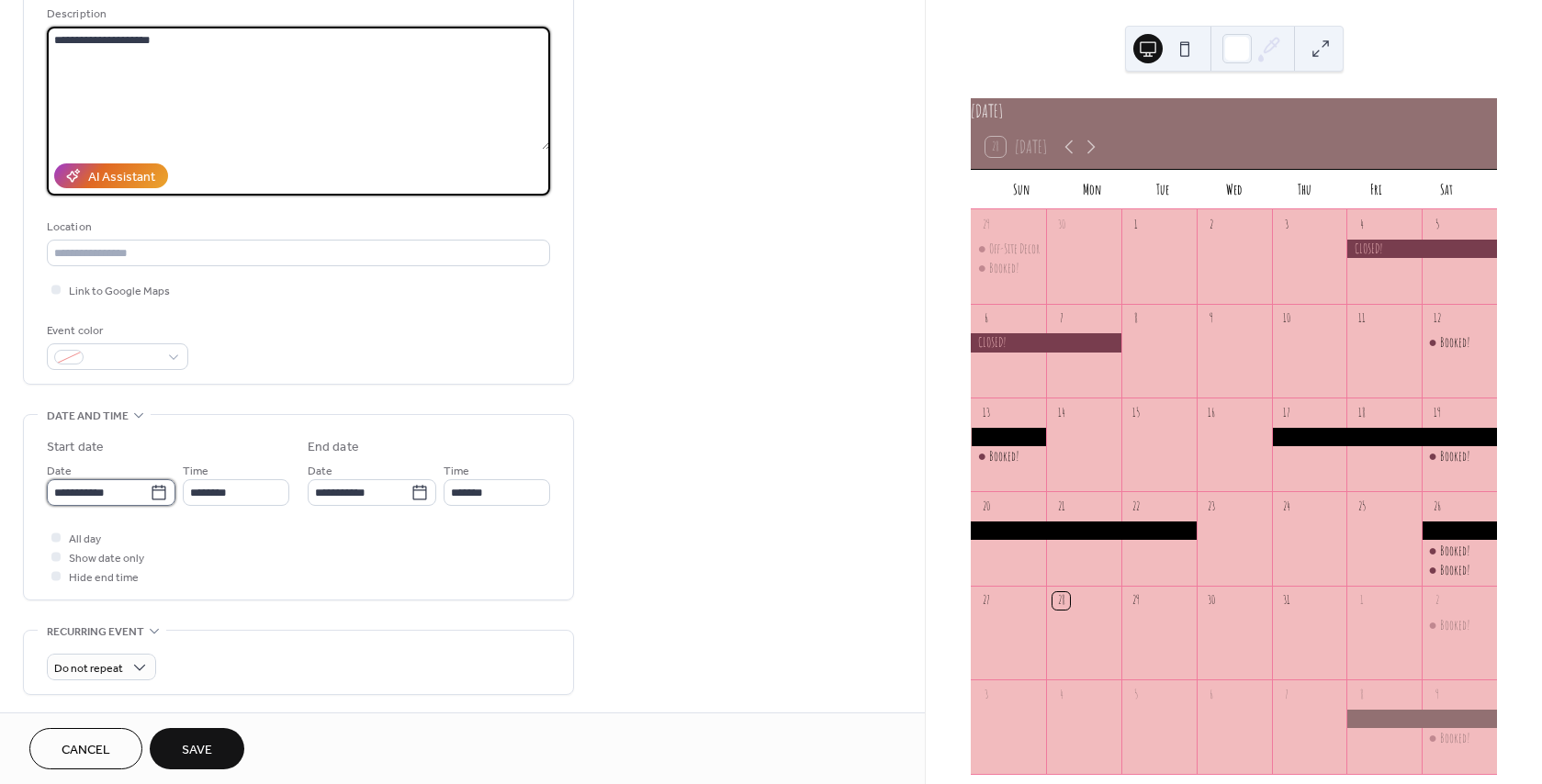 click on "**********" at bounding box center [98, 492] 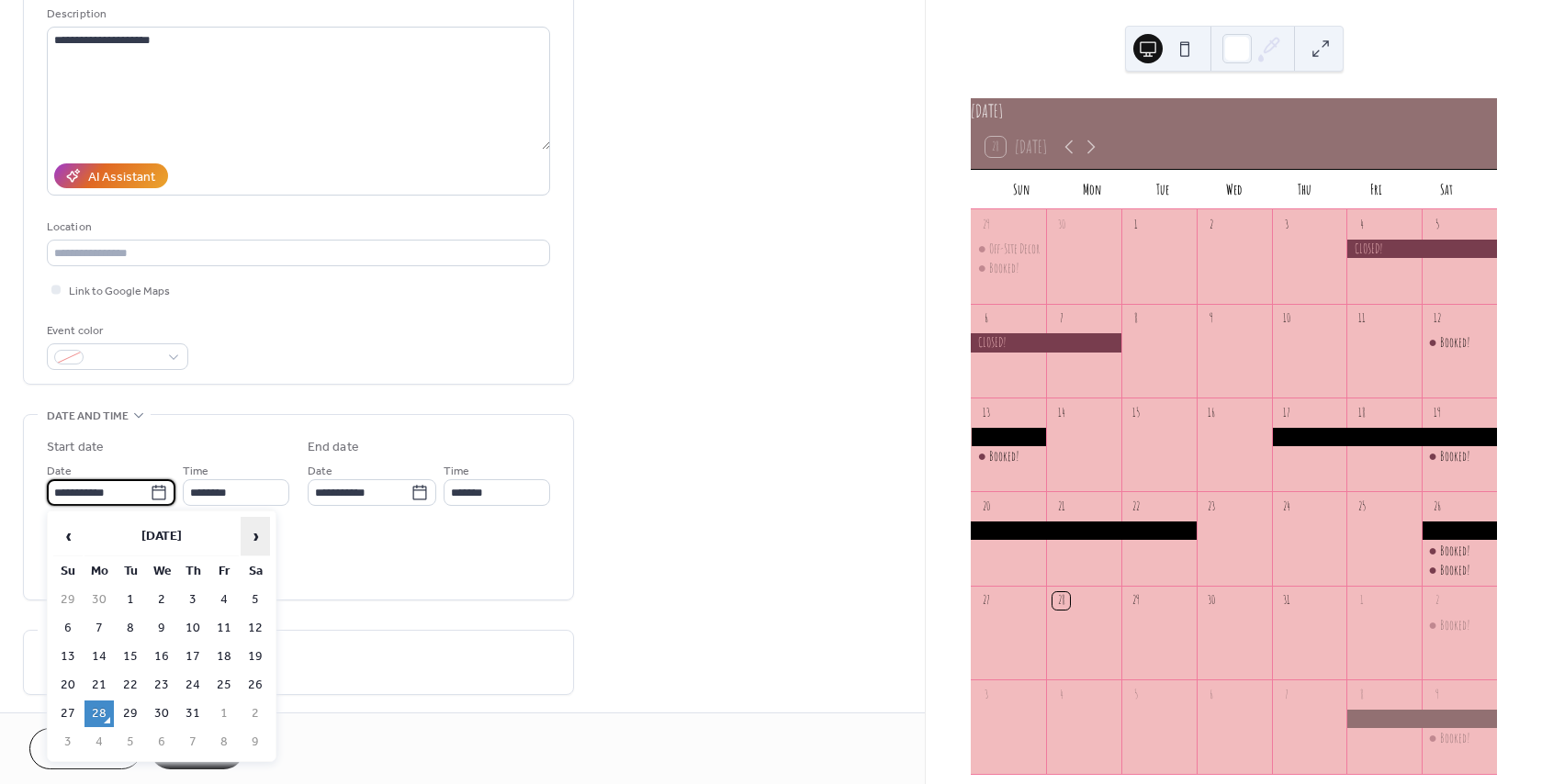 click on "›" at bounding box center (255, 536) 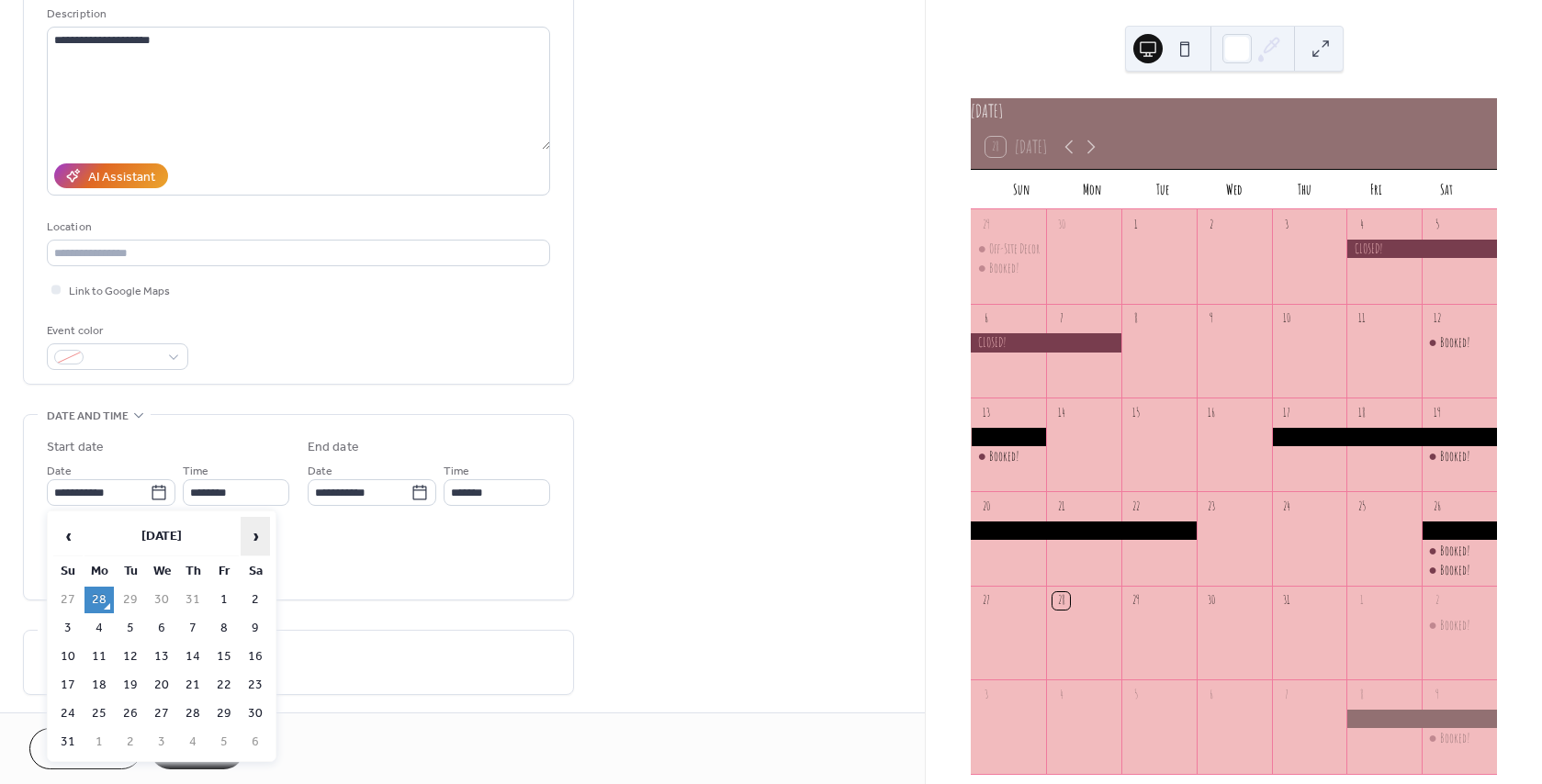 click on "›" at bounding box center [255, 536] 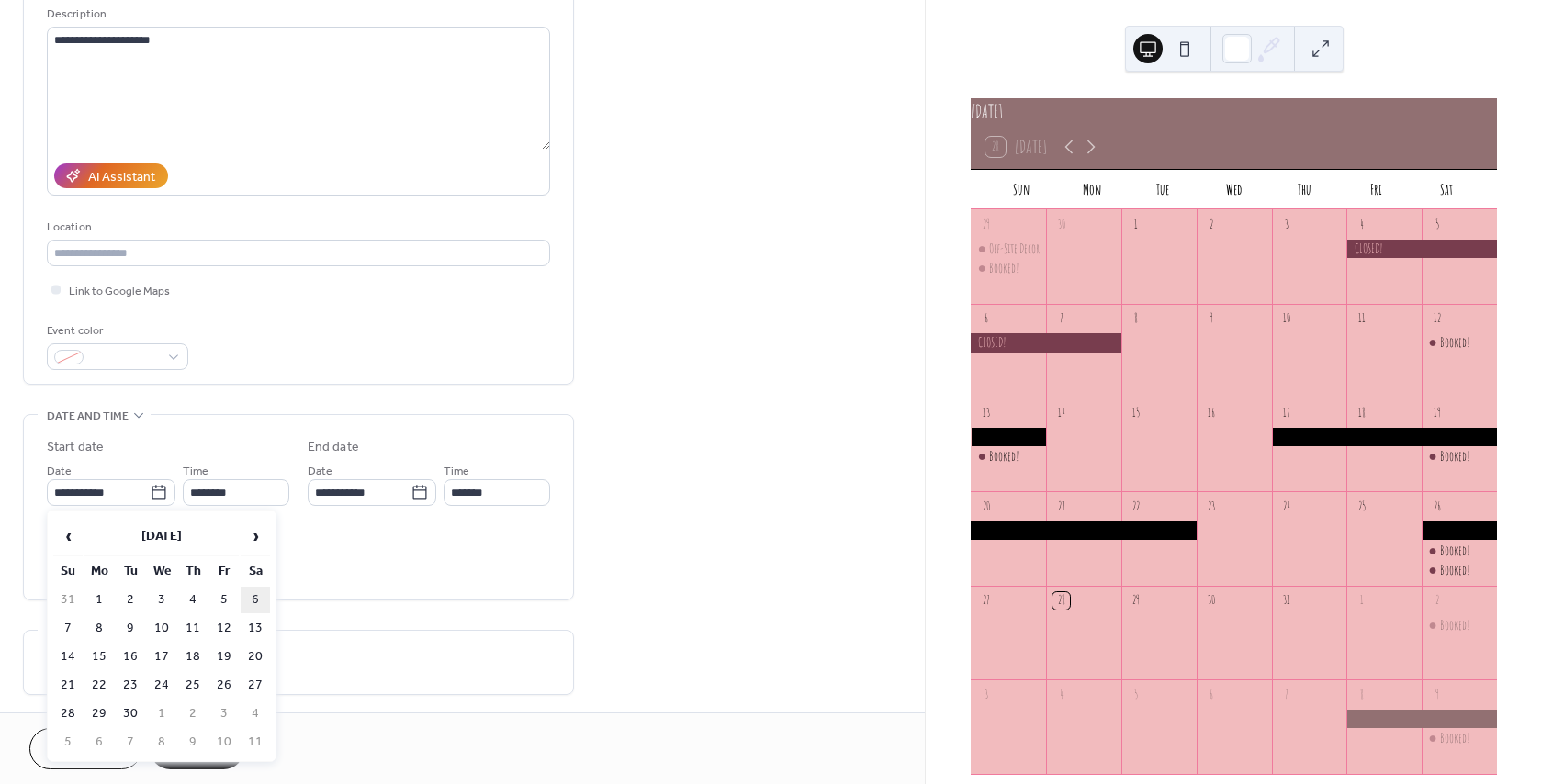 click on "6" at bounding box center [255, 599] 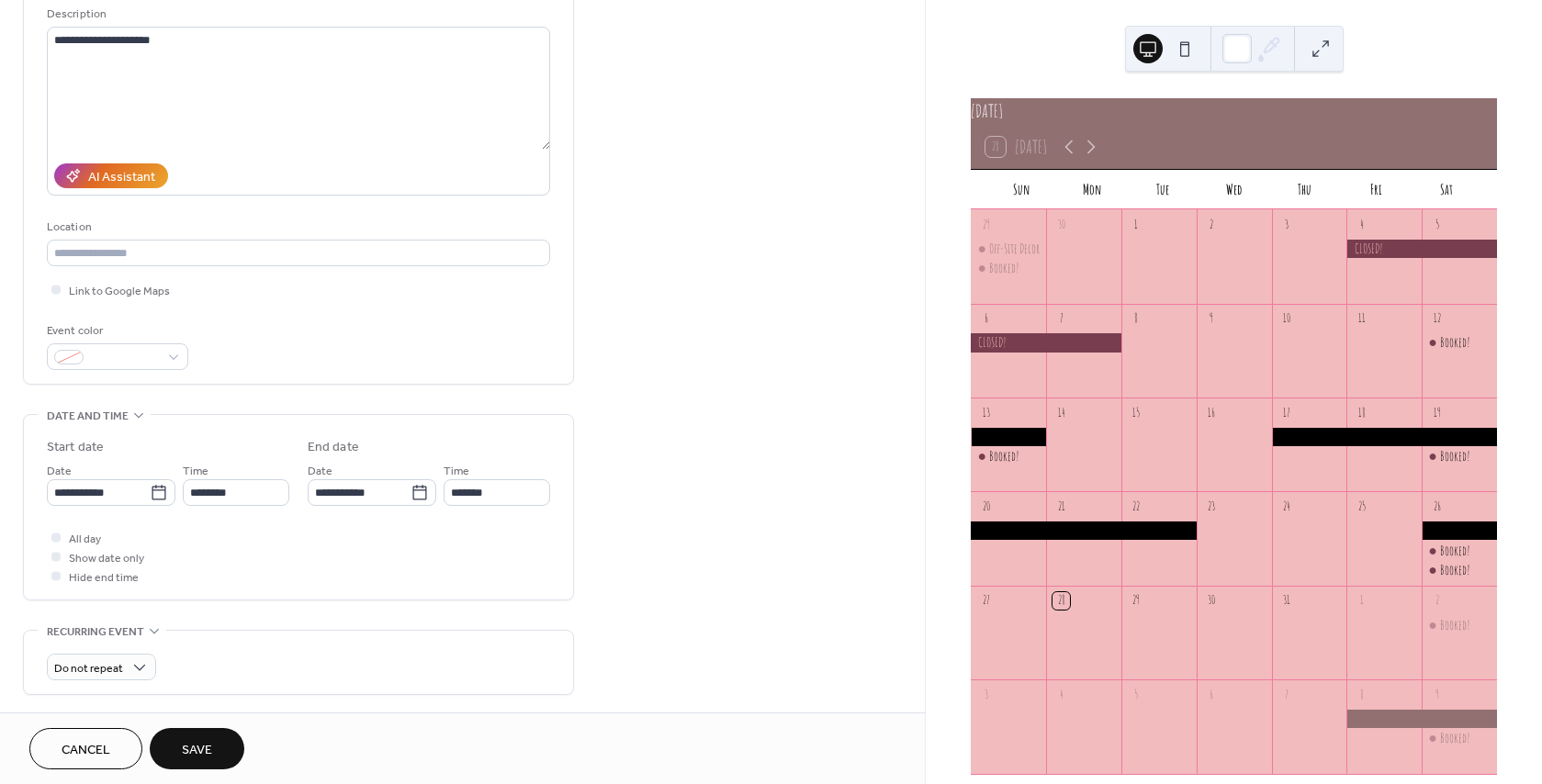 type on "**********" 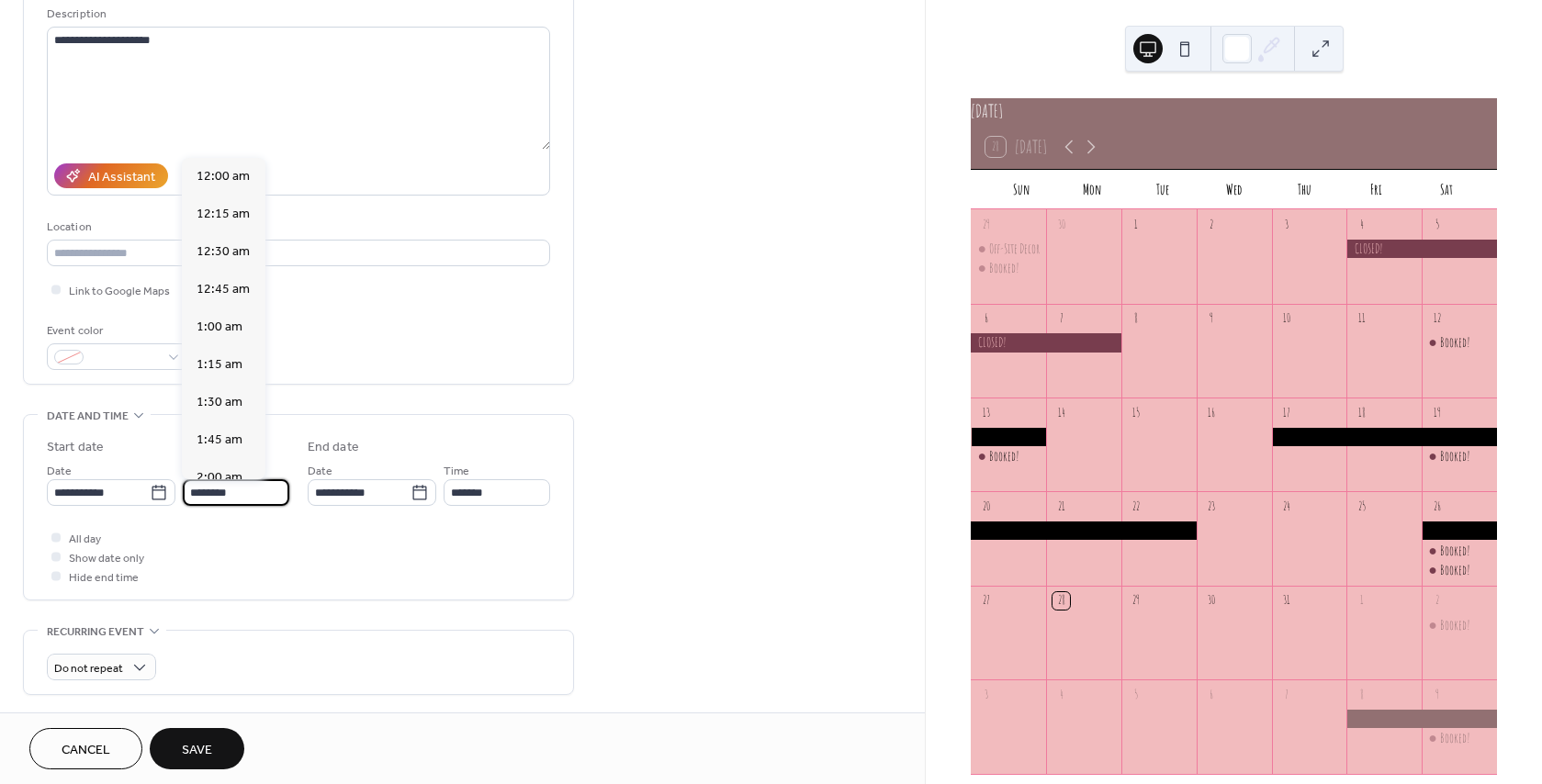 click on "********" at bounding box center (236, 492) 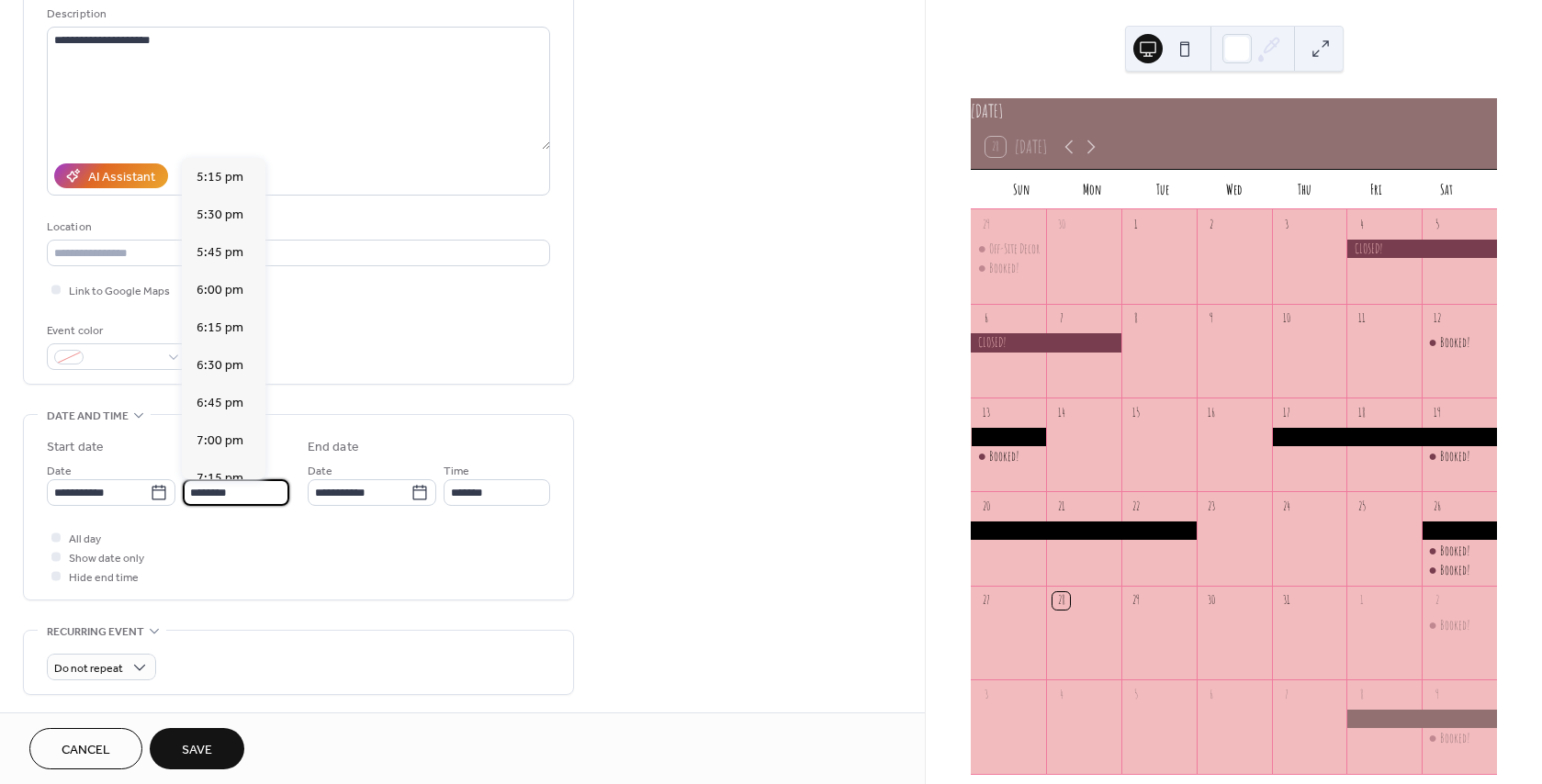 scroll, scrollTop: 2633, scrollLeft: 0, axis: vertical 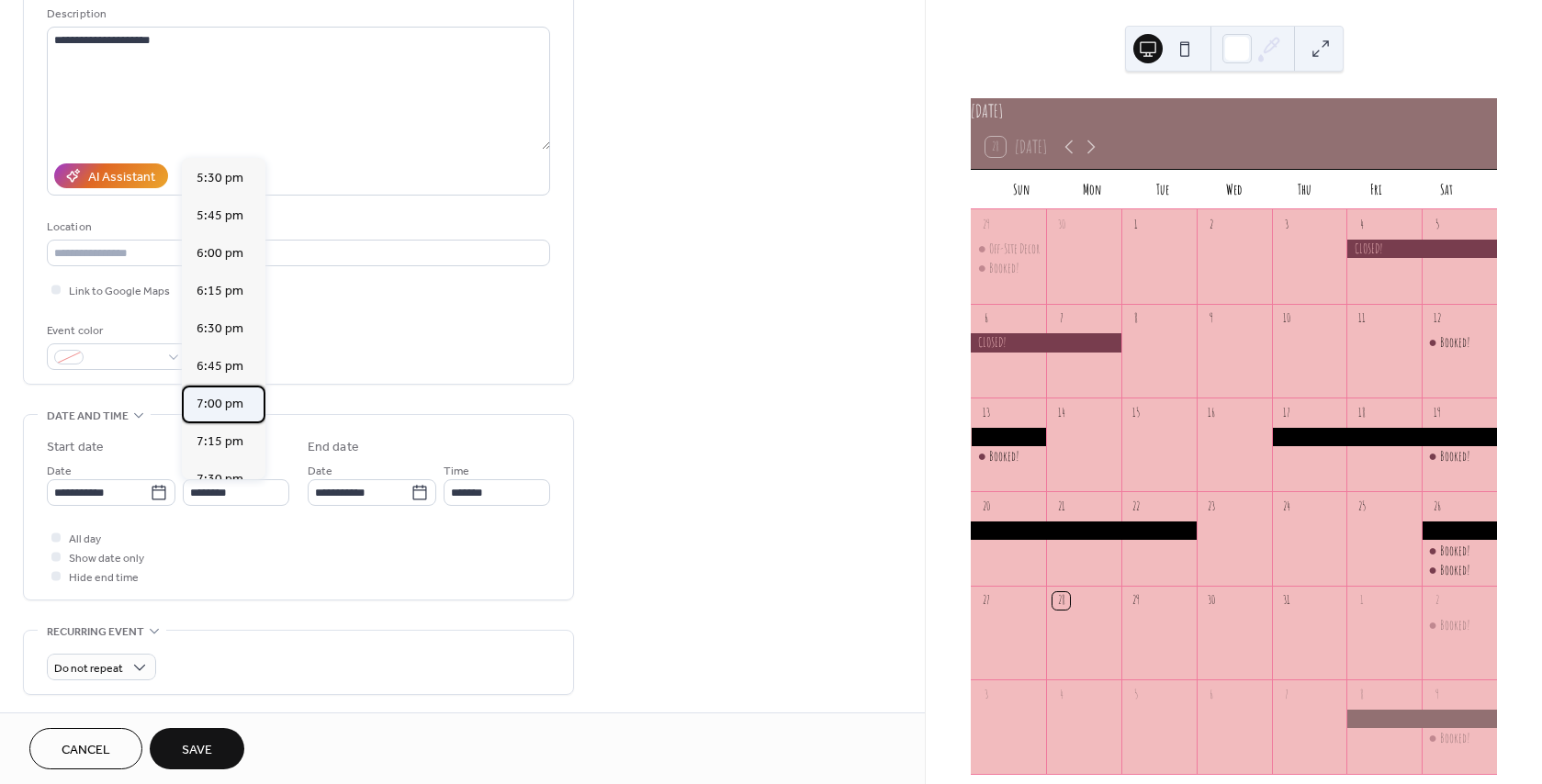 click on "7:00 pm" at bounding box center (219, 404) 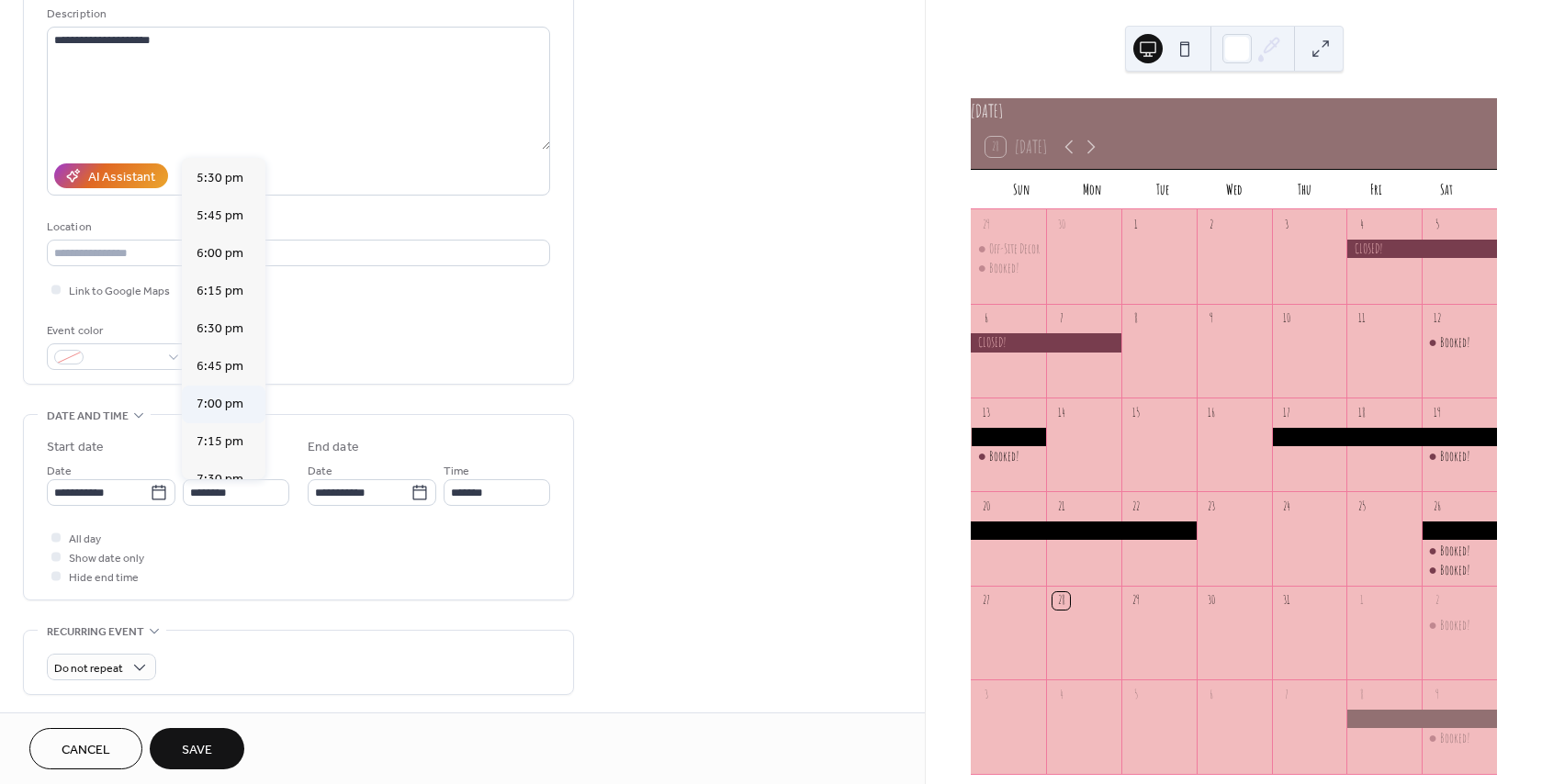type on "*******" 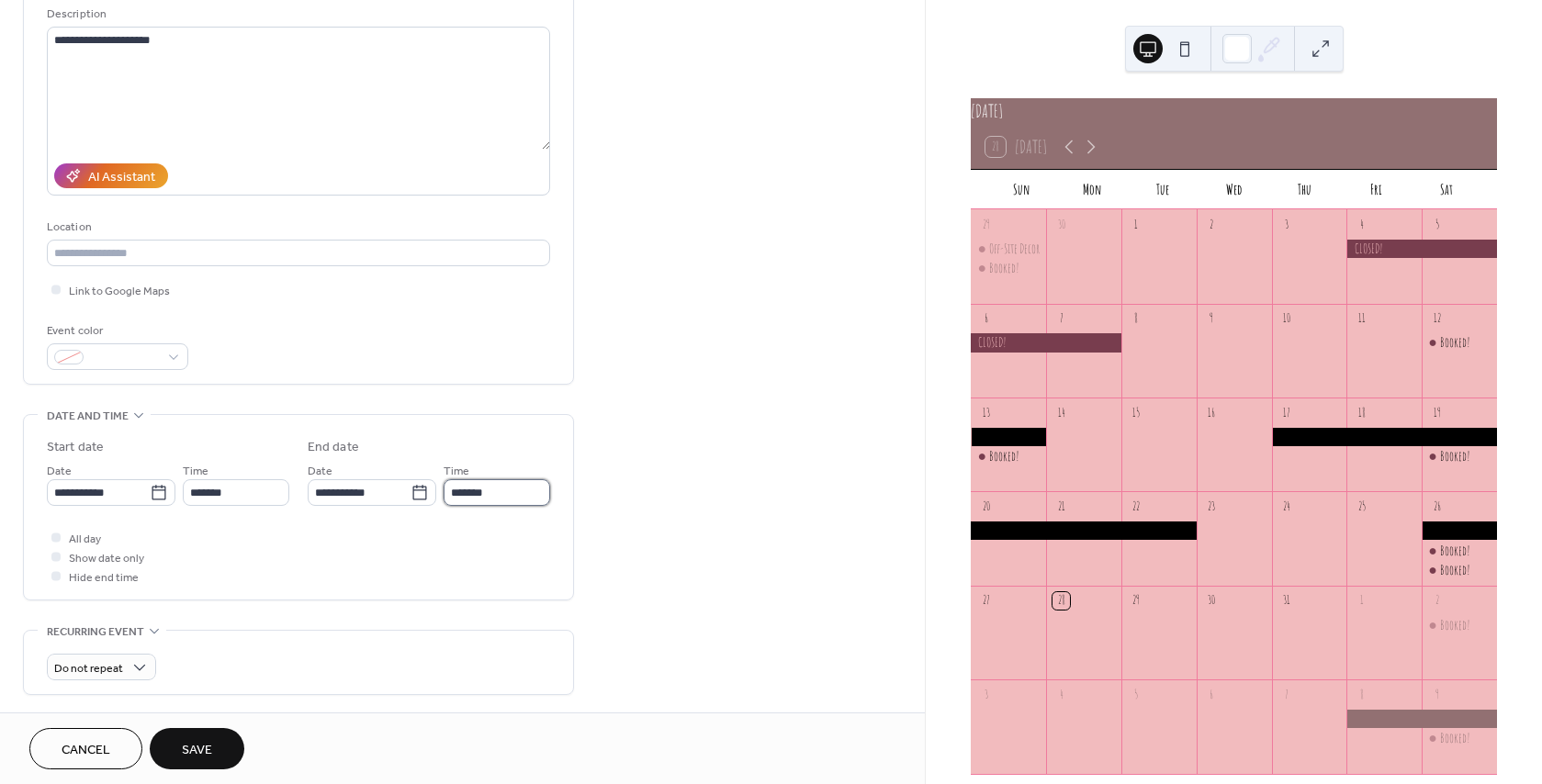 click on "*******" at bounding box center (497, 492) 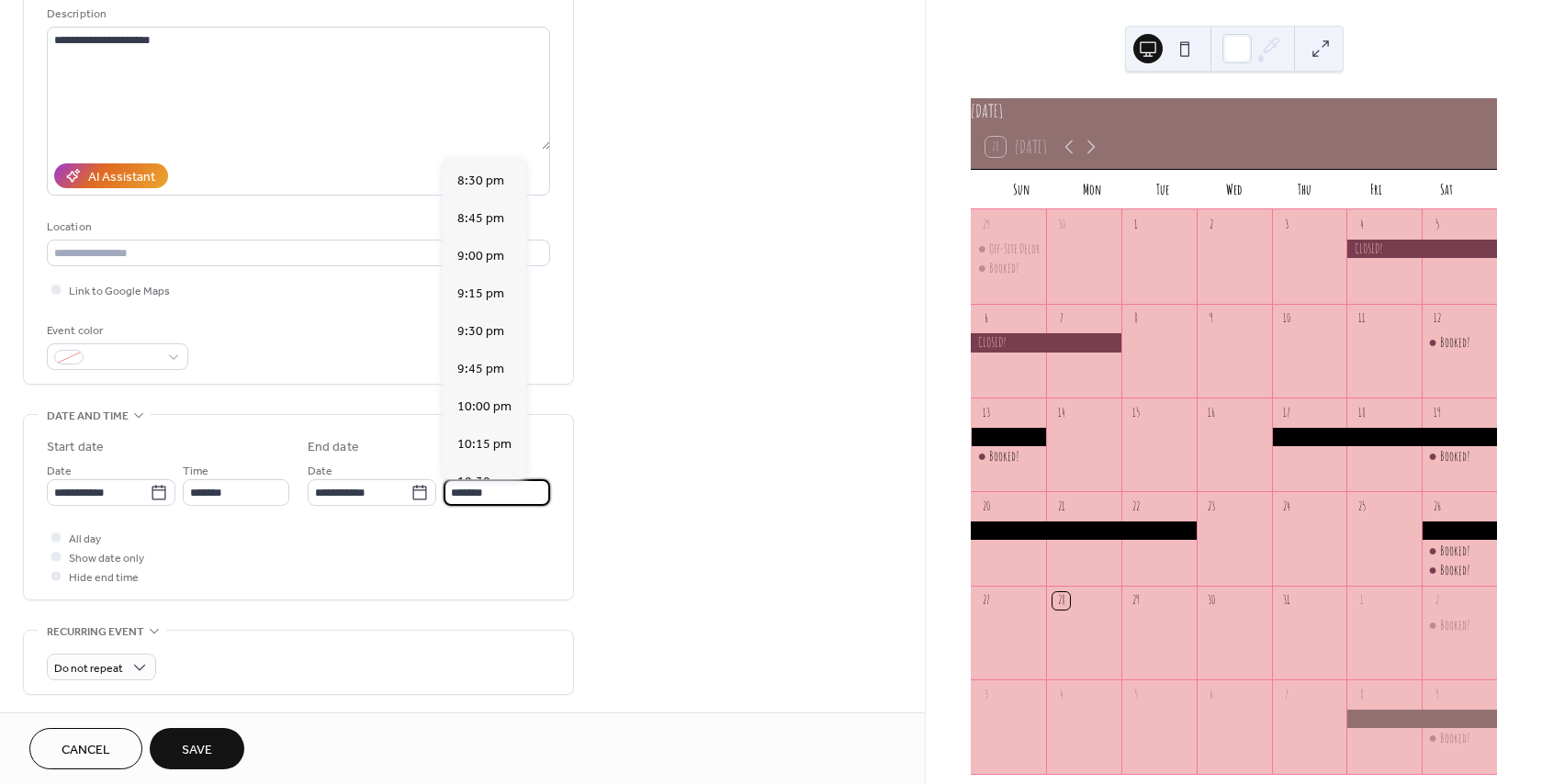 scroll, scrollTop: 118, scrollLeft: 0, axis: vertical 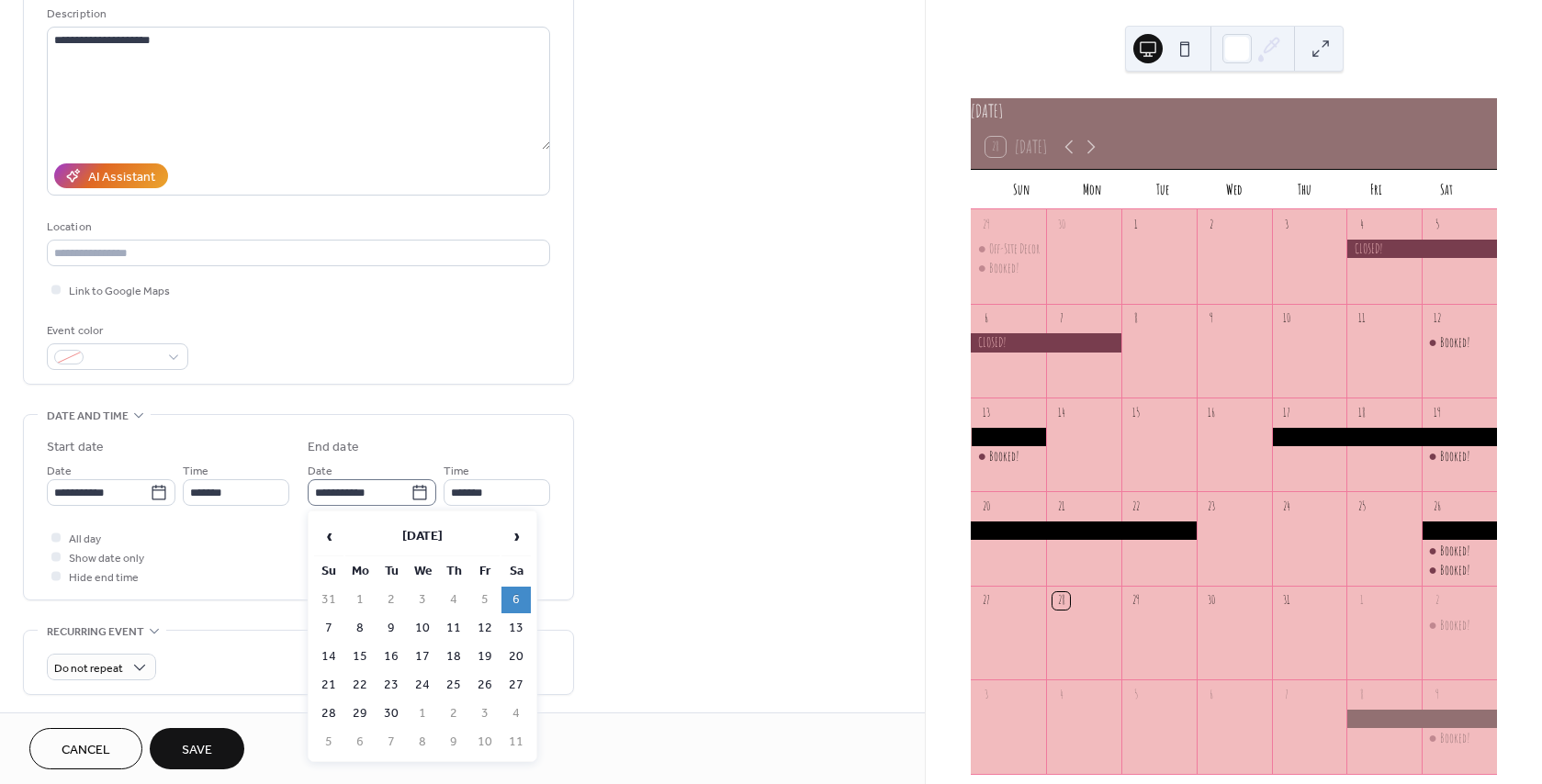 click 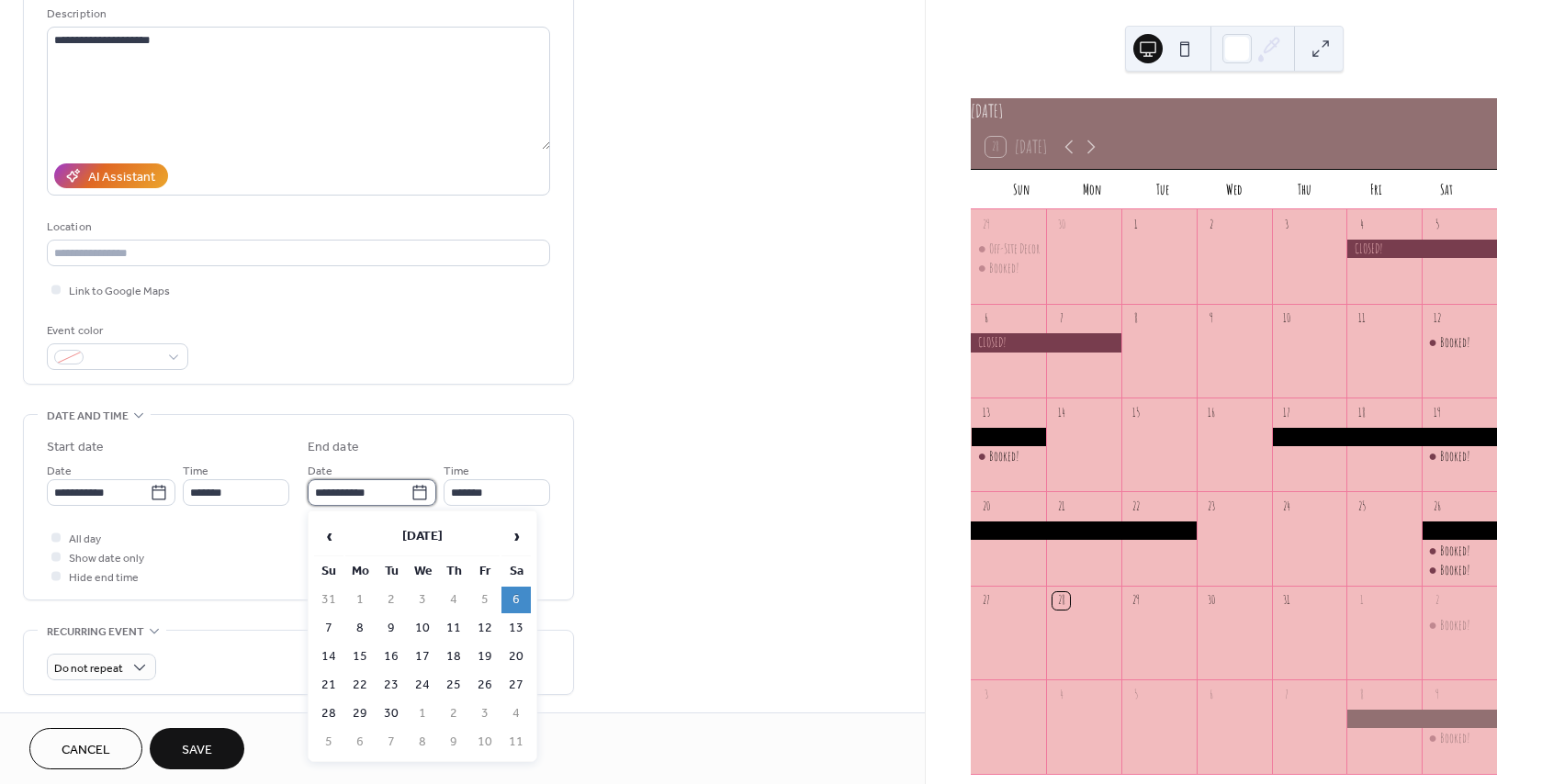 click on "**********" at bounding box center (359, 492) 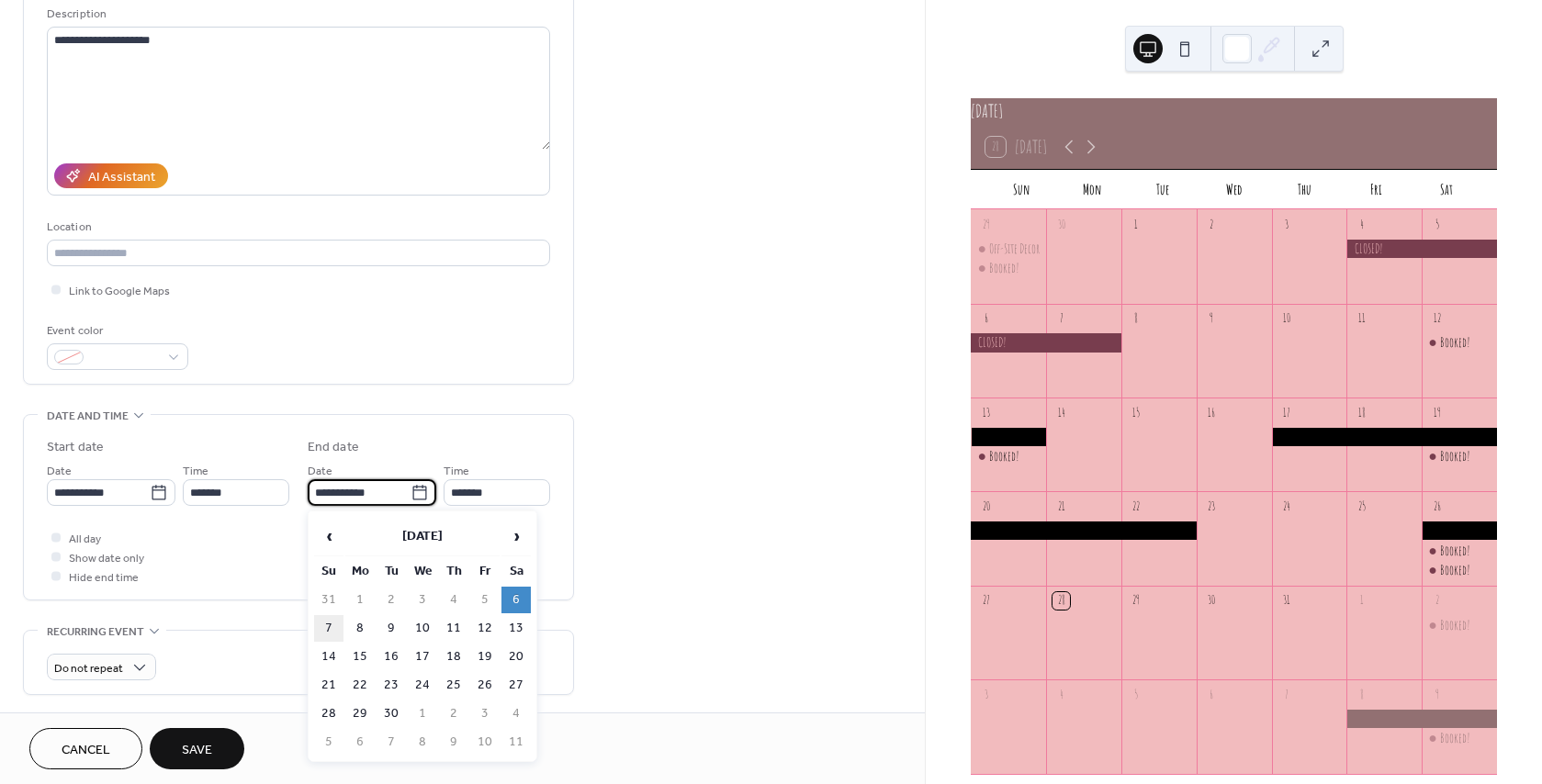 click on "7" at bounding box center (329, 628) 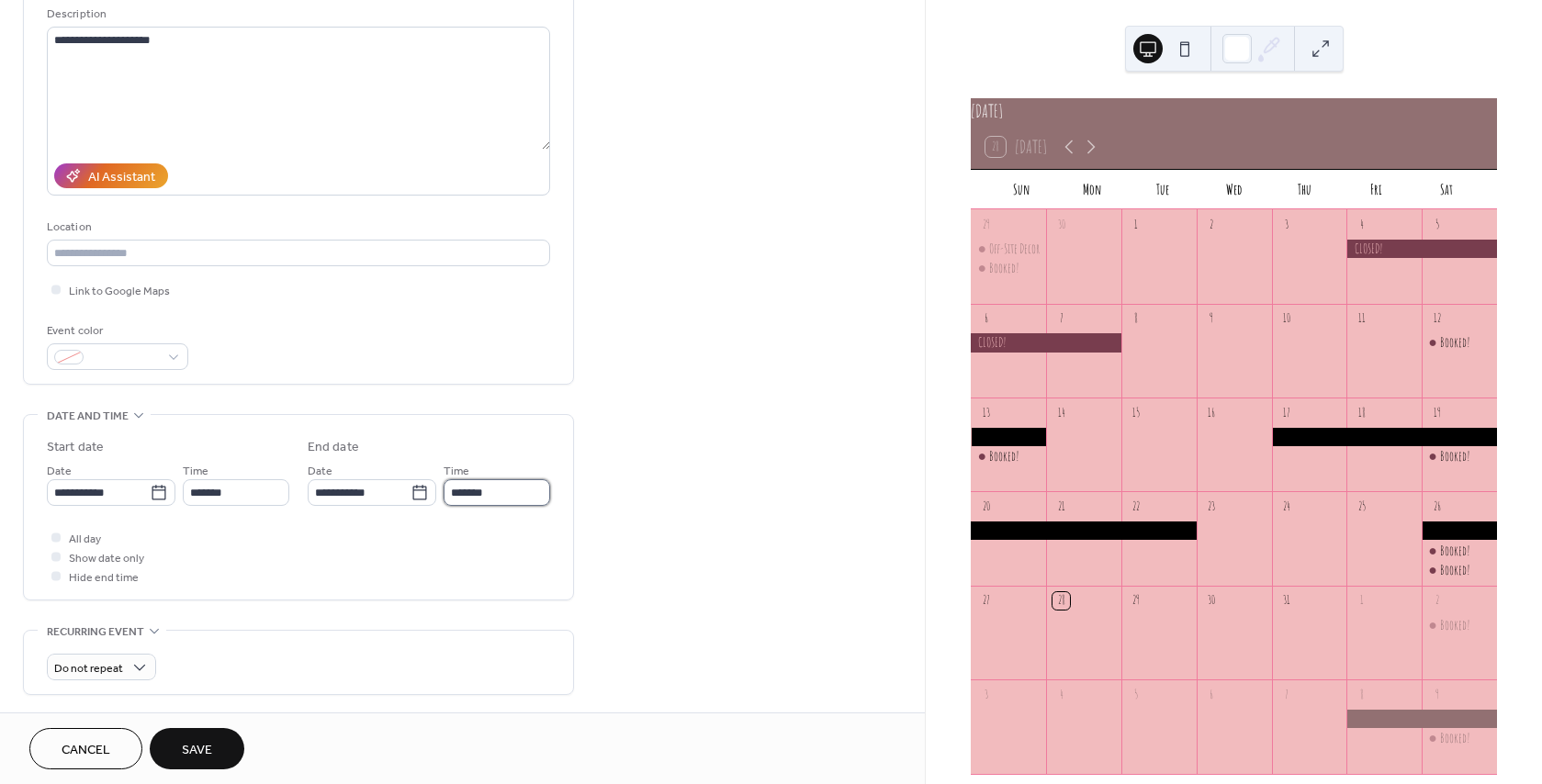 click on "*******" at bounding box center (497, 492) 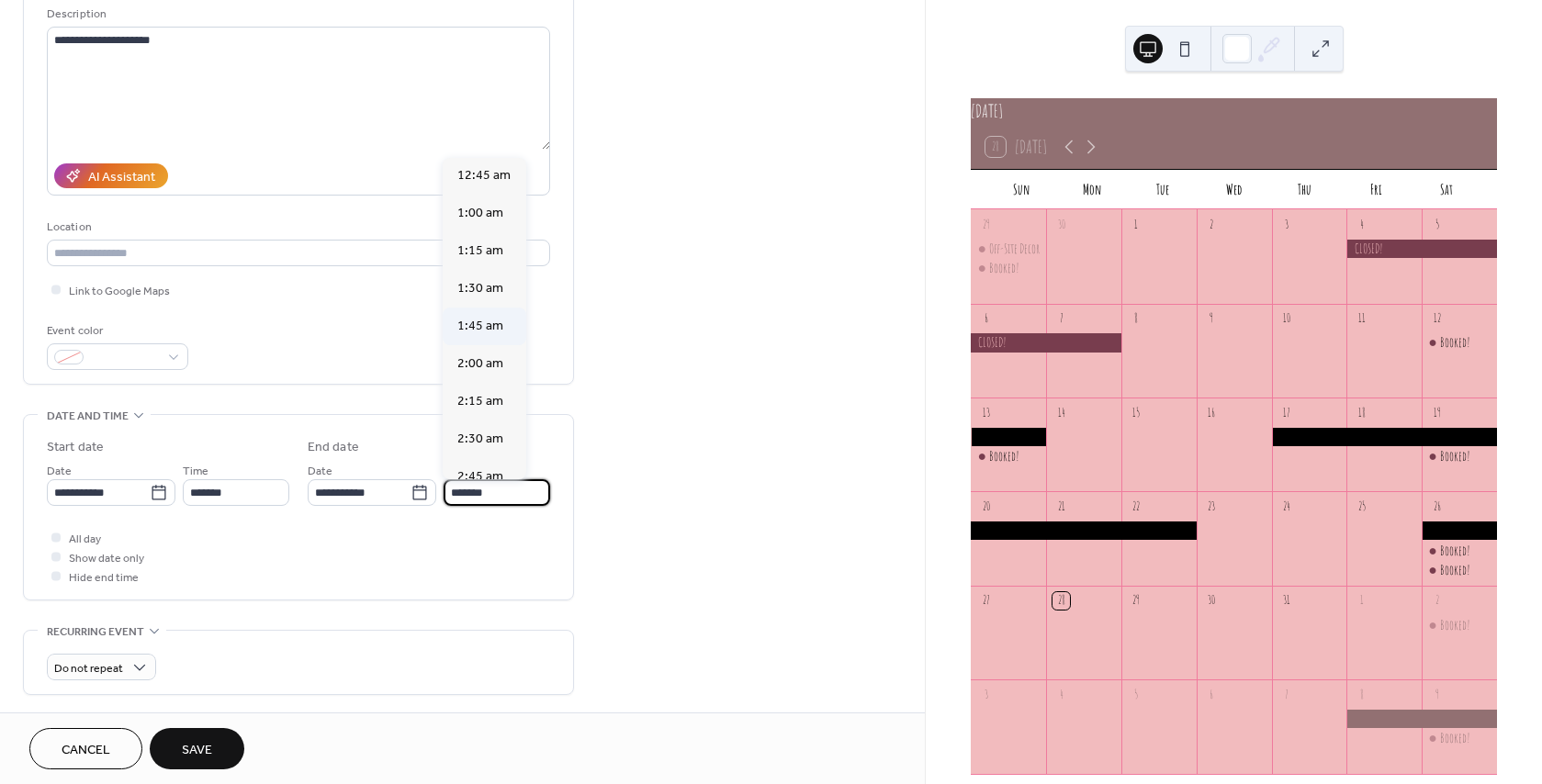 scroll, scrollTop: 0, scrollLeft: 0, axis: both 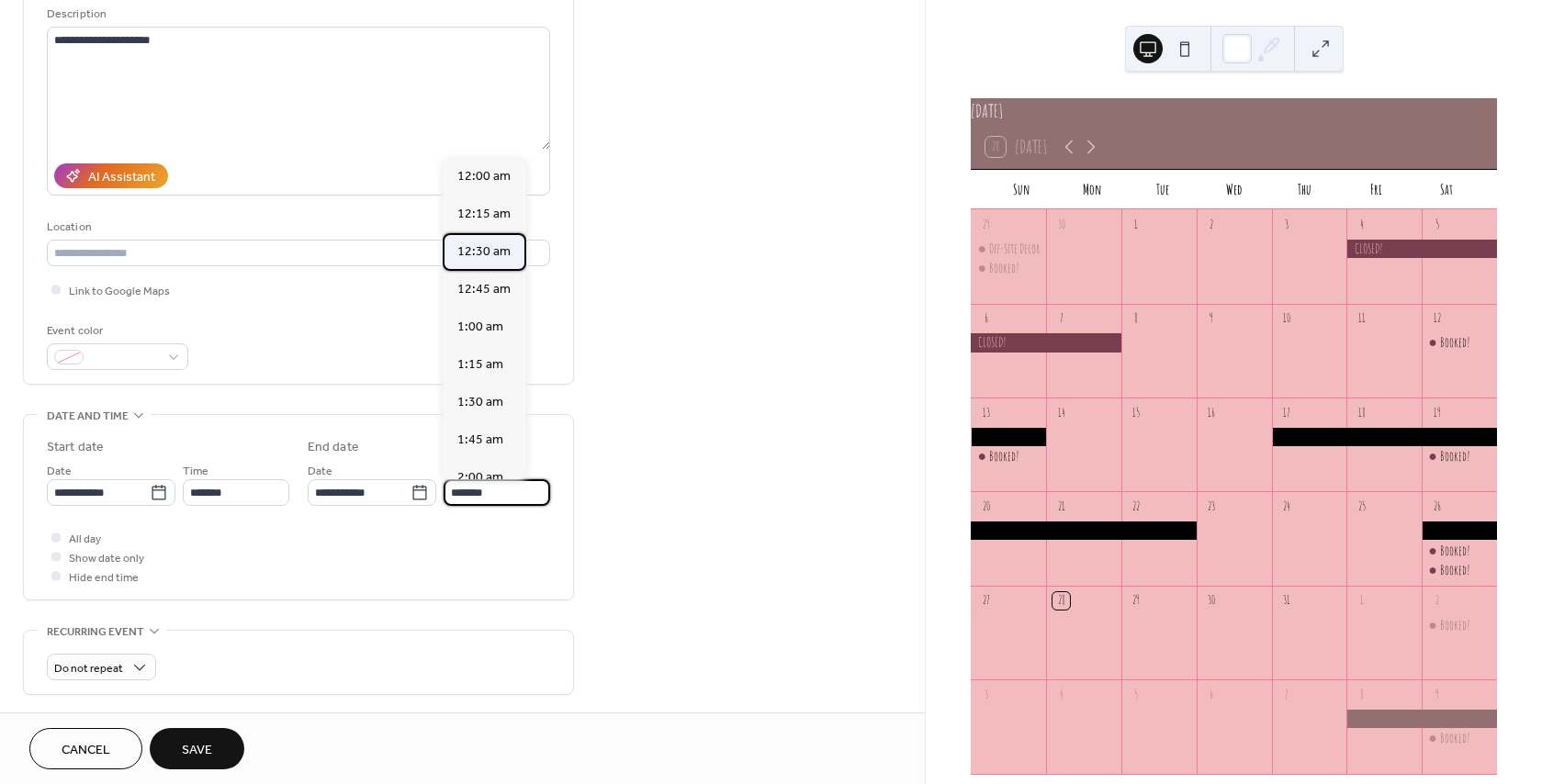 click on "12:30 am" at bounding box center [484, 252] 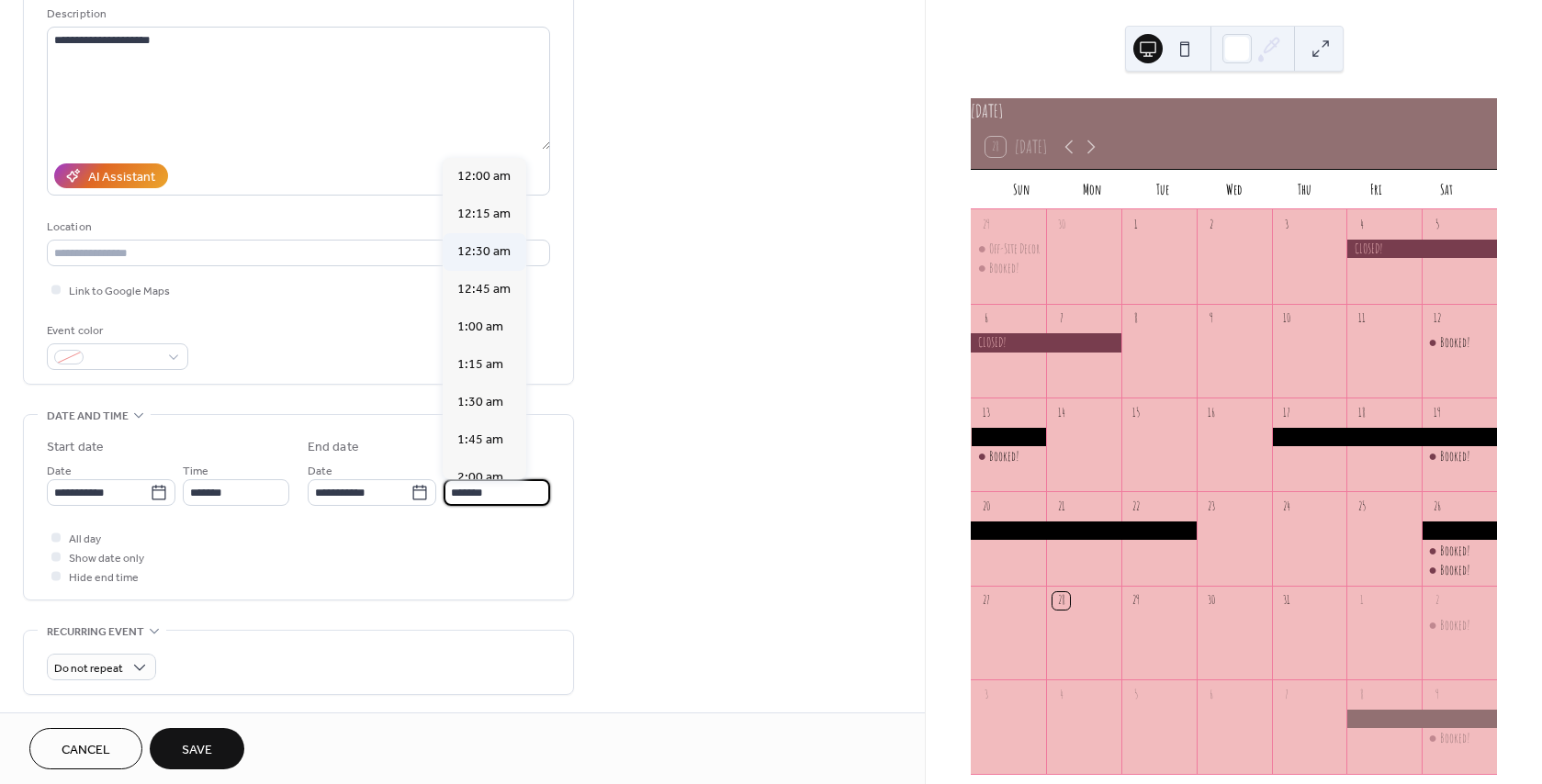 type on "********" 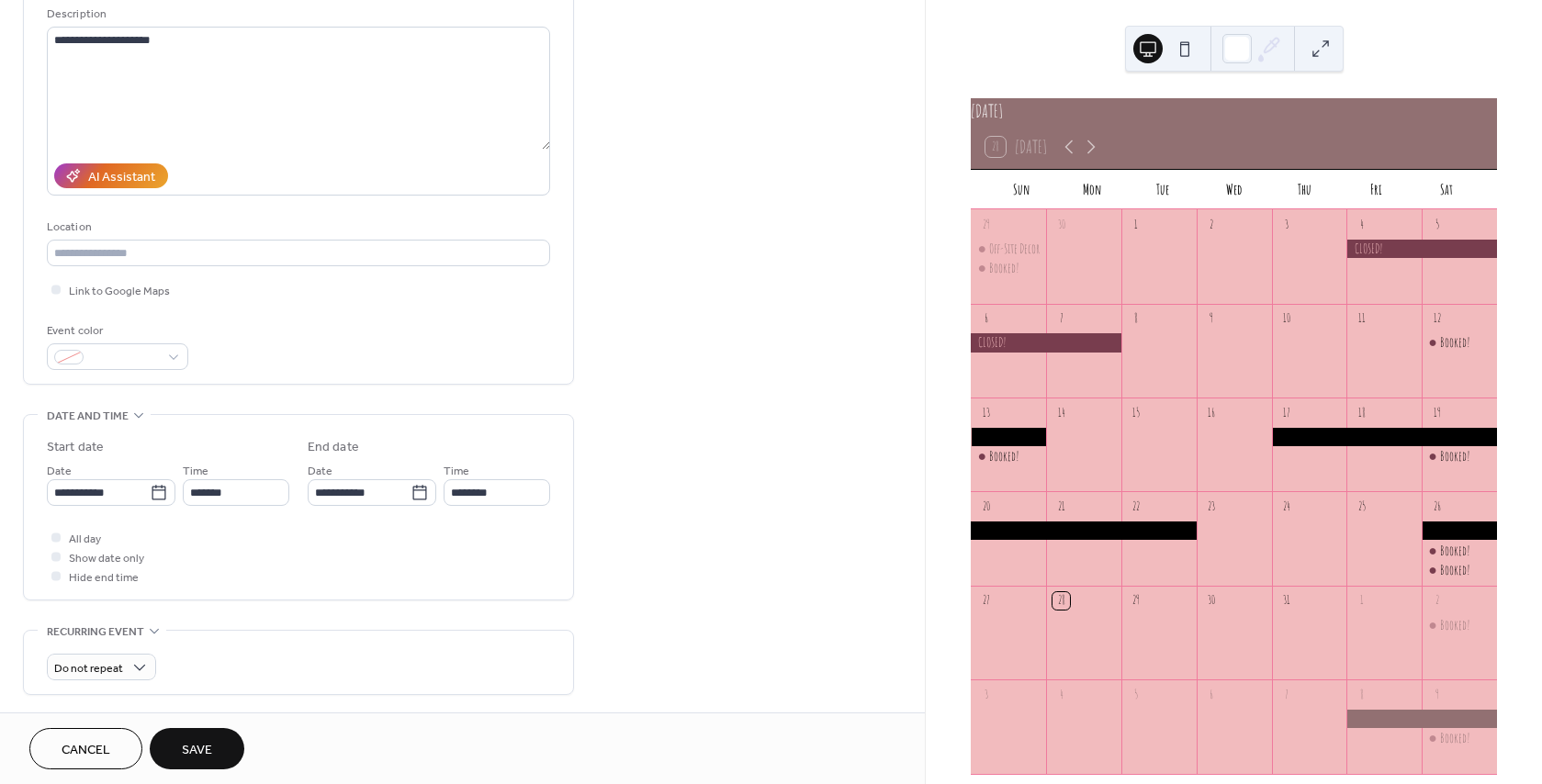 click on "Save" at bounding box center [197, 750] 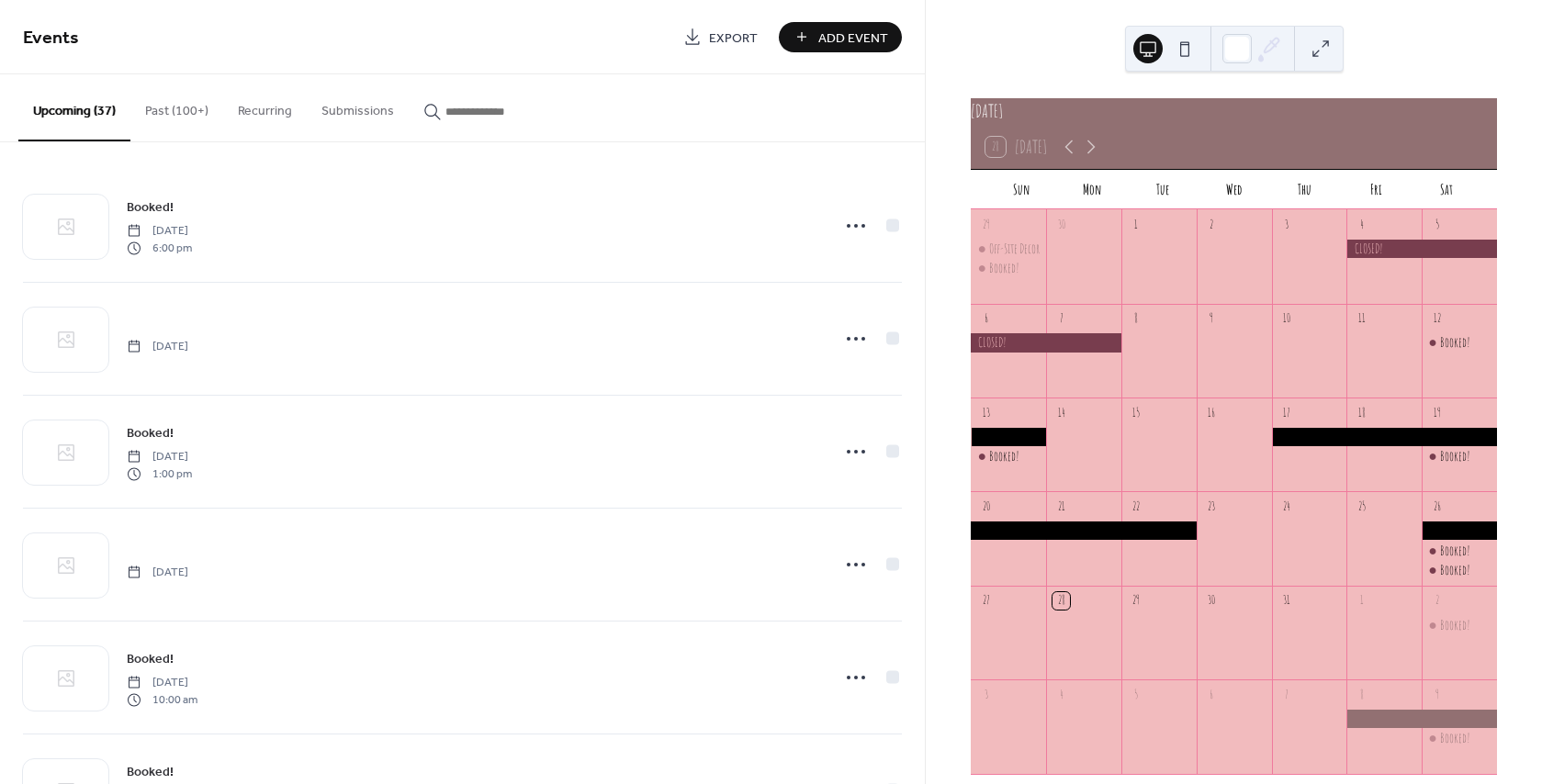 click on "Add Event" at bounding box center (853, 38) 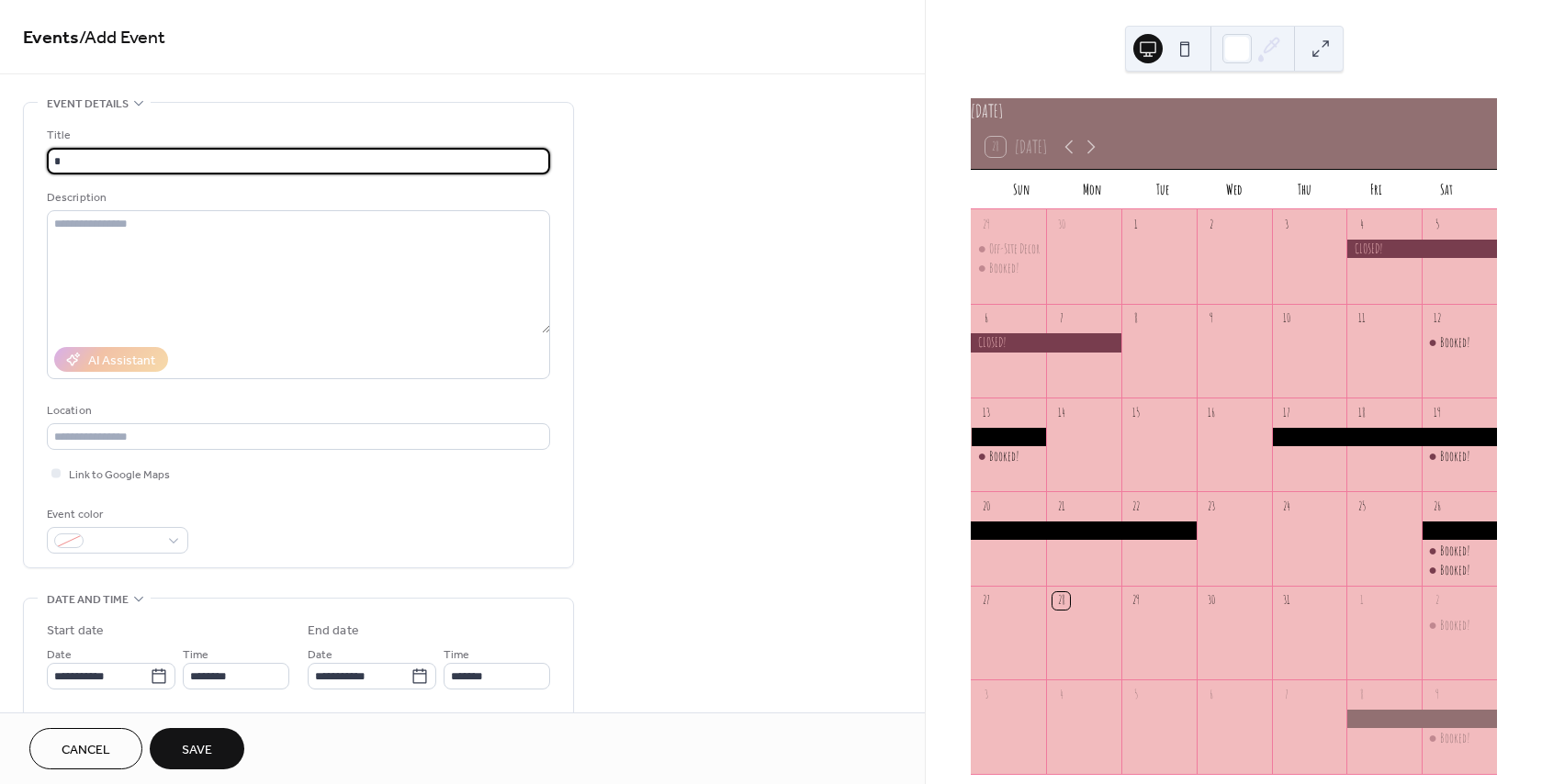 type on "*******" 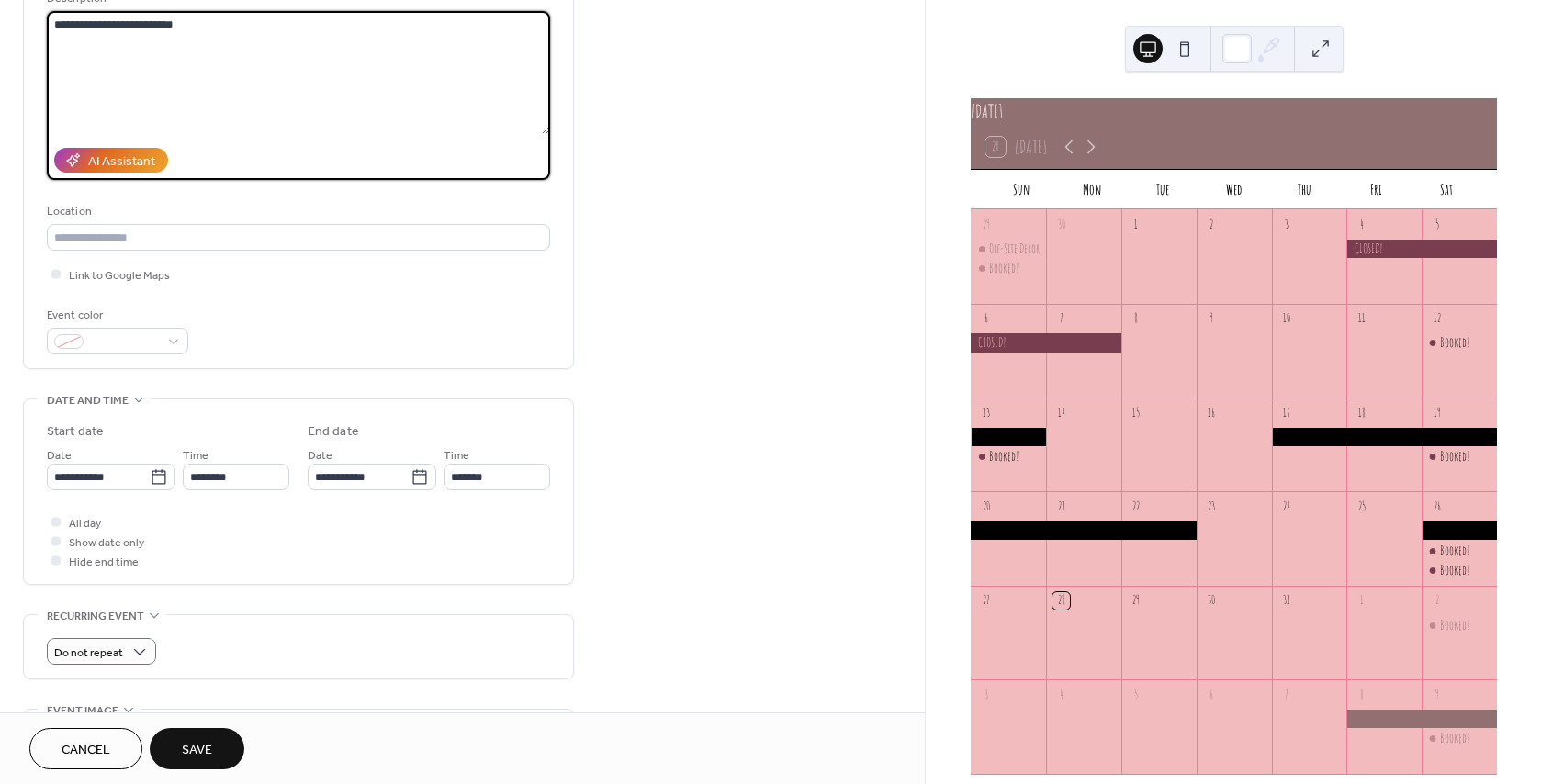scroll, scrollTop: 275, scrollLeft: 0, axis: vertical 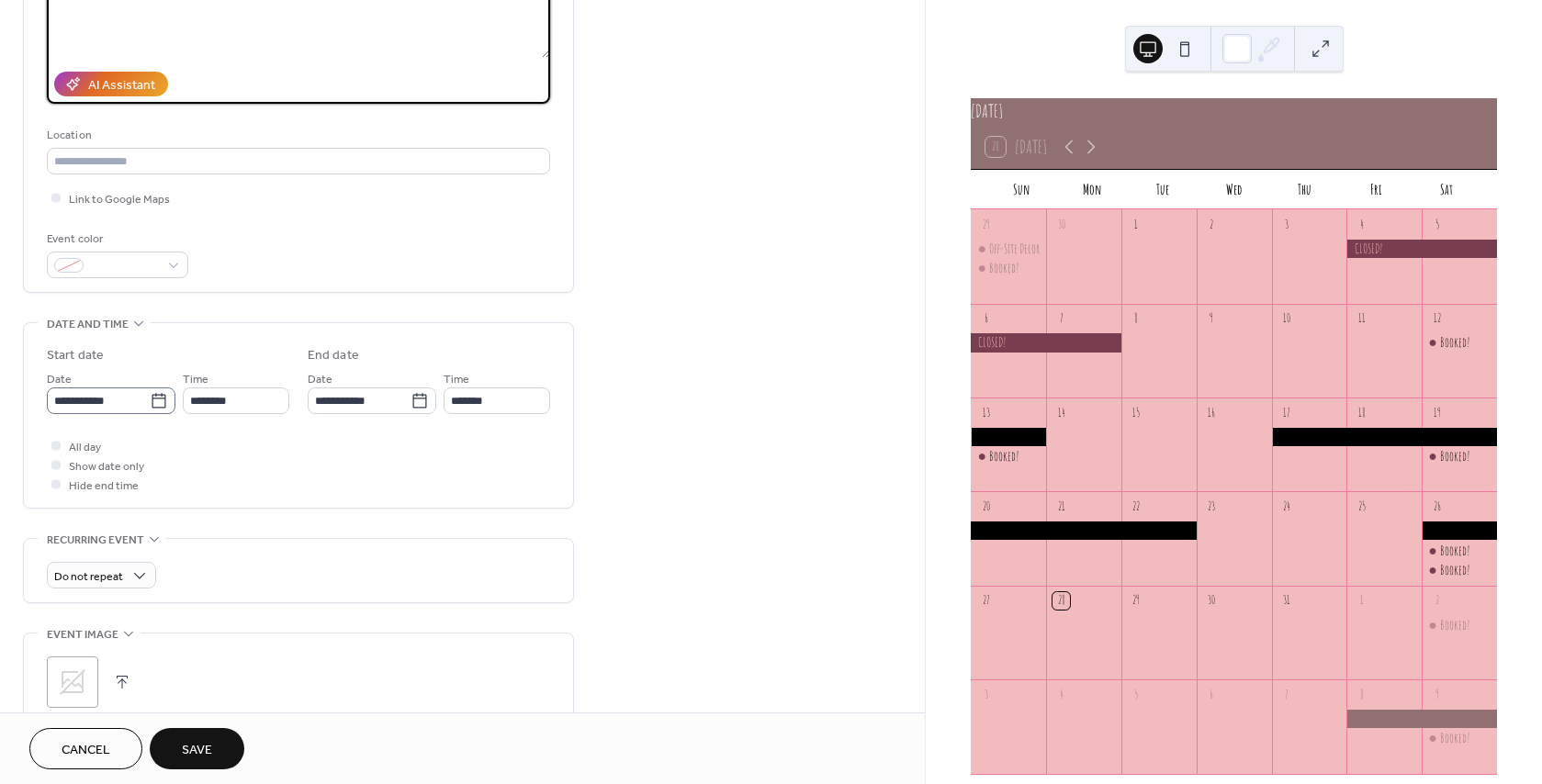 type on "**********" 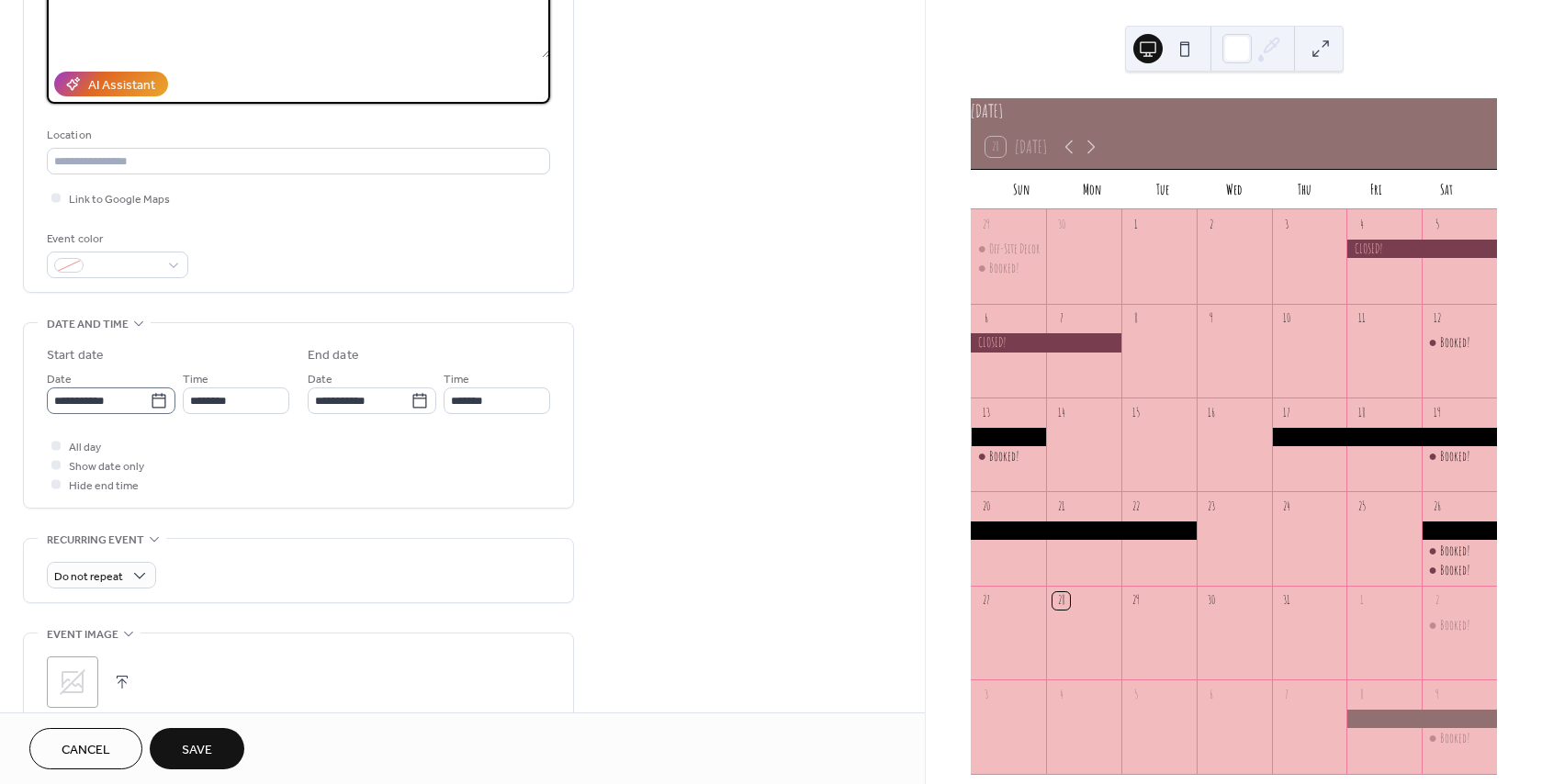 click 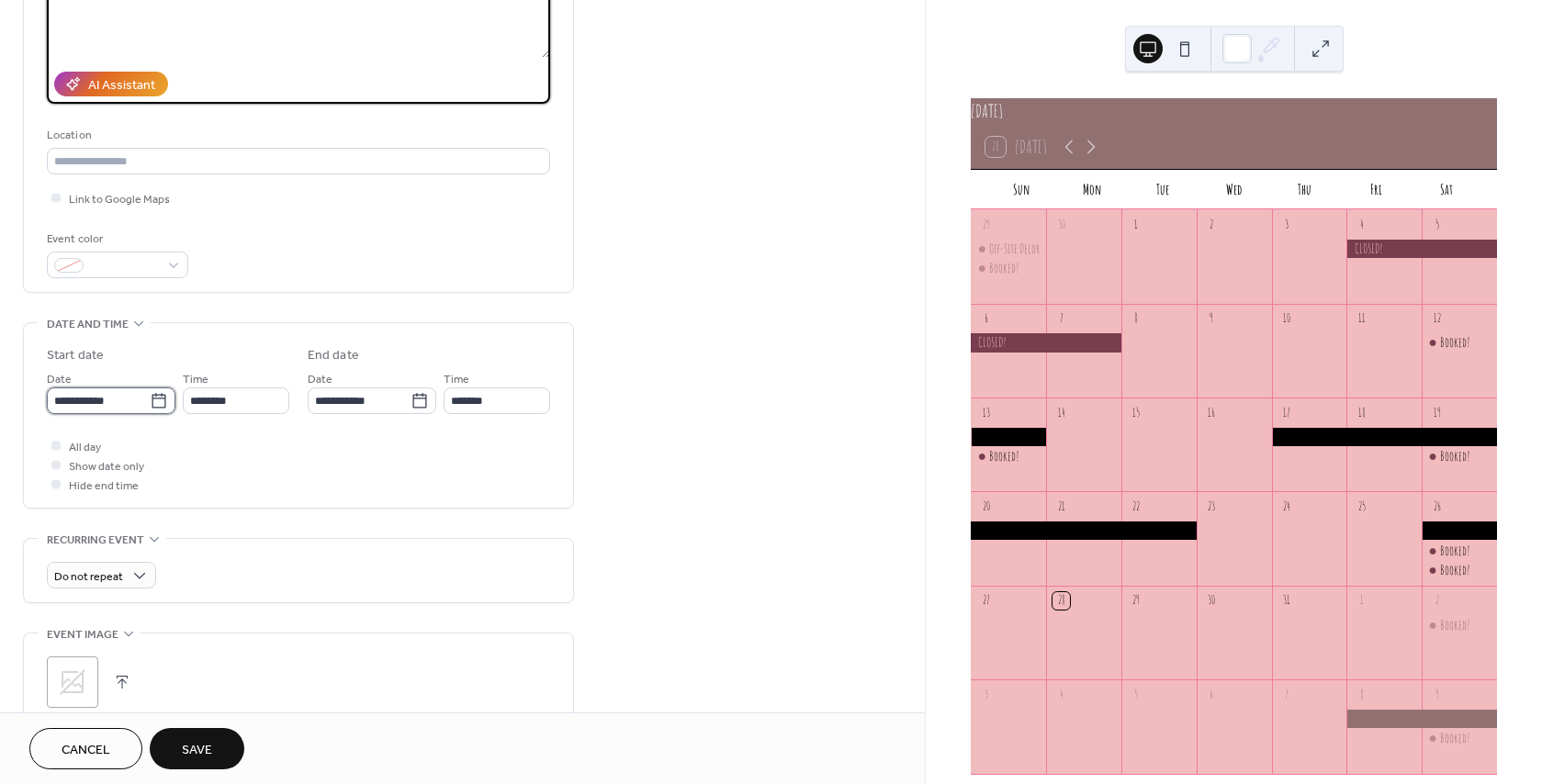 click on "**********" at bounding box center [98, 400] 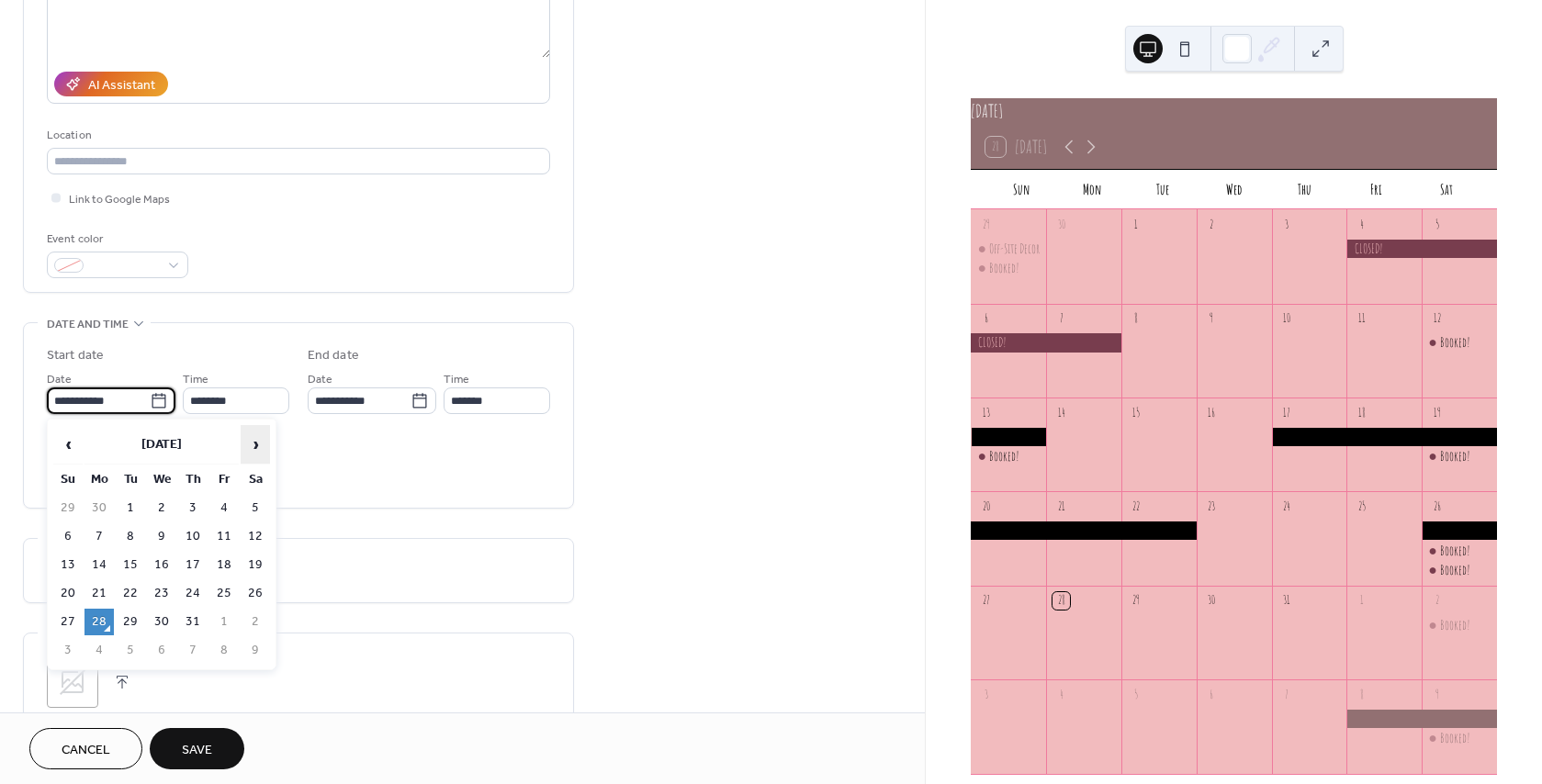 click on "›" at bounding box center [255, 444] 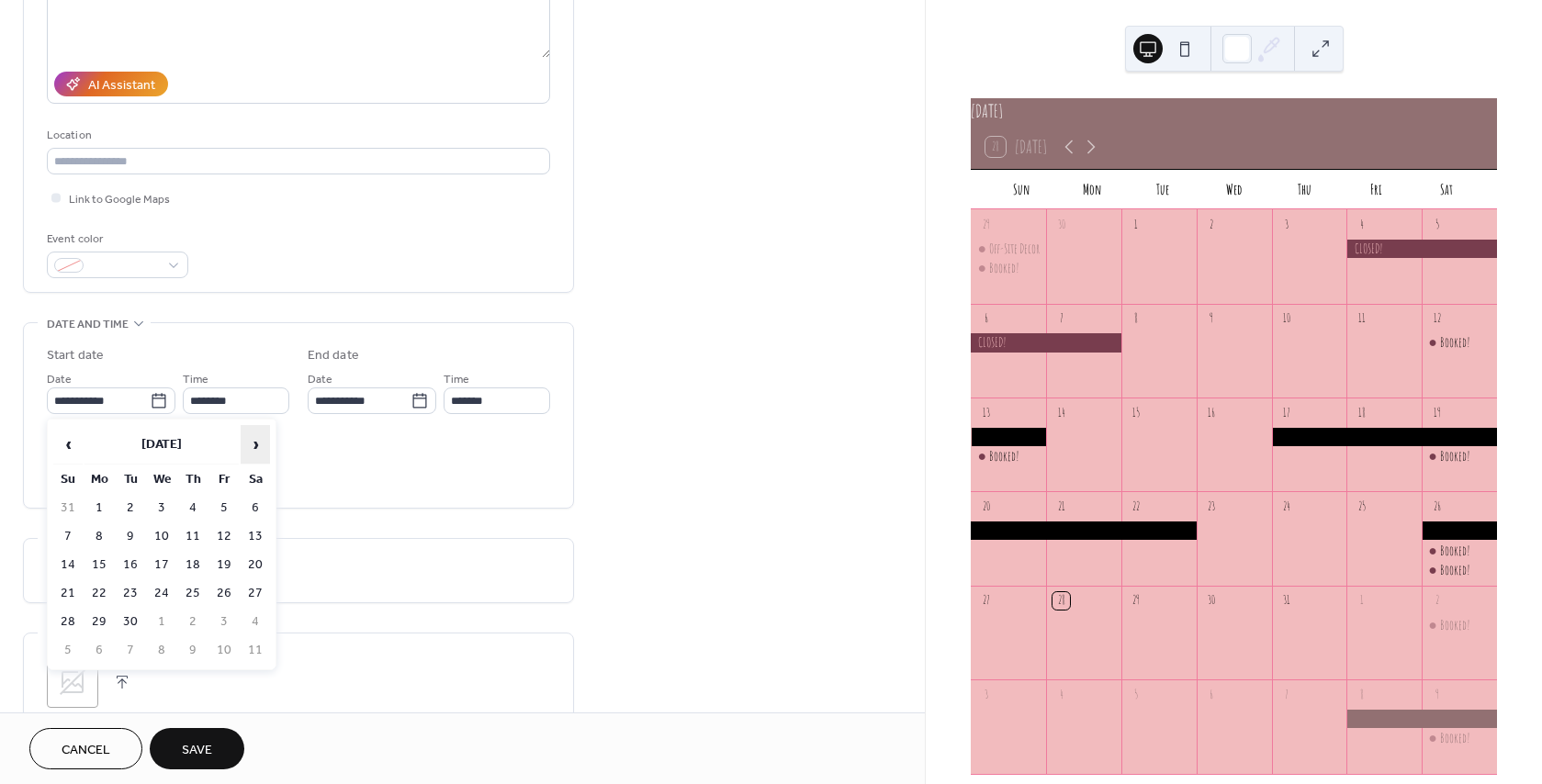 click on "›" at bounding box center [255, 444] 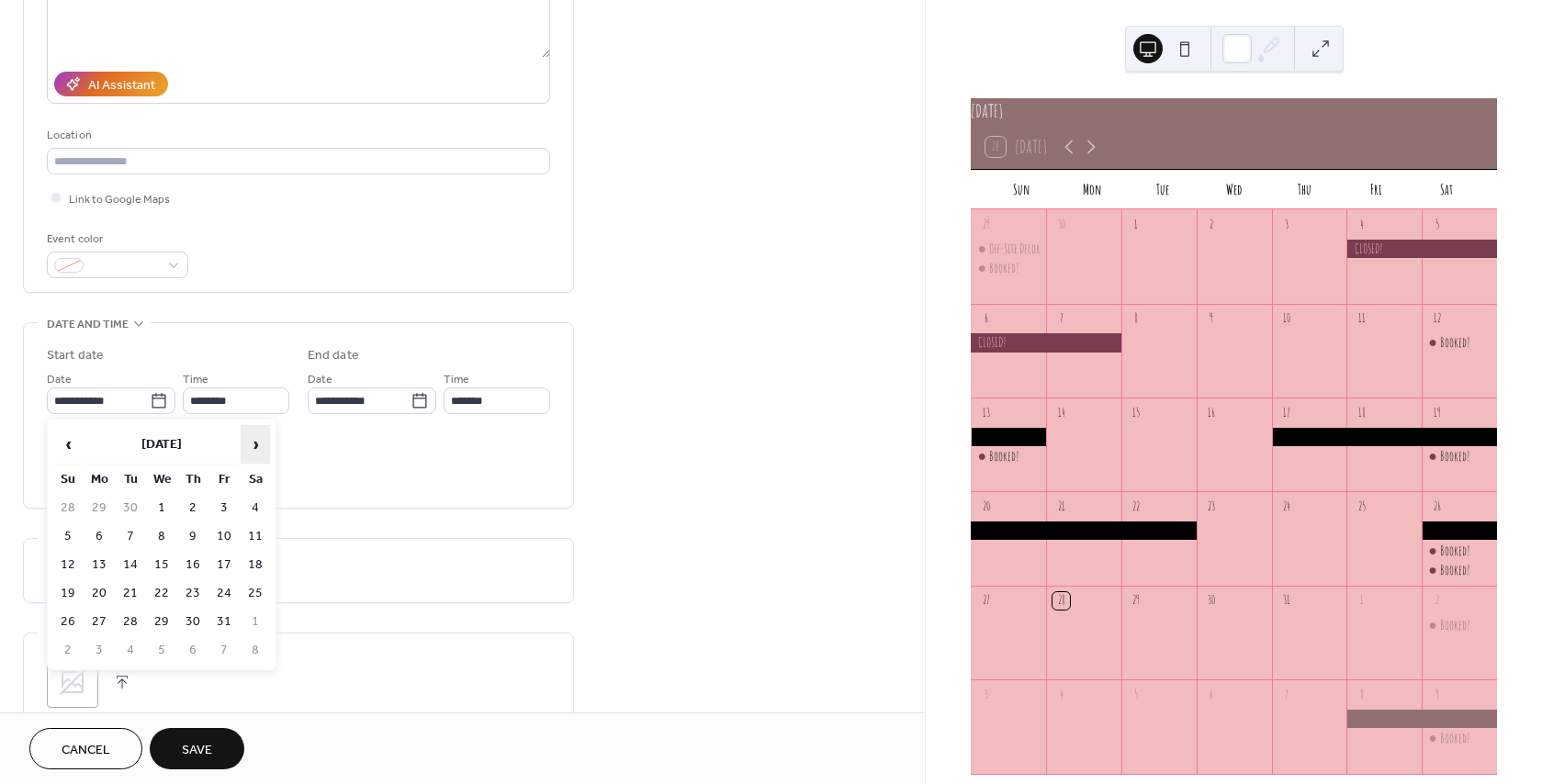 click on "›" at bounding box center (255, 444) 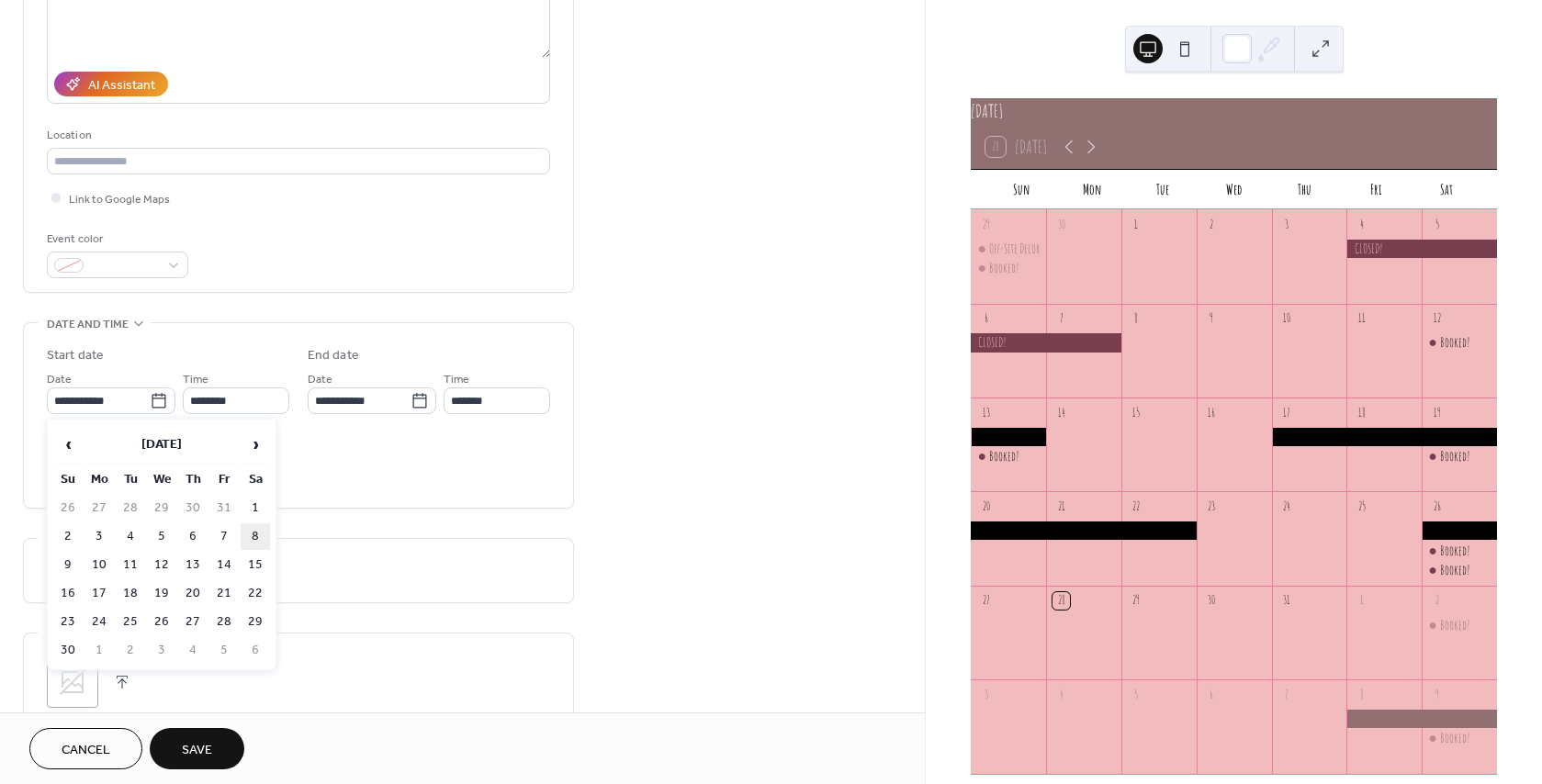 click on "8" at bounding box center [255, 536] 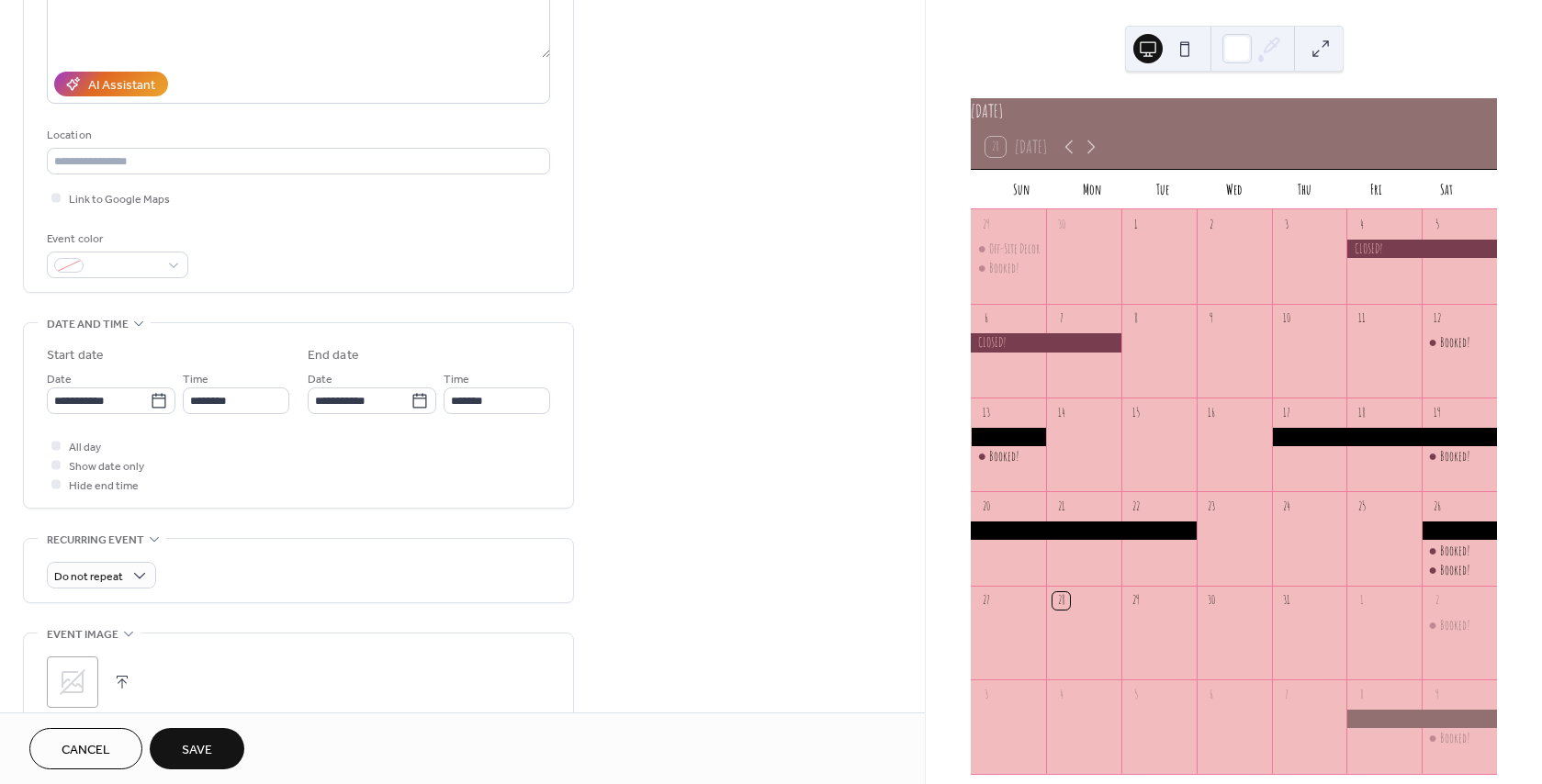 type on "**********" 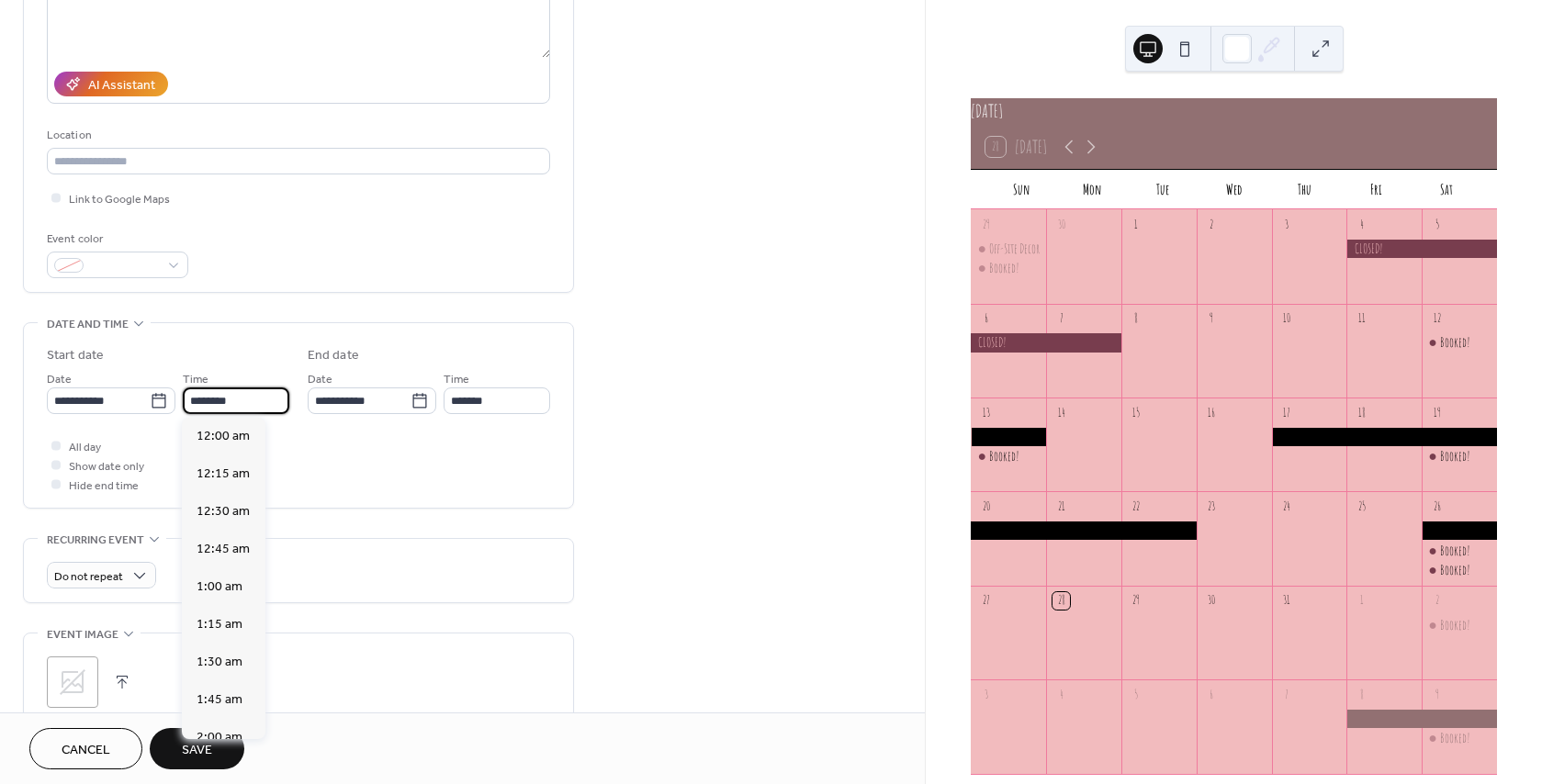 click on "********" at bounding box center [236, 400] 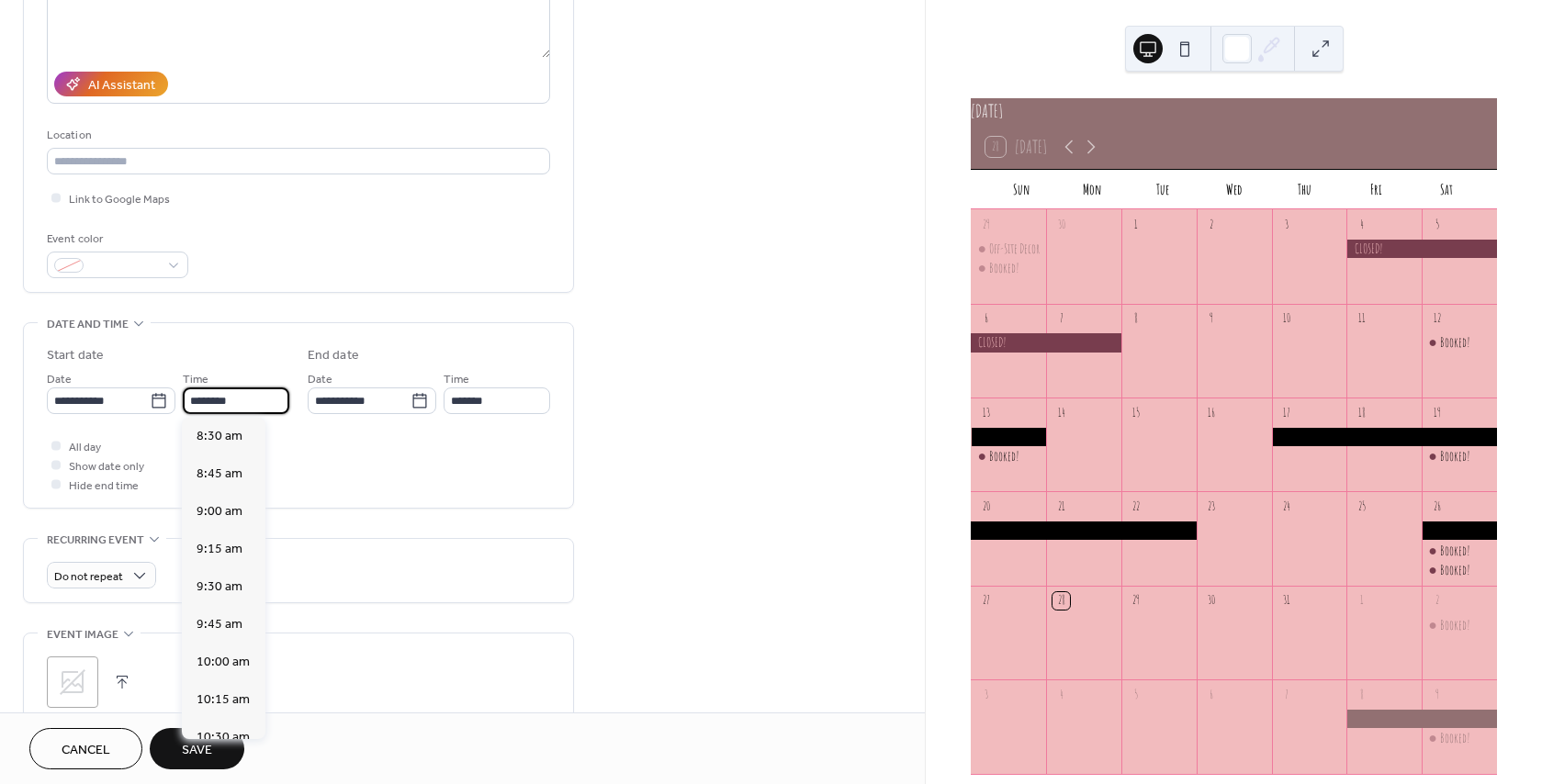 scroll, scrollTop: 1256, scrollLeft: 0, axis: vertical 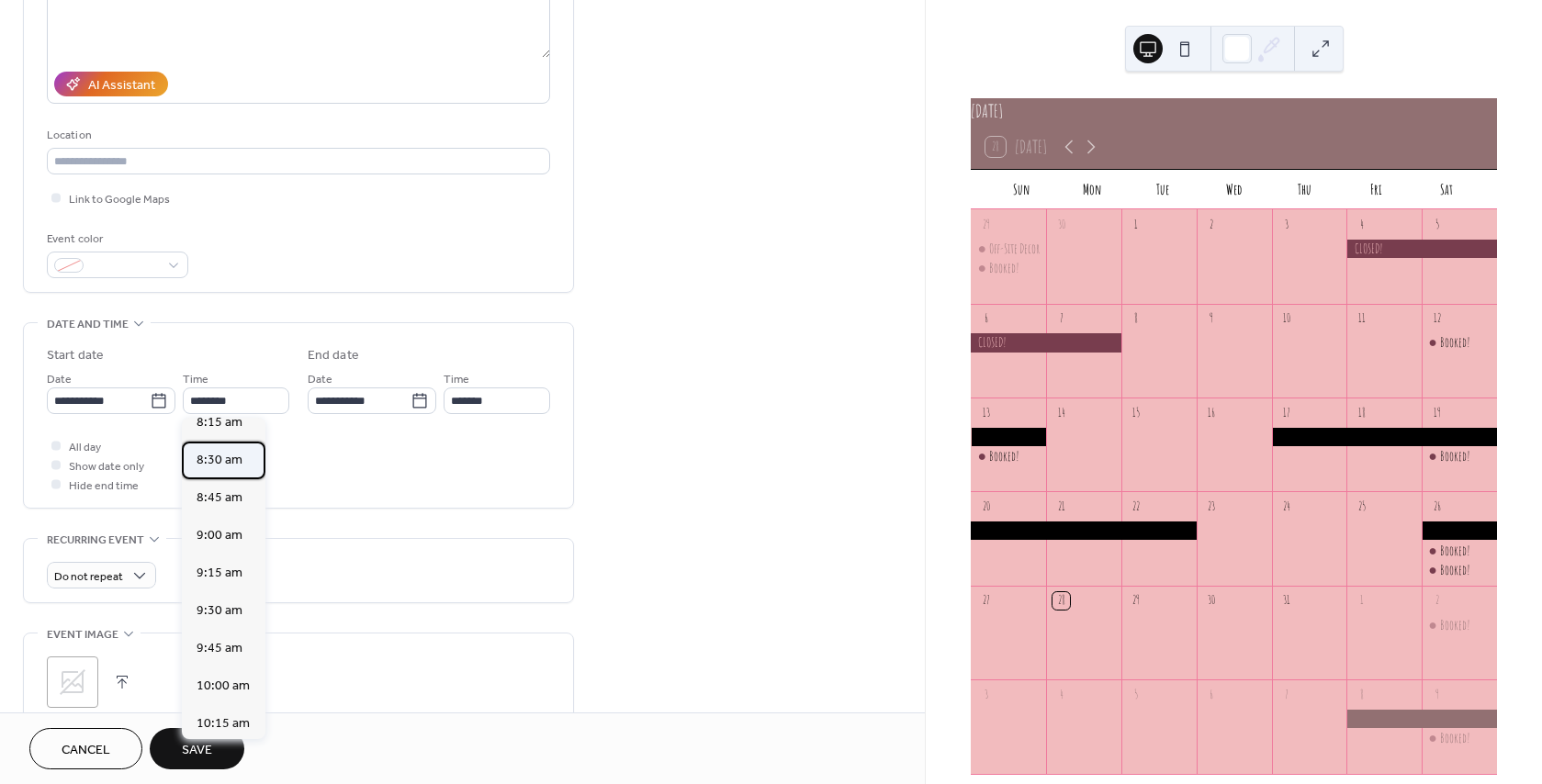 click on "8:30 am" at bounding box center (219, 460) 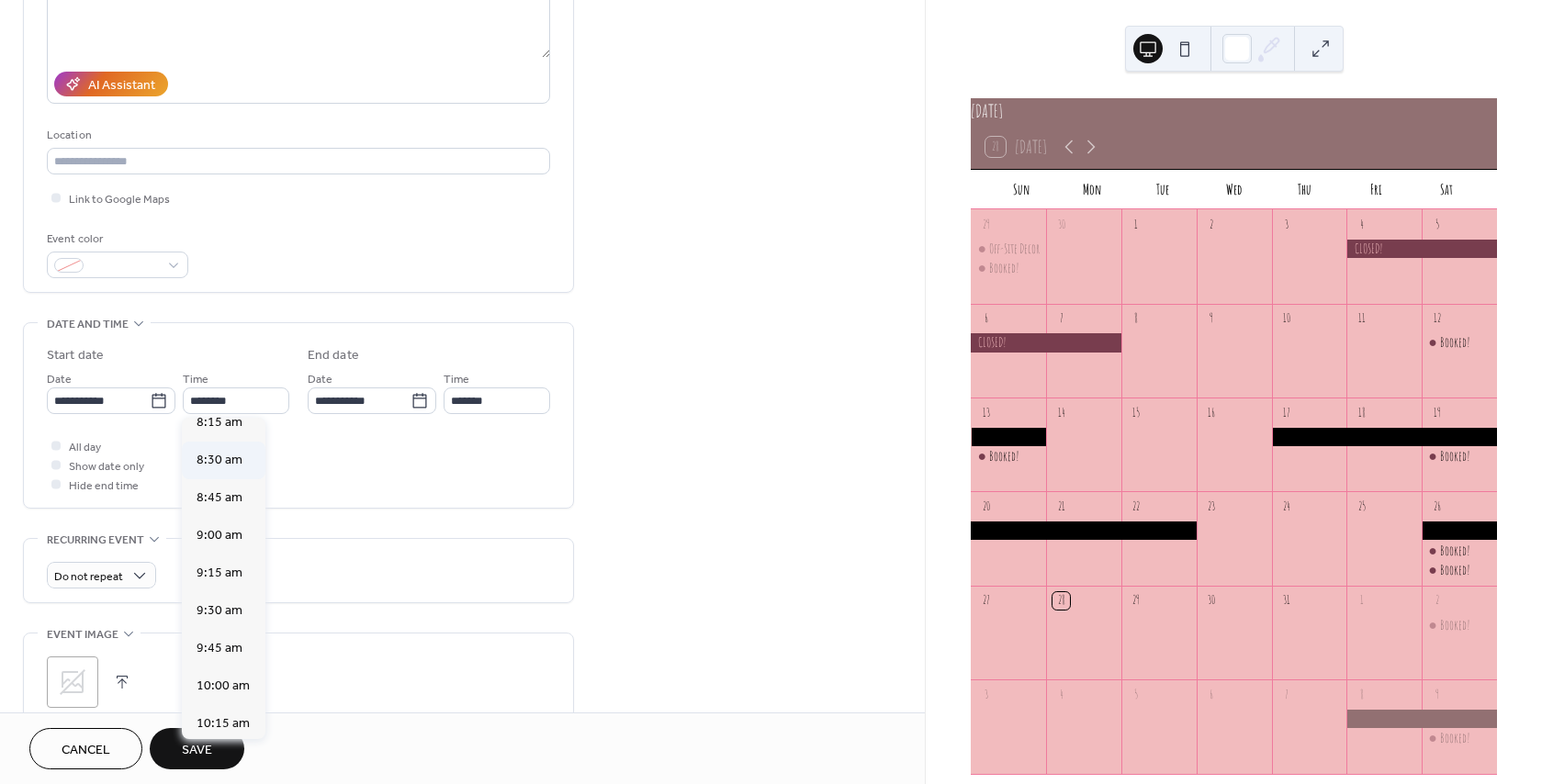 type on "*******" 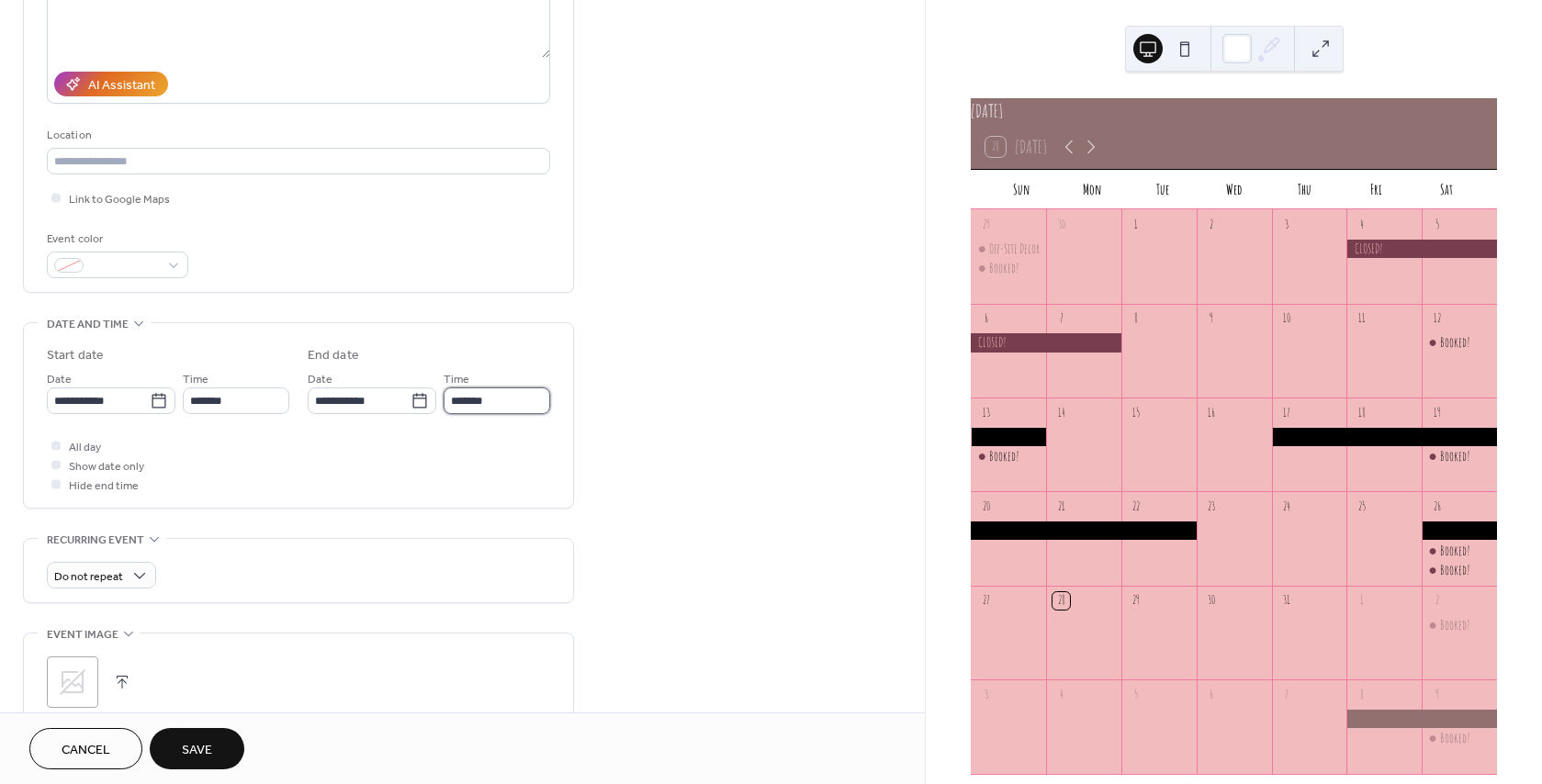 click on "*******" at bounding box center [497, 400] 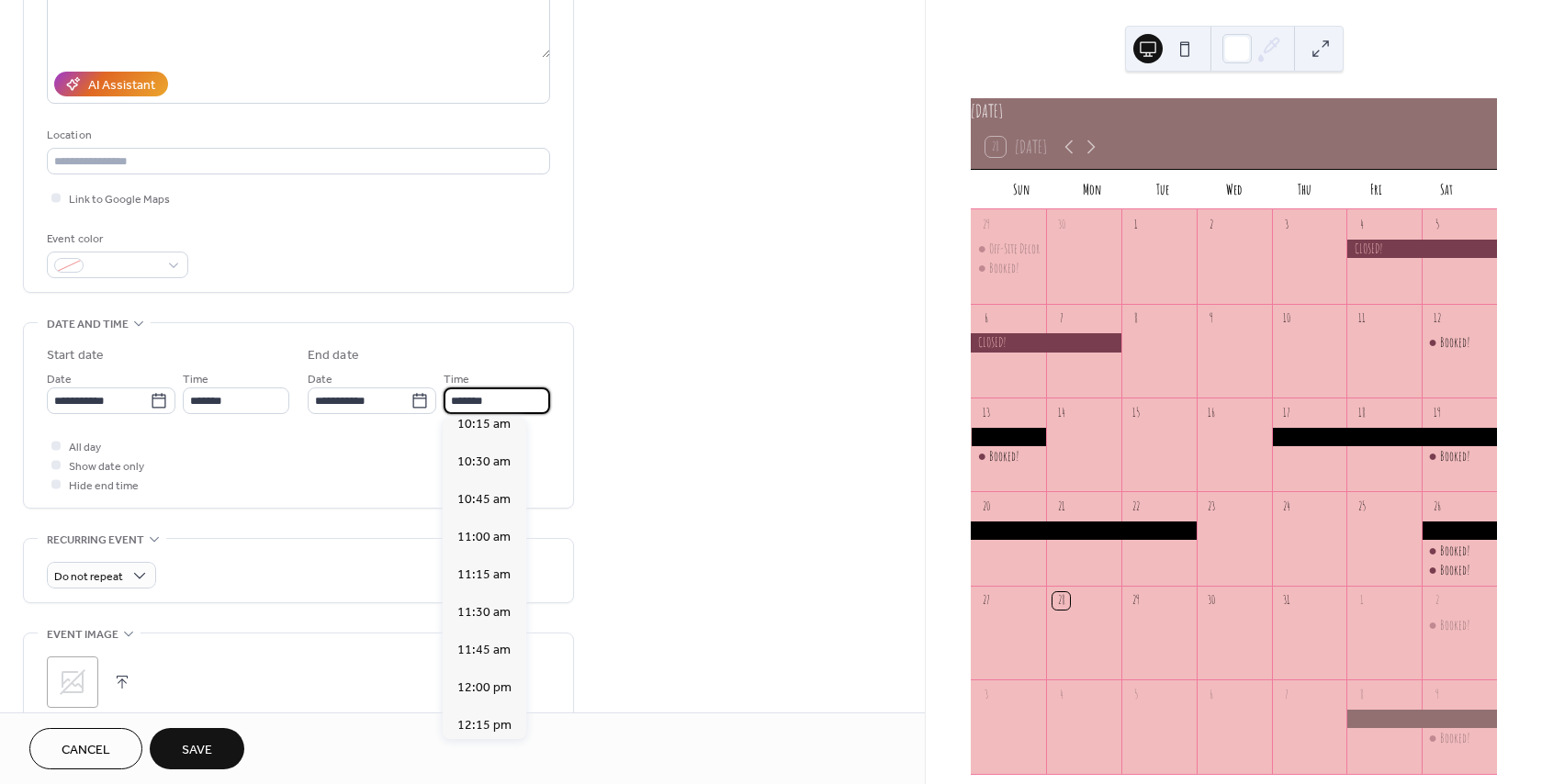 scroll, scrollTop: 367, scrollLeft: 0, axis: vertical 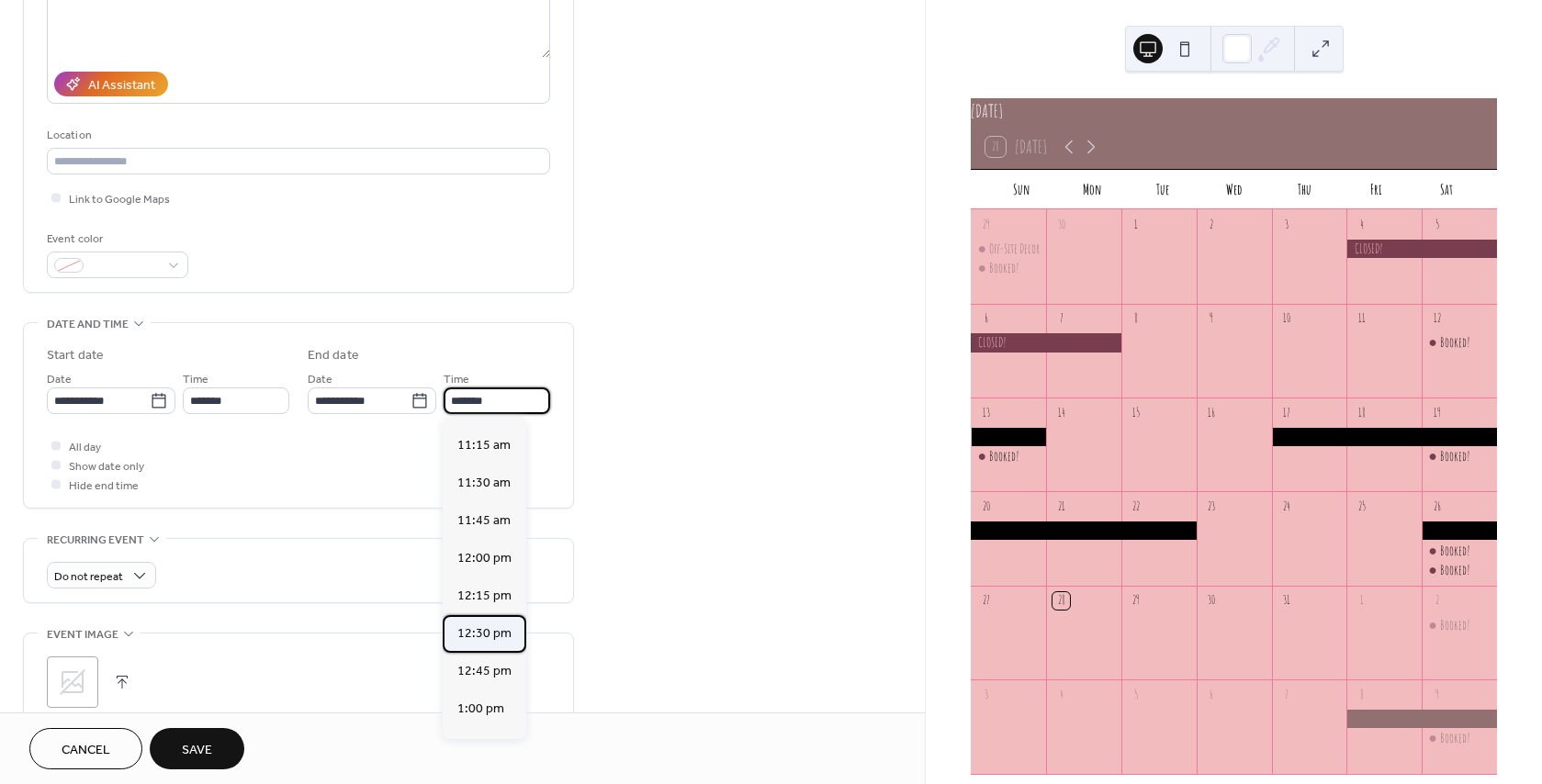 click on "12:30 pm" at bounding box center [484, 633] 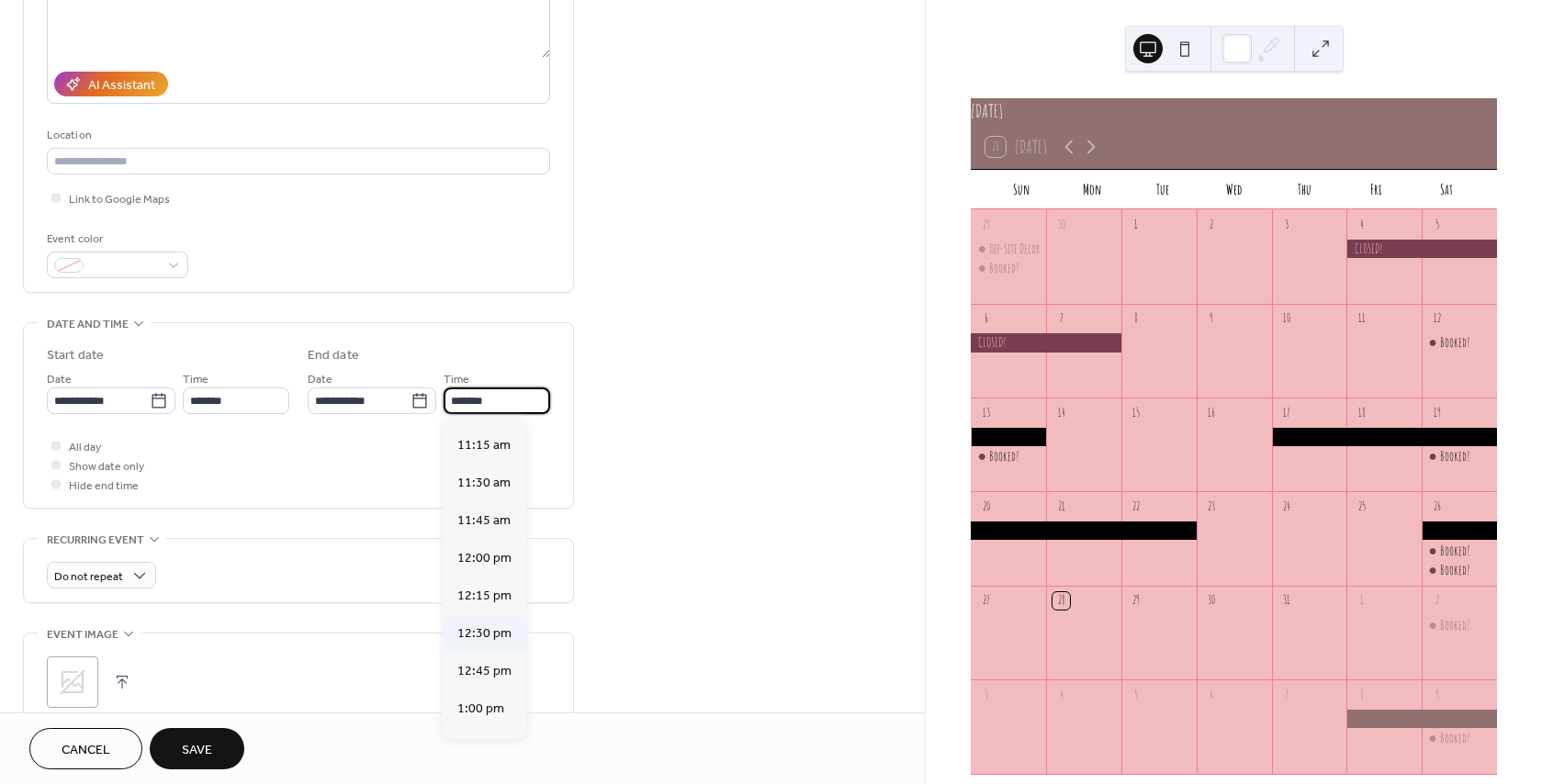 type on "********" 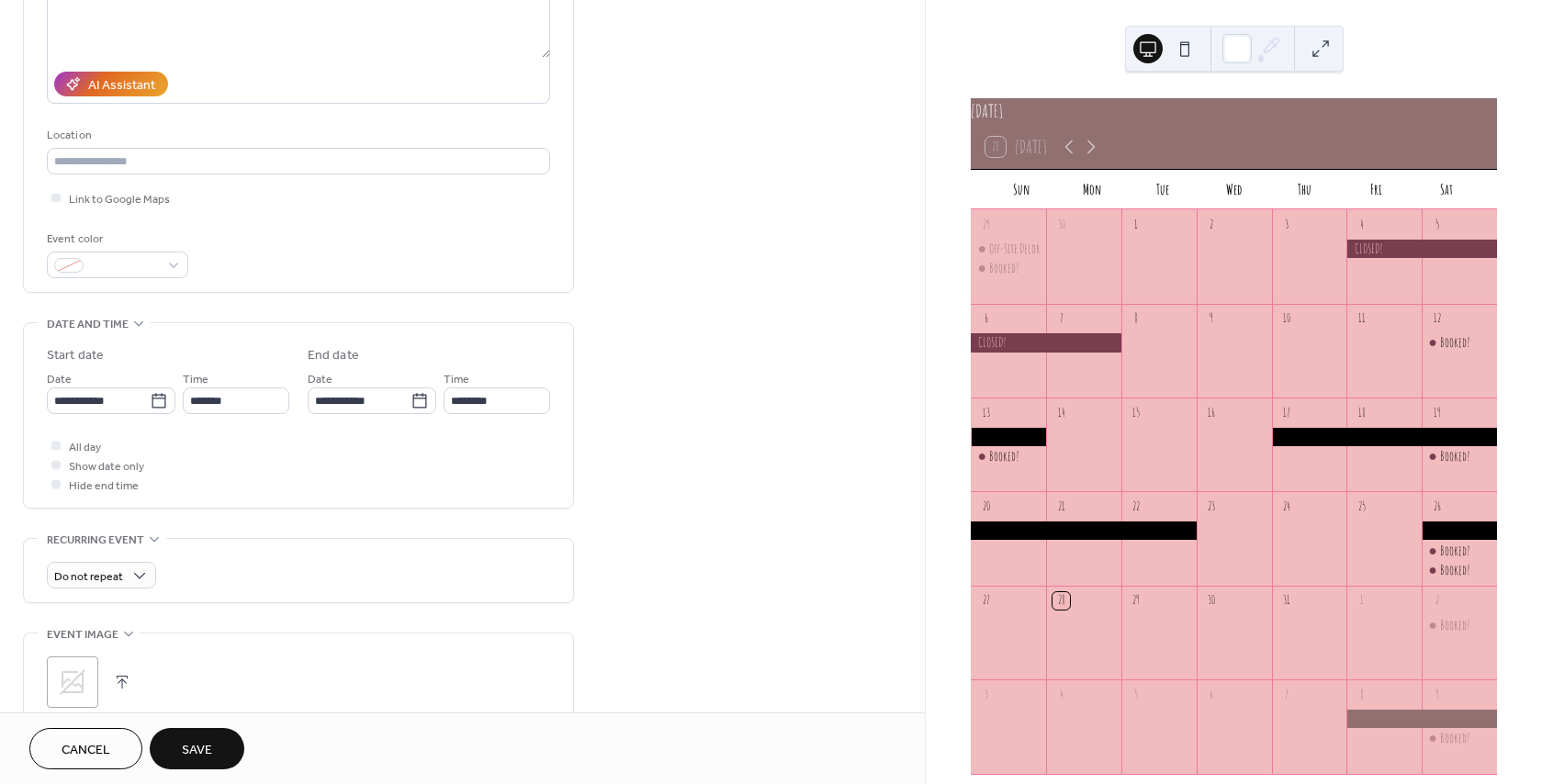 click on "Save" at bounding box center (197, 748) 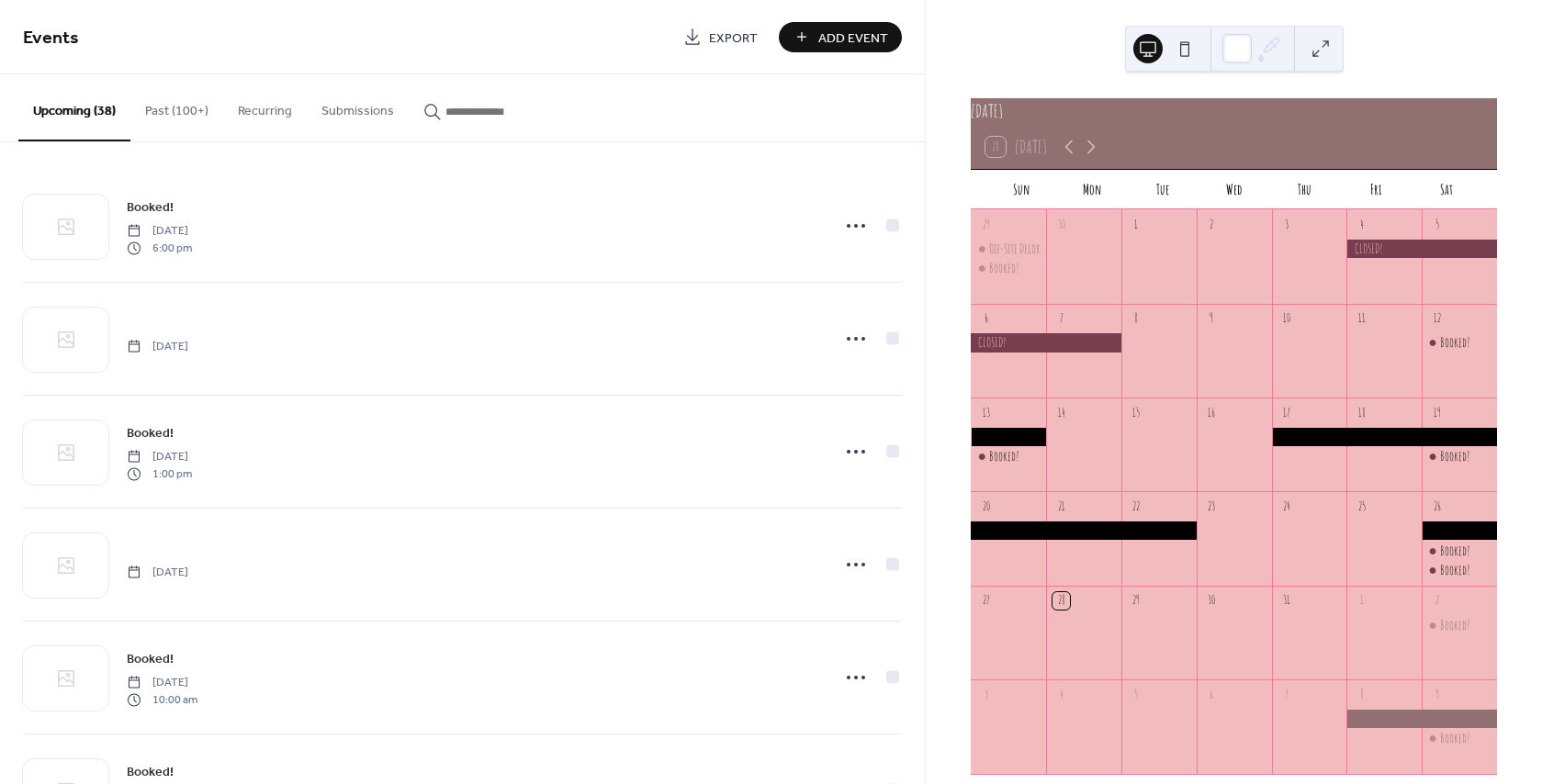 click on "Add Event" at bounding box center [853, 38] 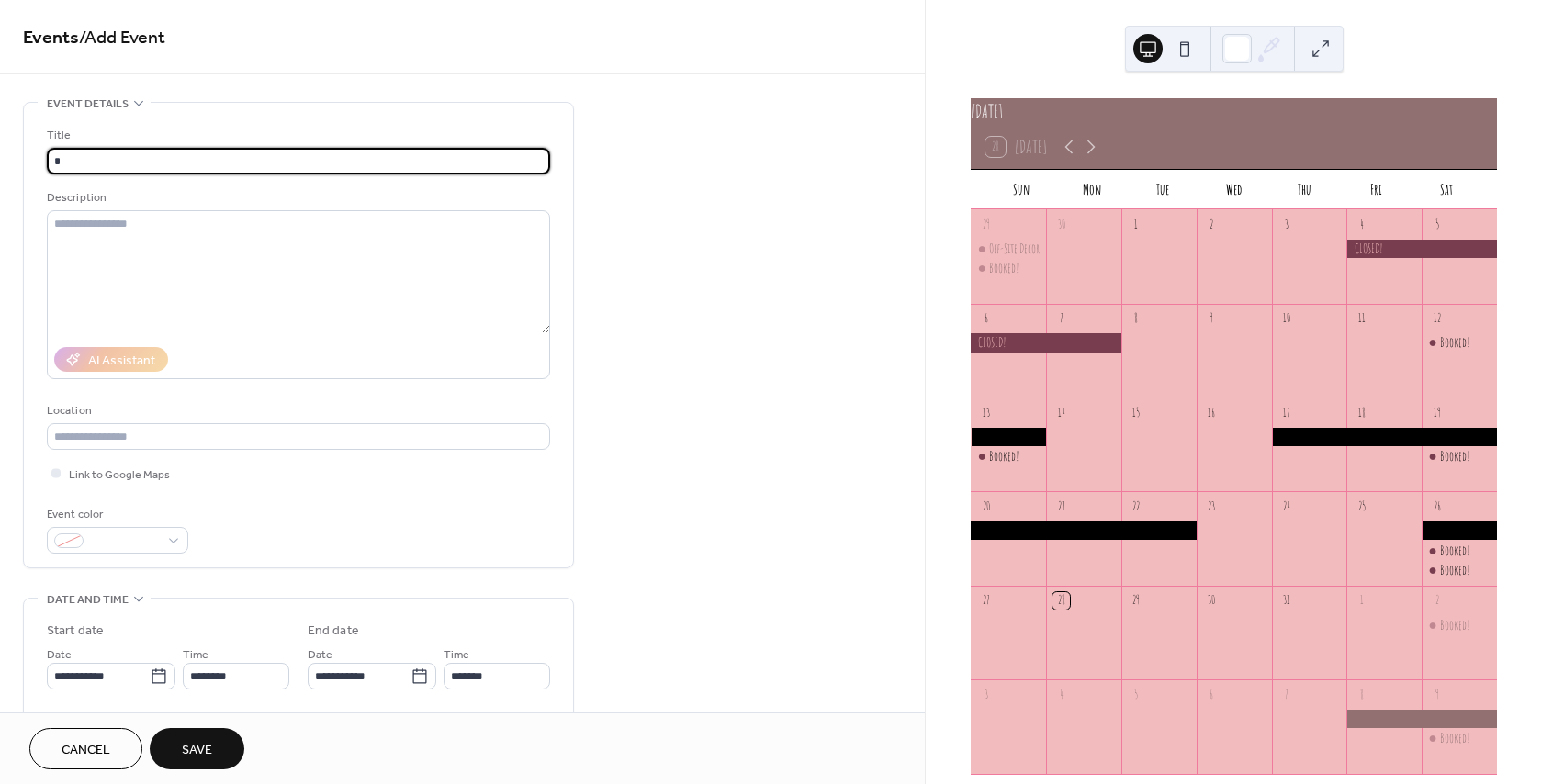 type on "*******" 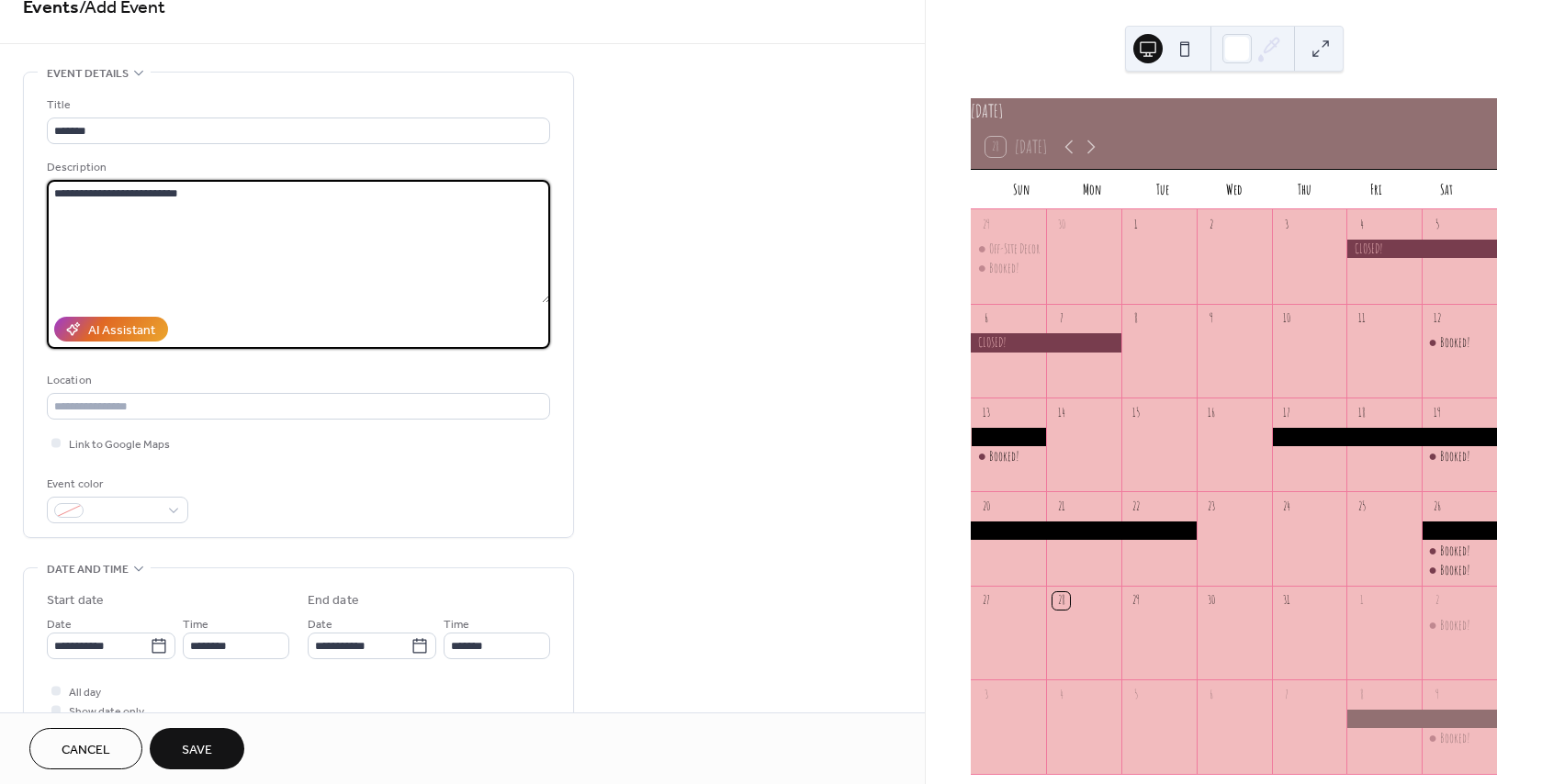 scroll, scrollTop: 184, scrollLeft: 0, axis: vertical 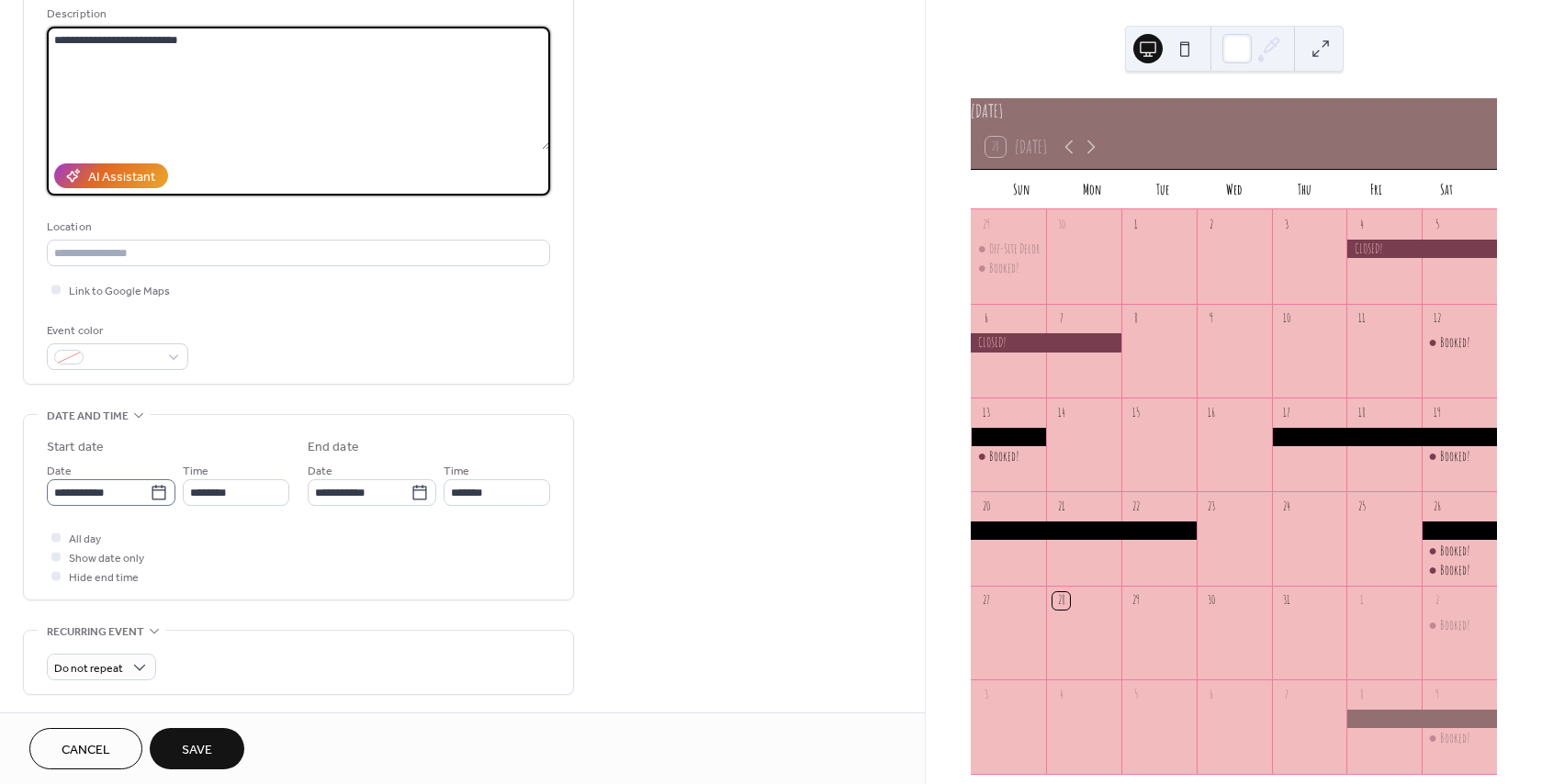 type on "**********" 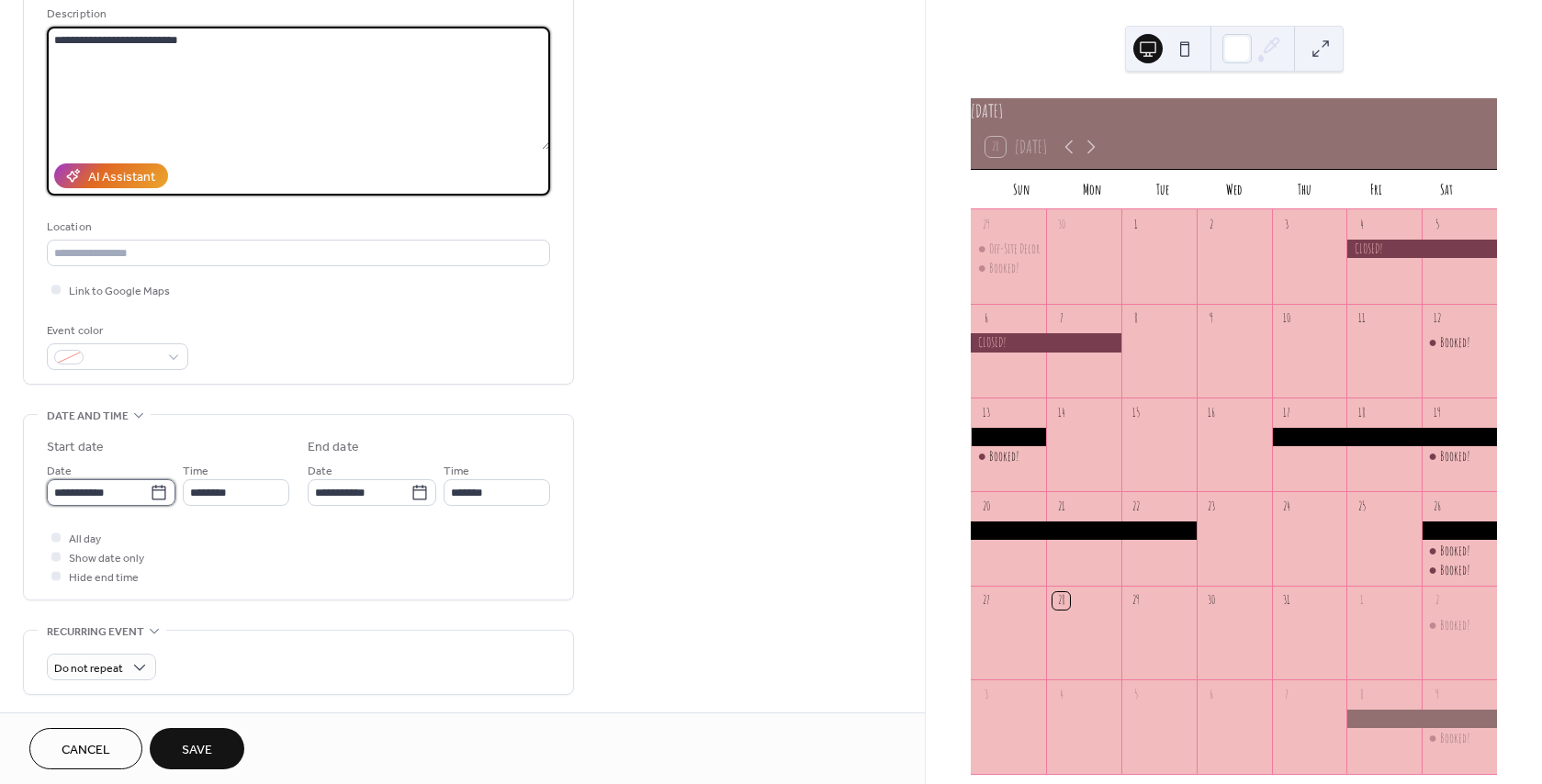 click on "**********" at bounding box center [98, 492] 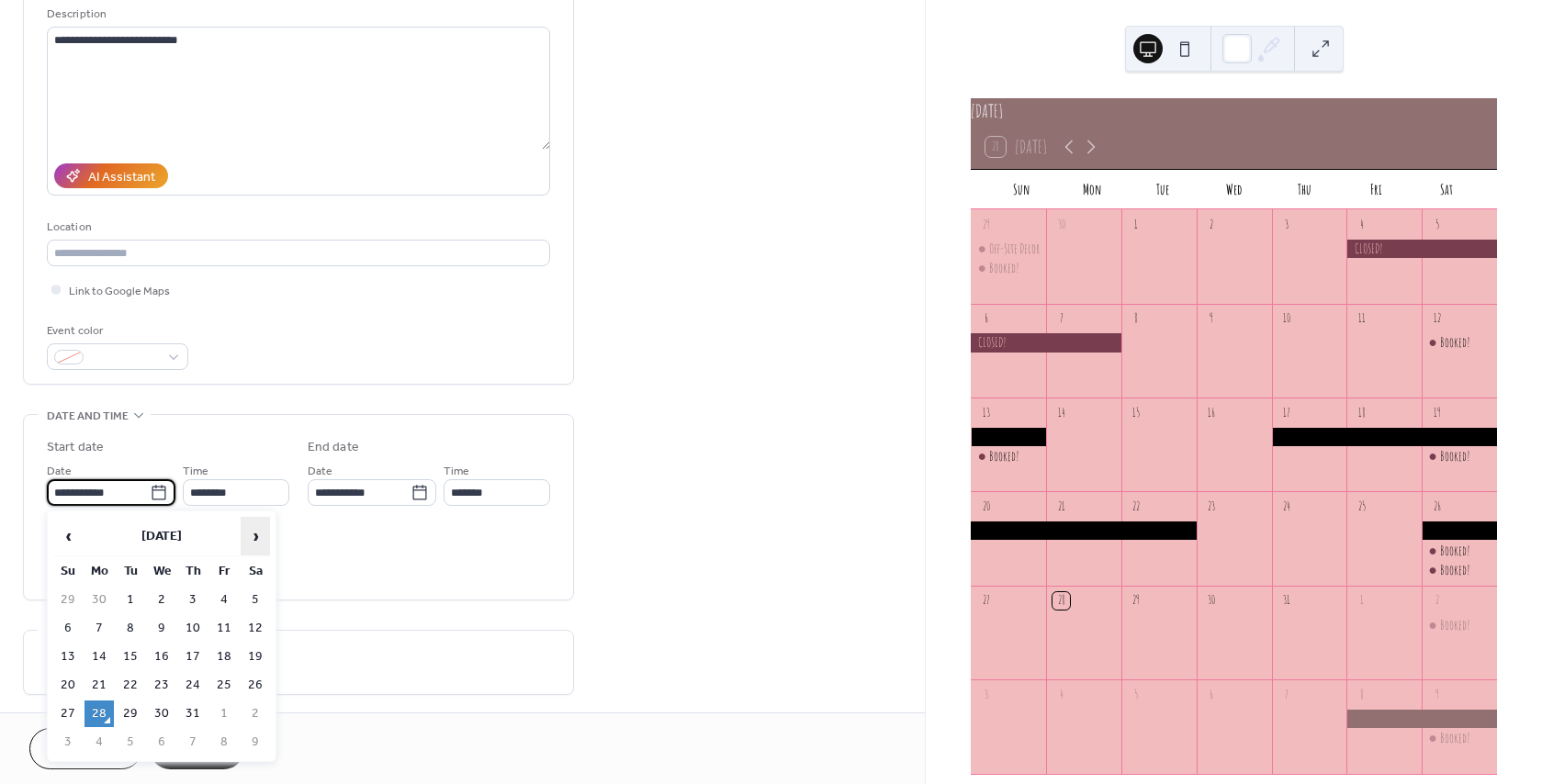 click on "›" at bounding box center (255, 536) 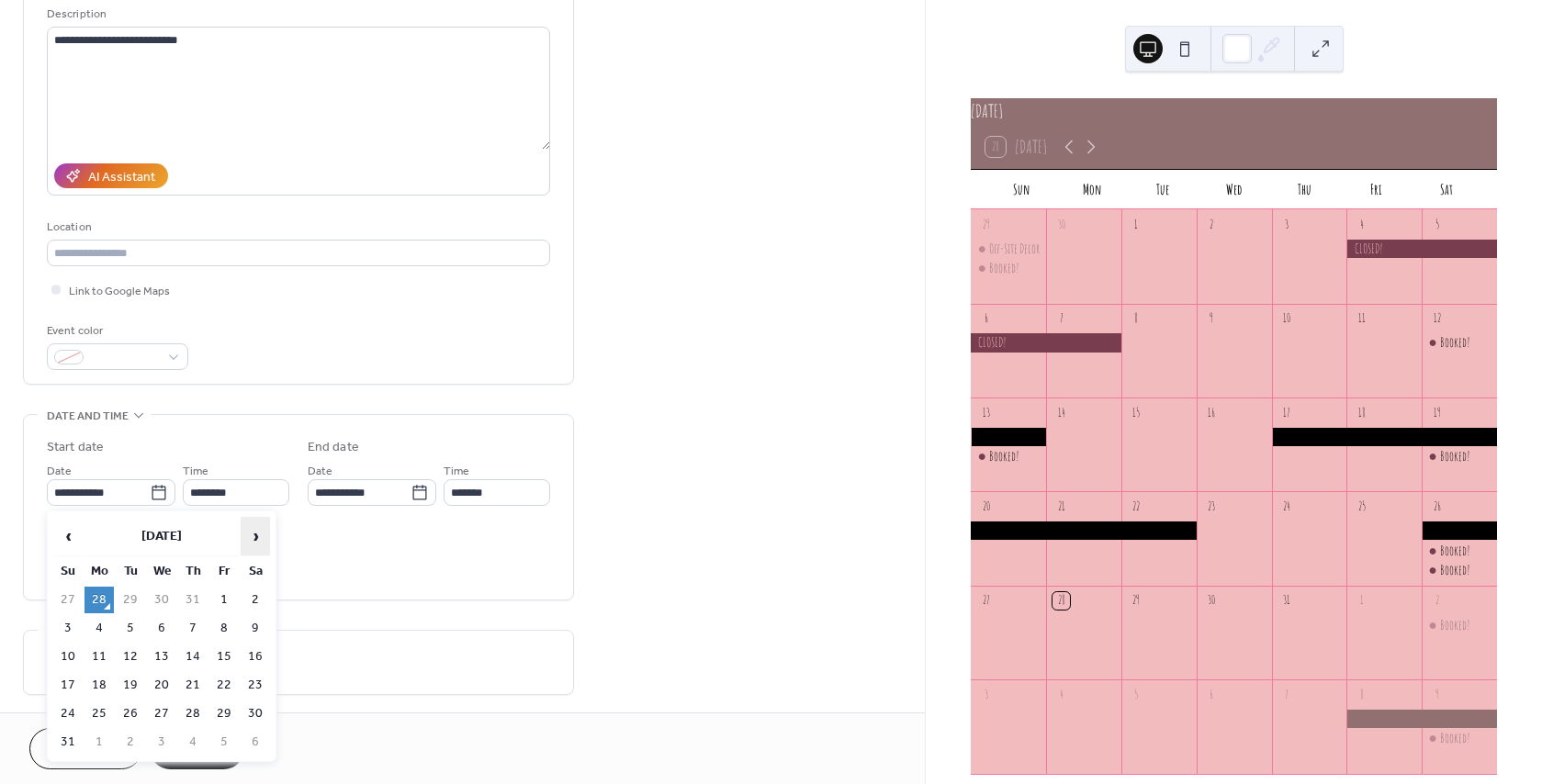 click on "›" at bounding box center [255, 536] 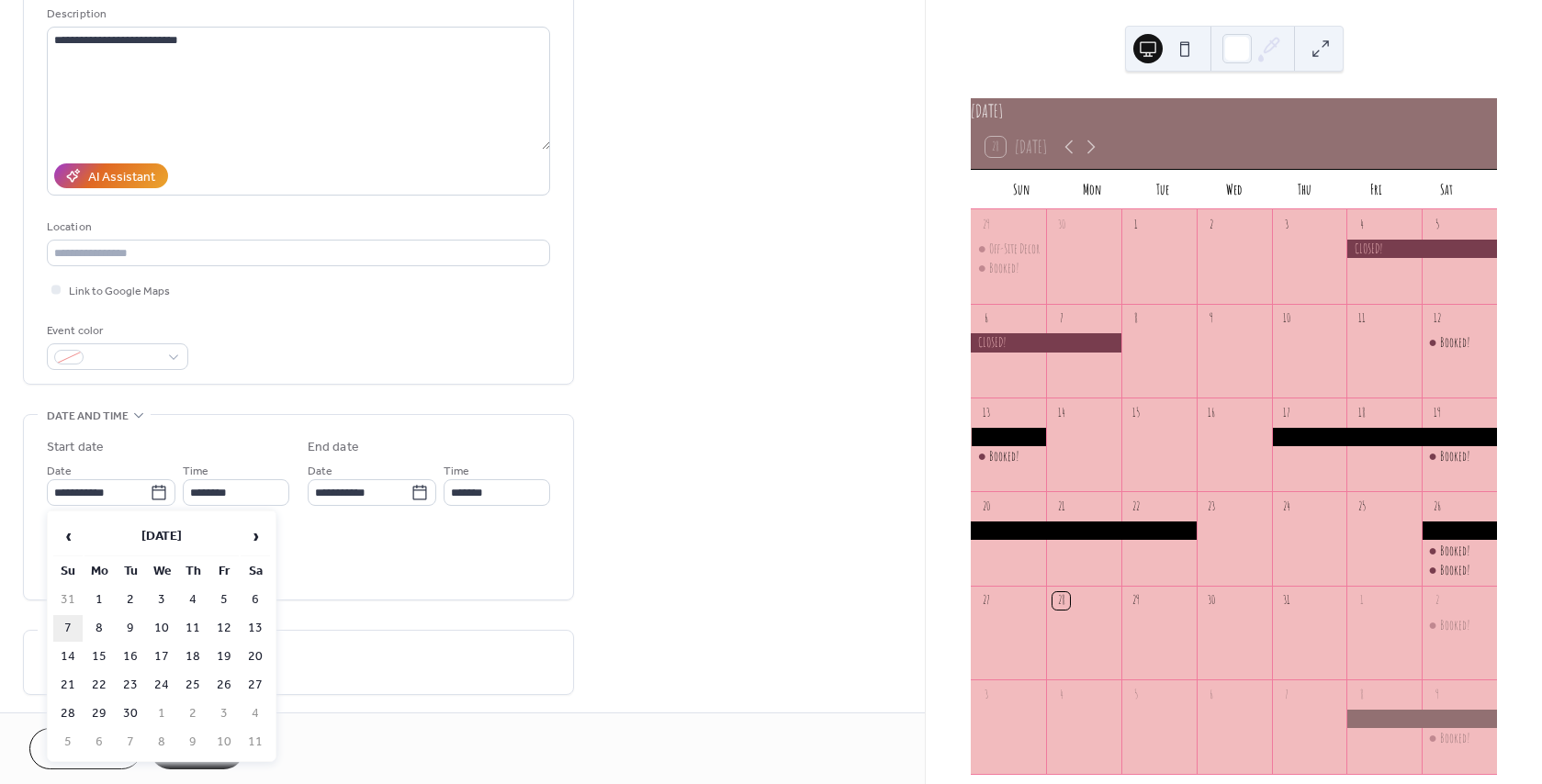 click on "7" at bounding box center (68, 628) 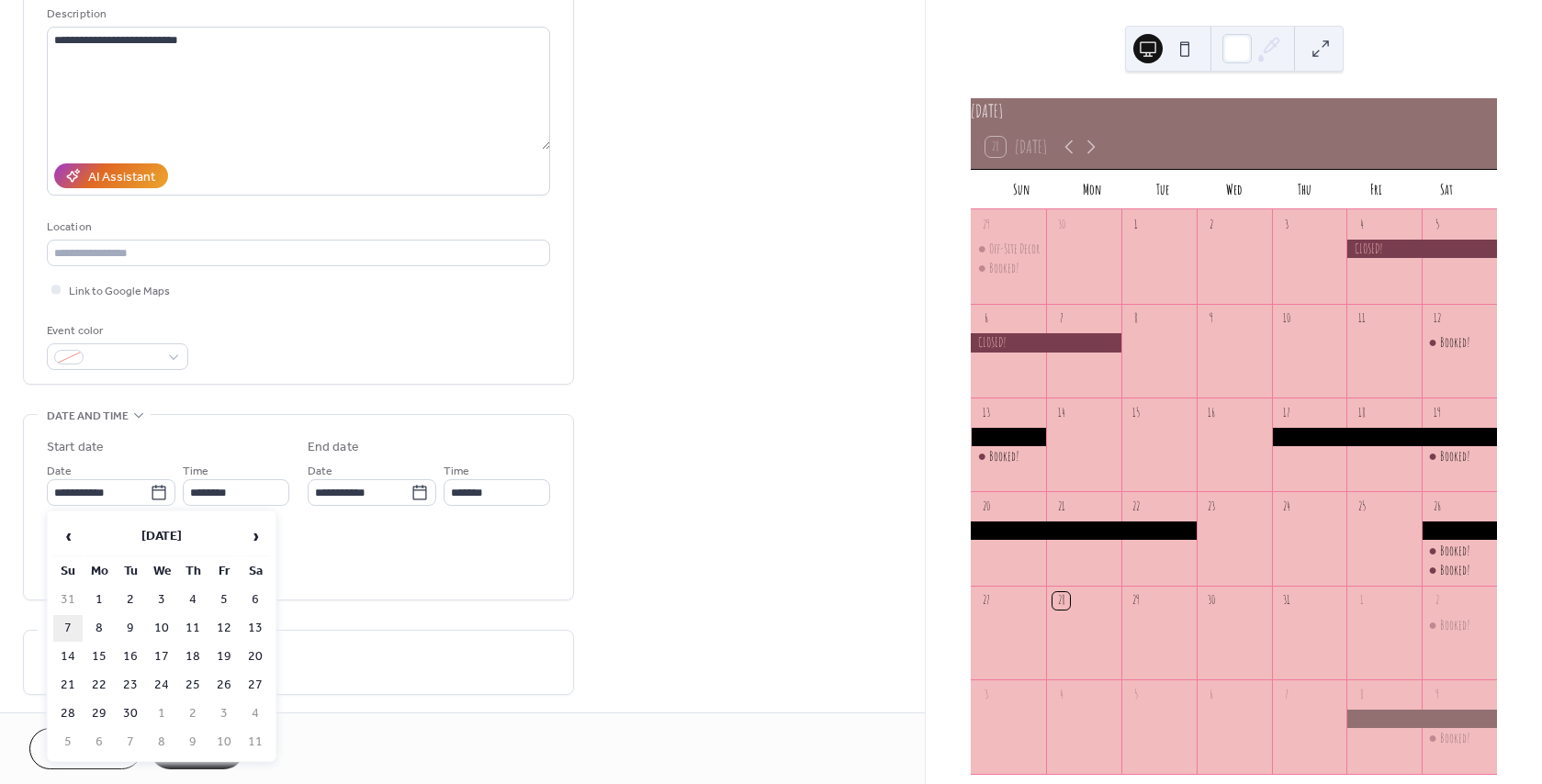 type on "**********" 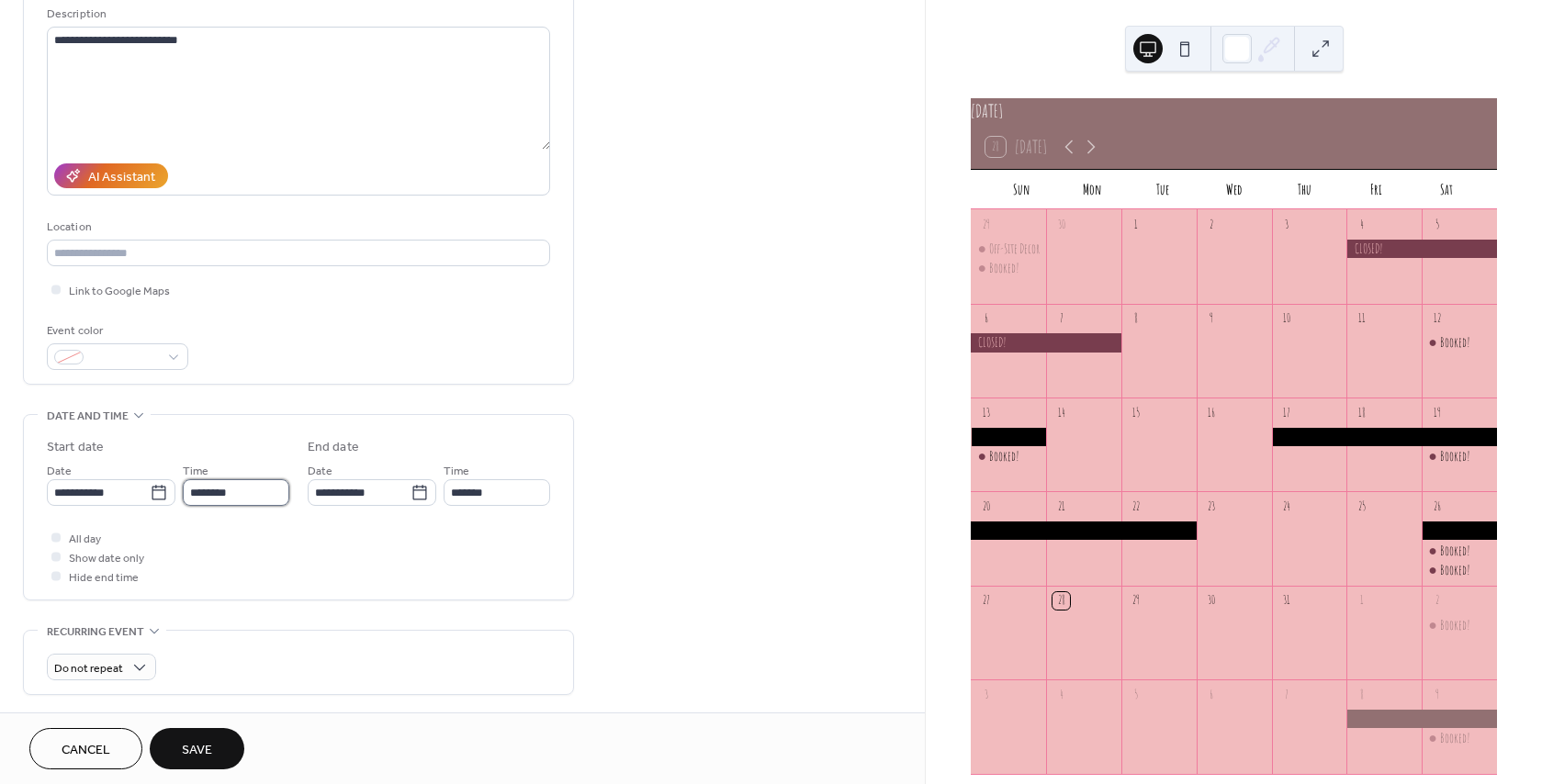 click on "********" at bounding box center (236, 492) 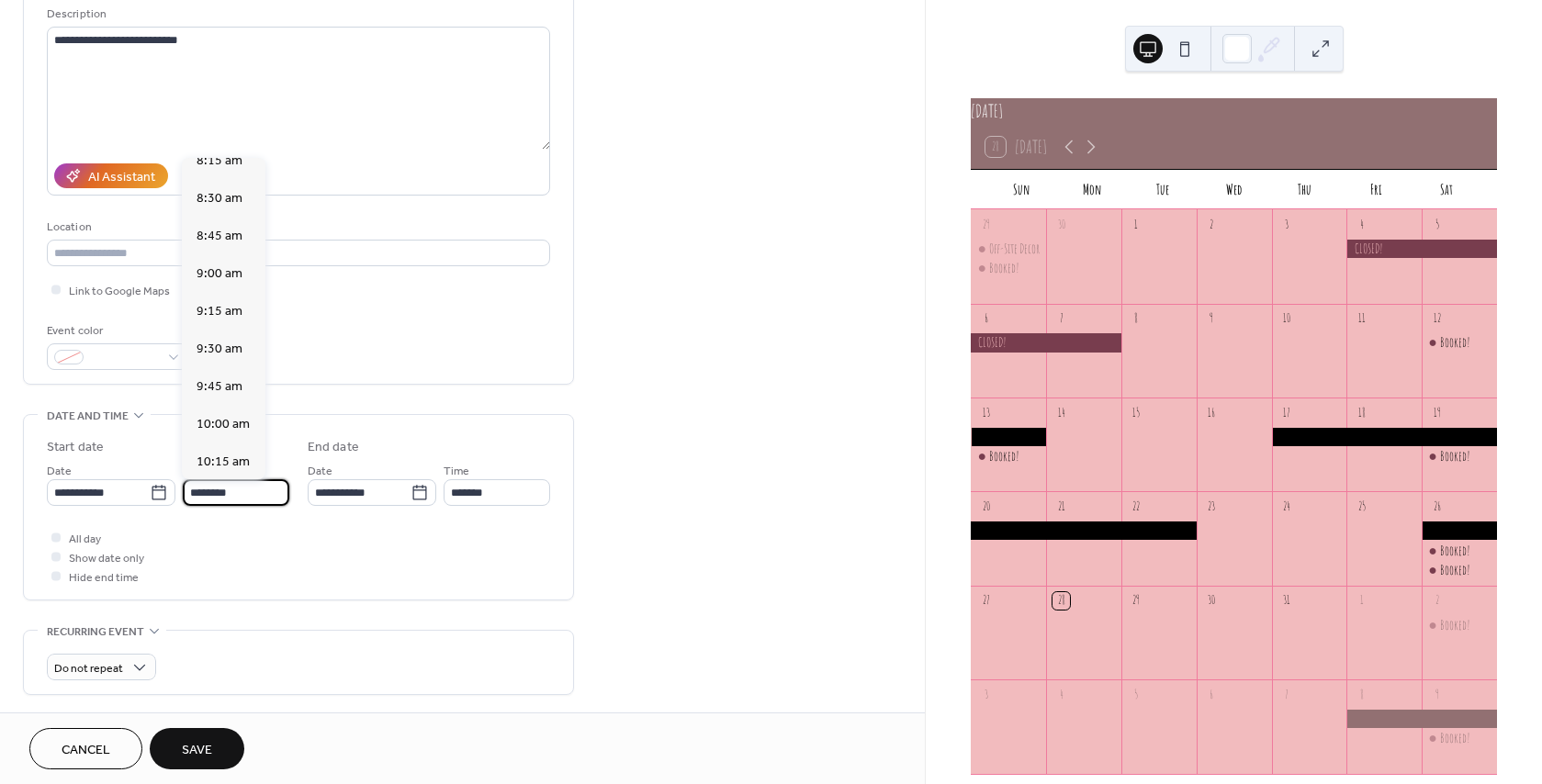 scroll, scrollTop: 1256, scrollLeft: 0, axis: vertical 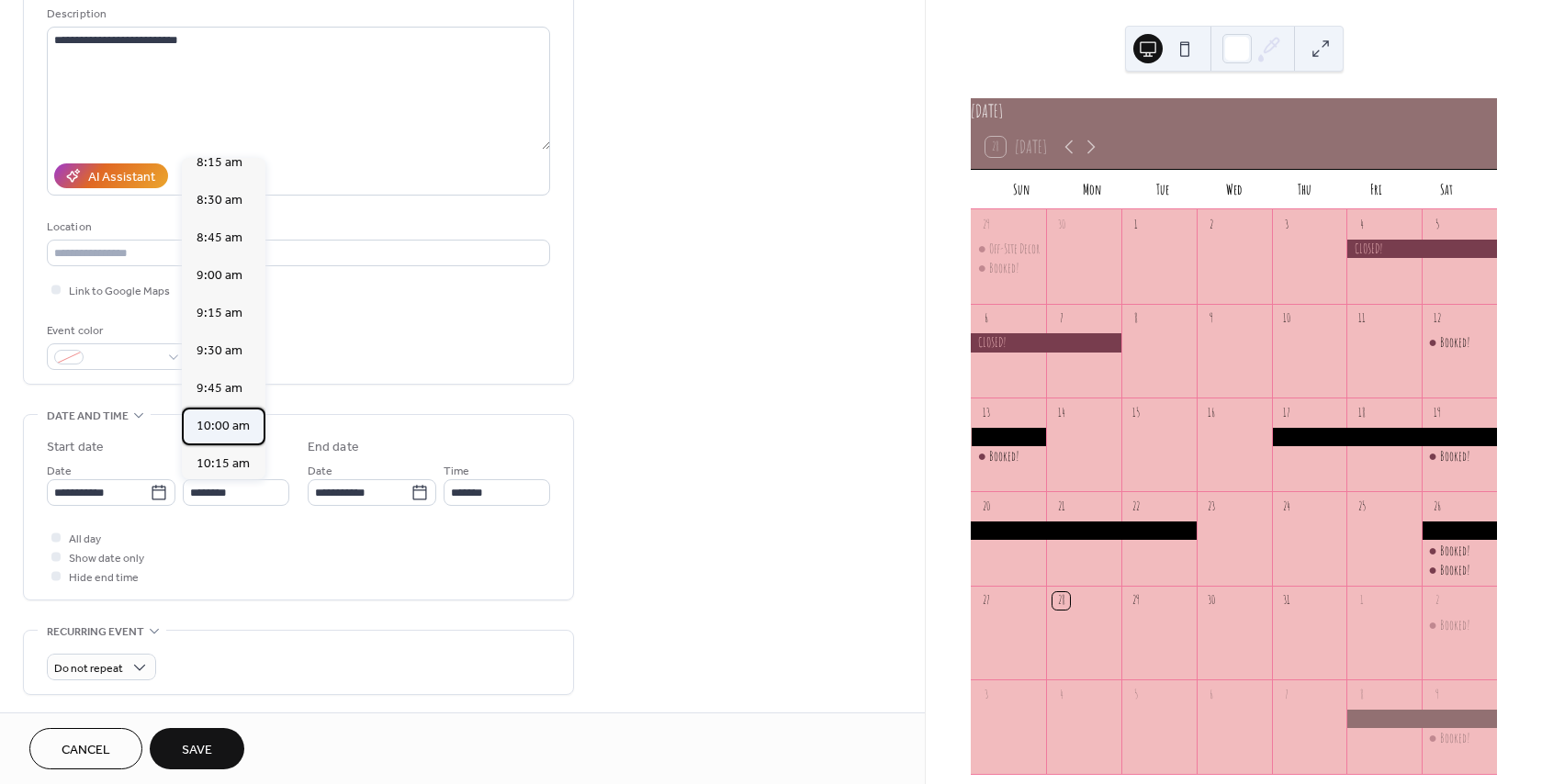 click on "10:00 am" at bounding box center (223, 426) 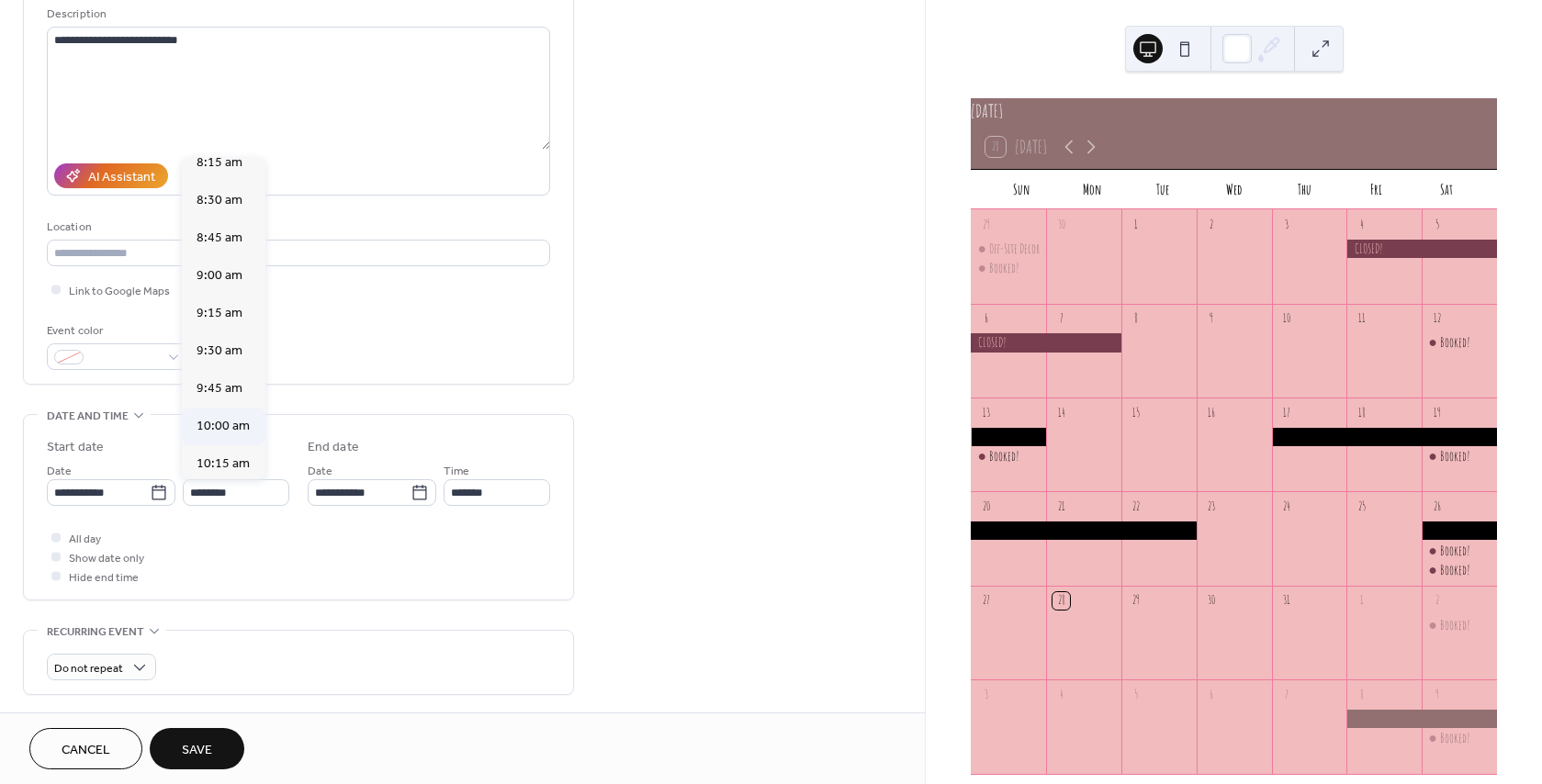 type on "********" 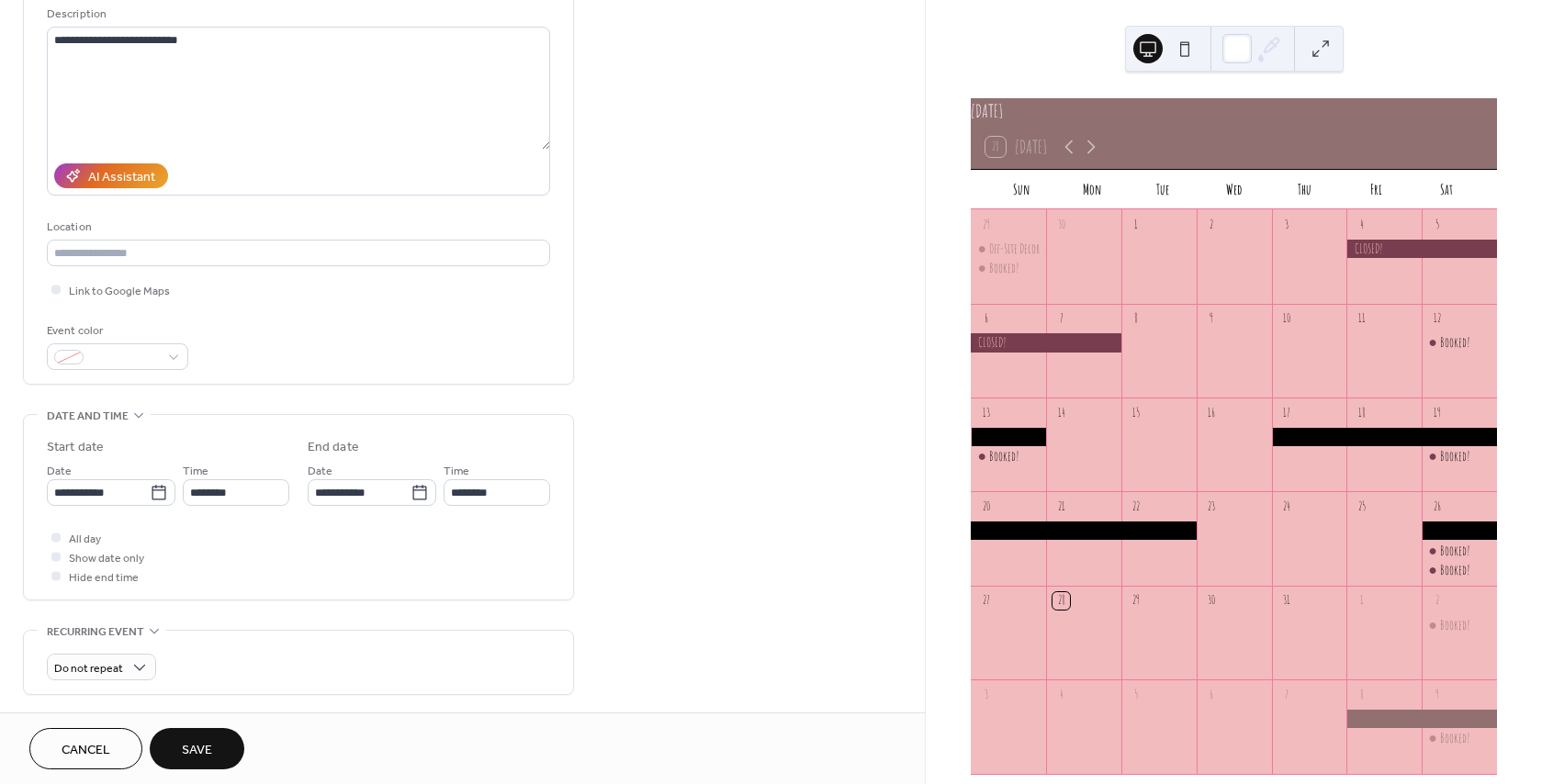 click on "Save" at bounding box center (197, 748) 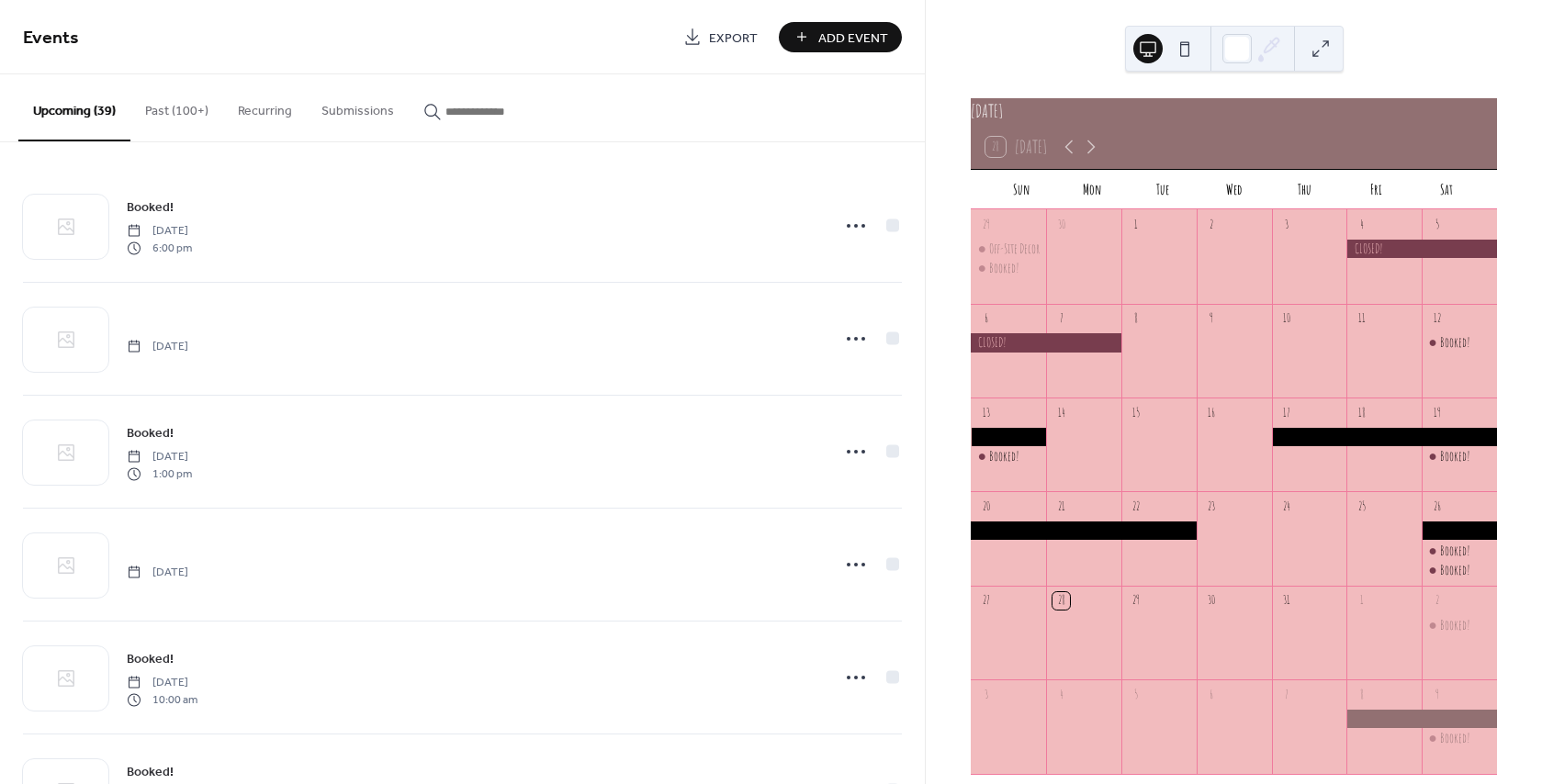 click on "Add Event" at bounding box center (853, 38) 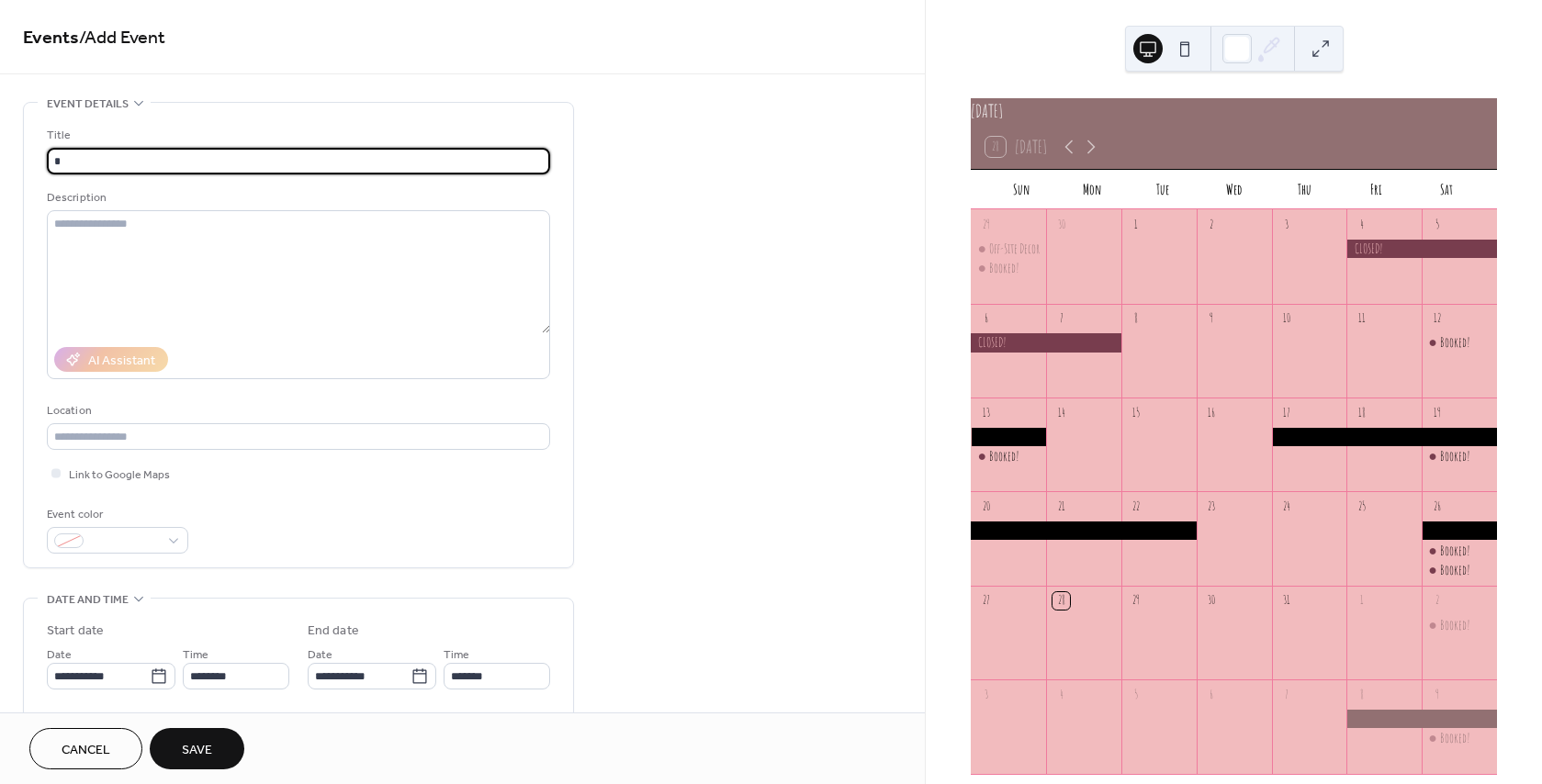 type on "*******" 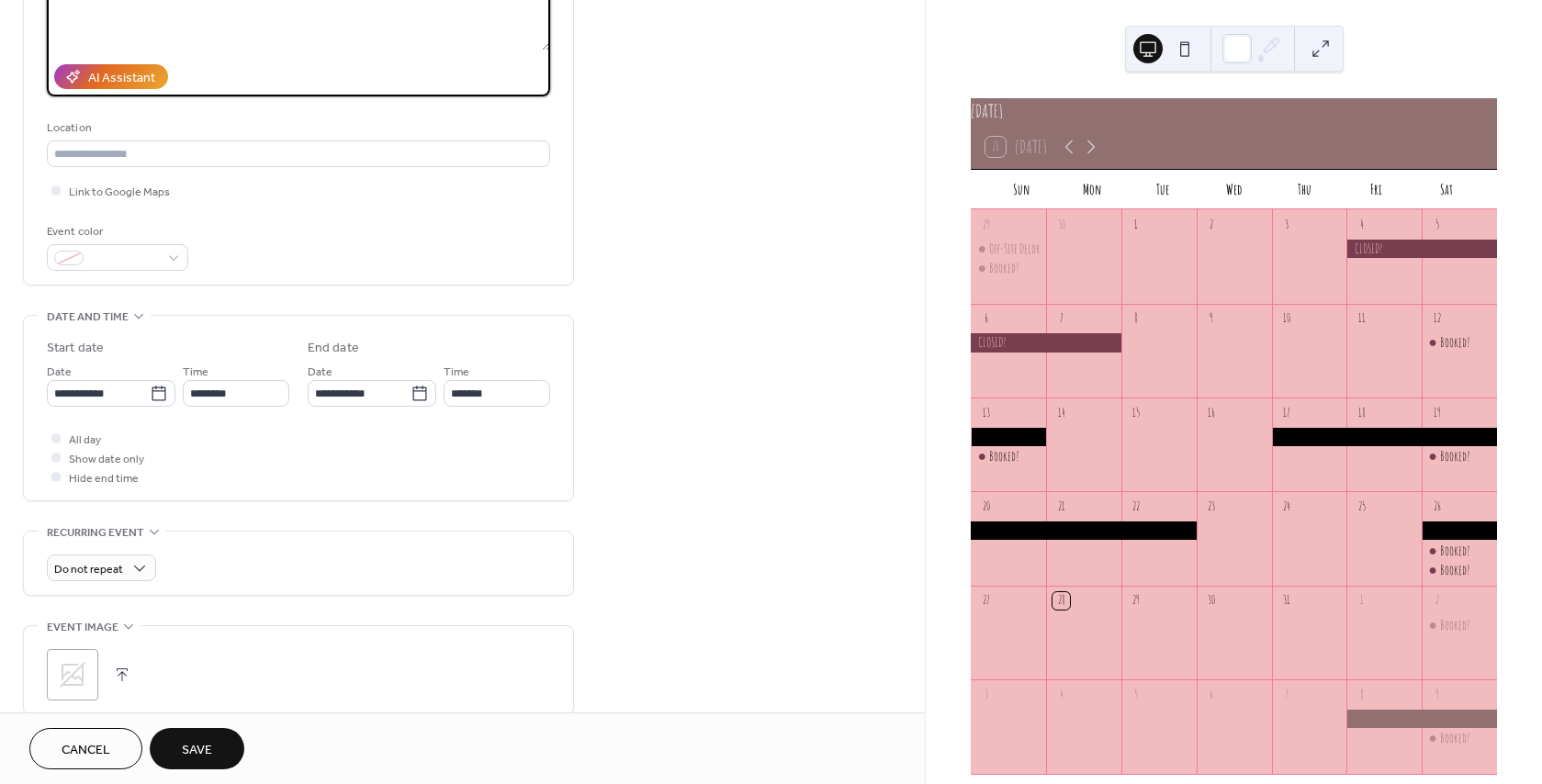 scroll, scrollTop: 367, scrollLeft: 0, axis: vertical 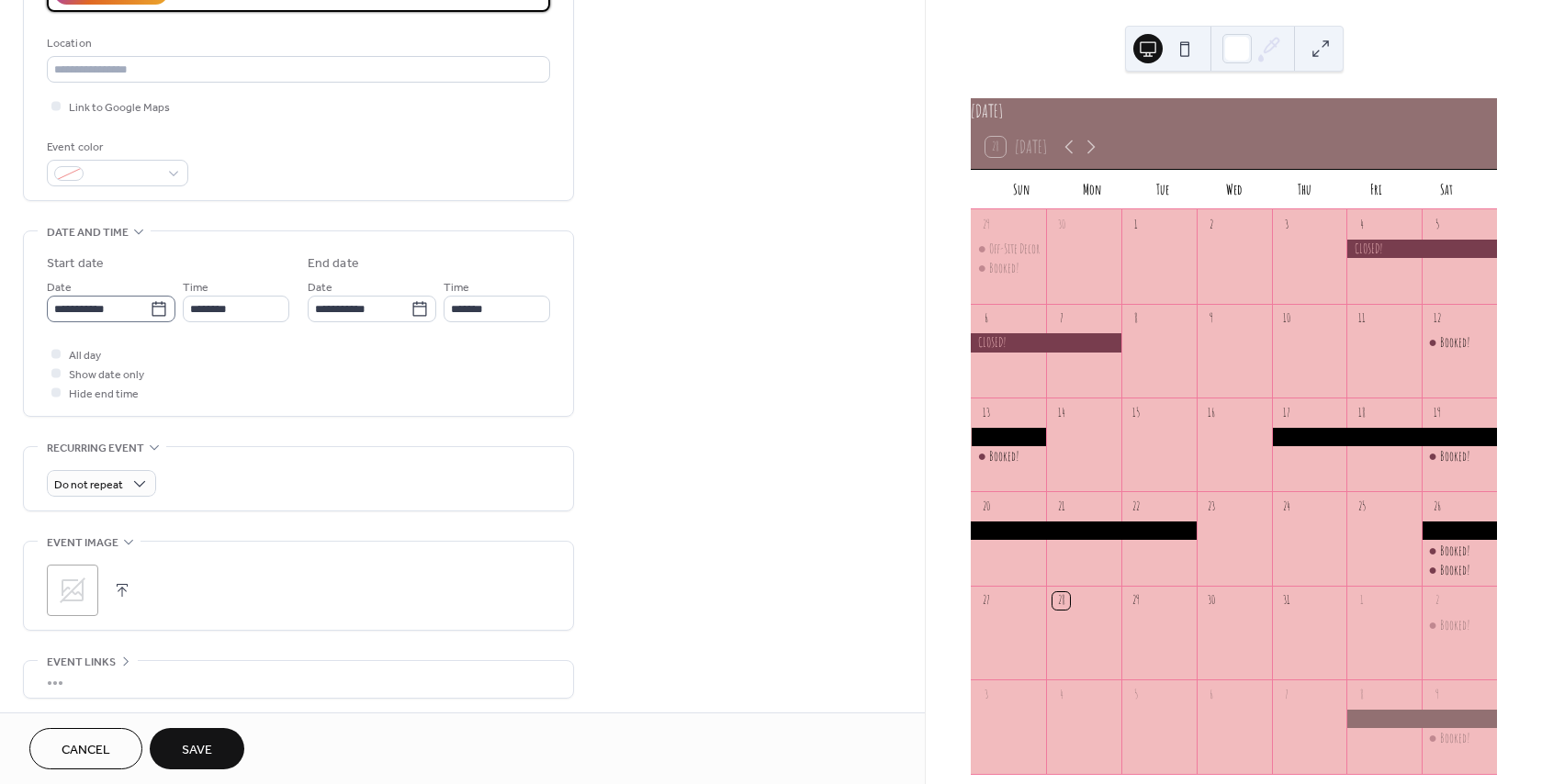 type on "**********" 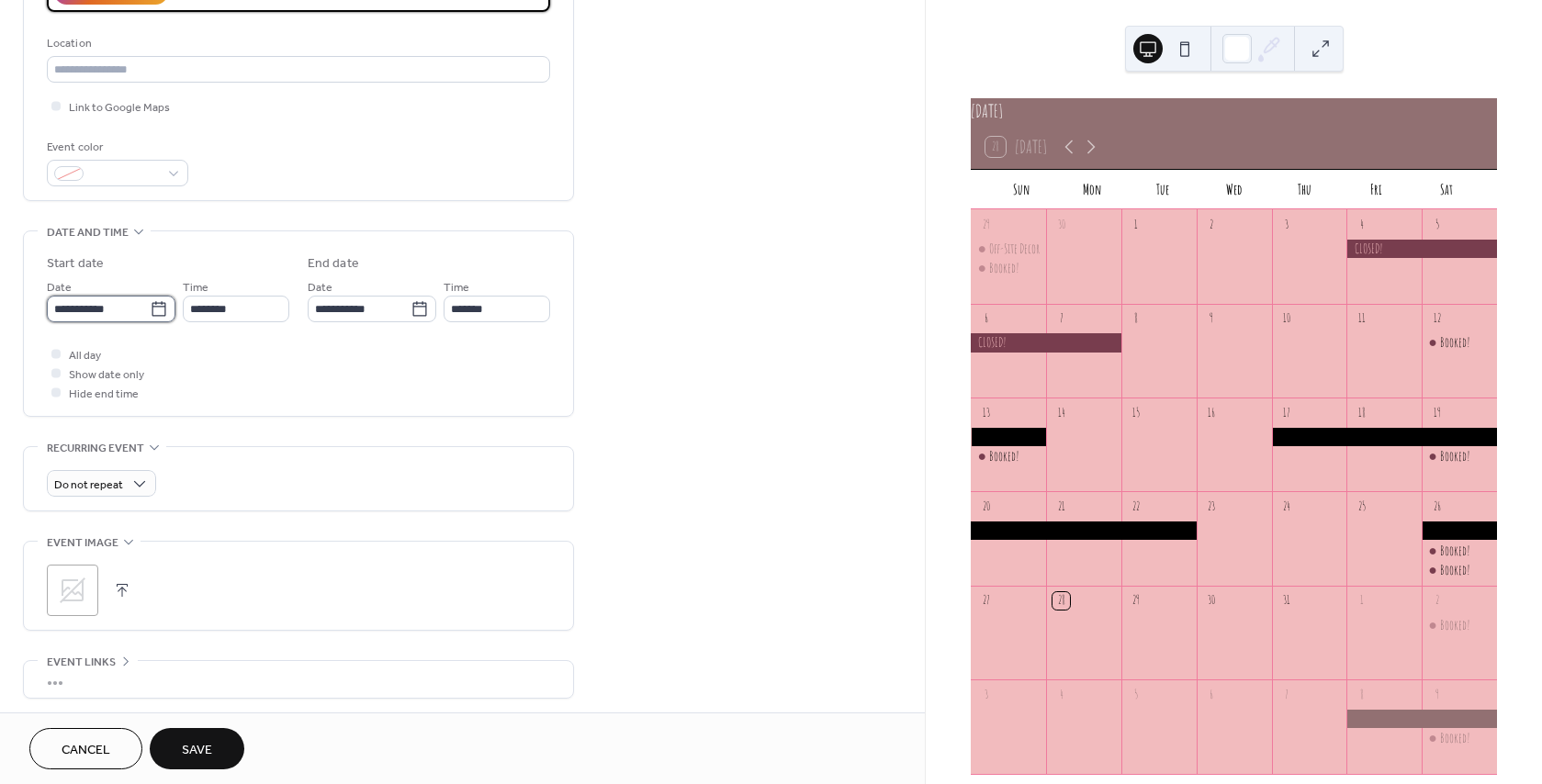 click on "**********" at bounding box center (98, 308) 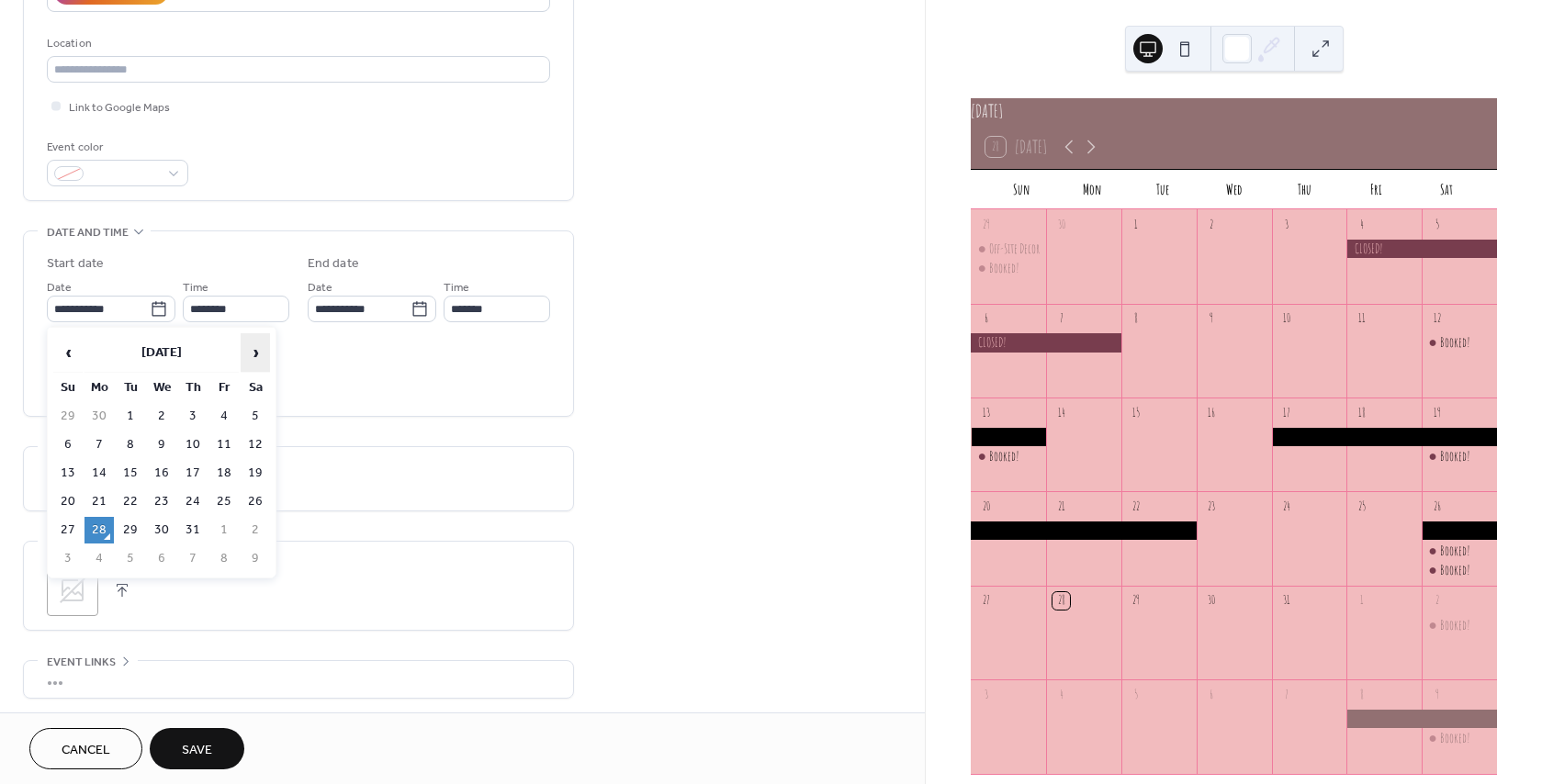 click on "›" at bounding box center (255, 353) 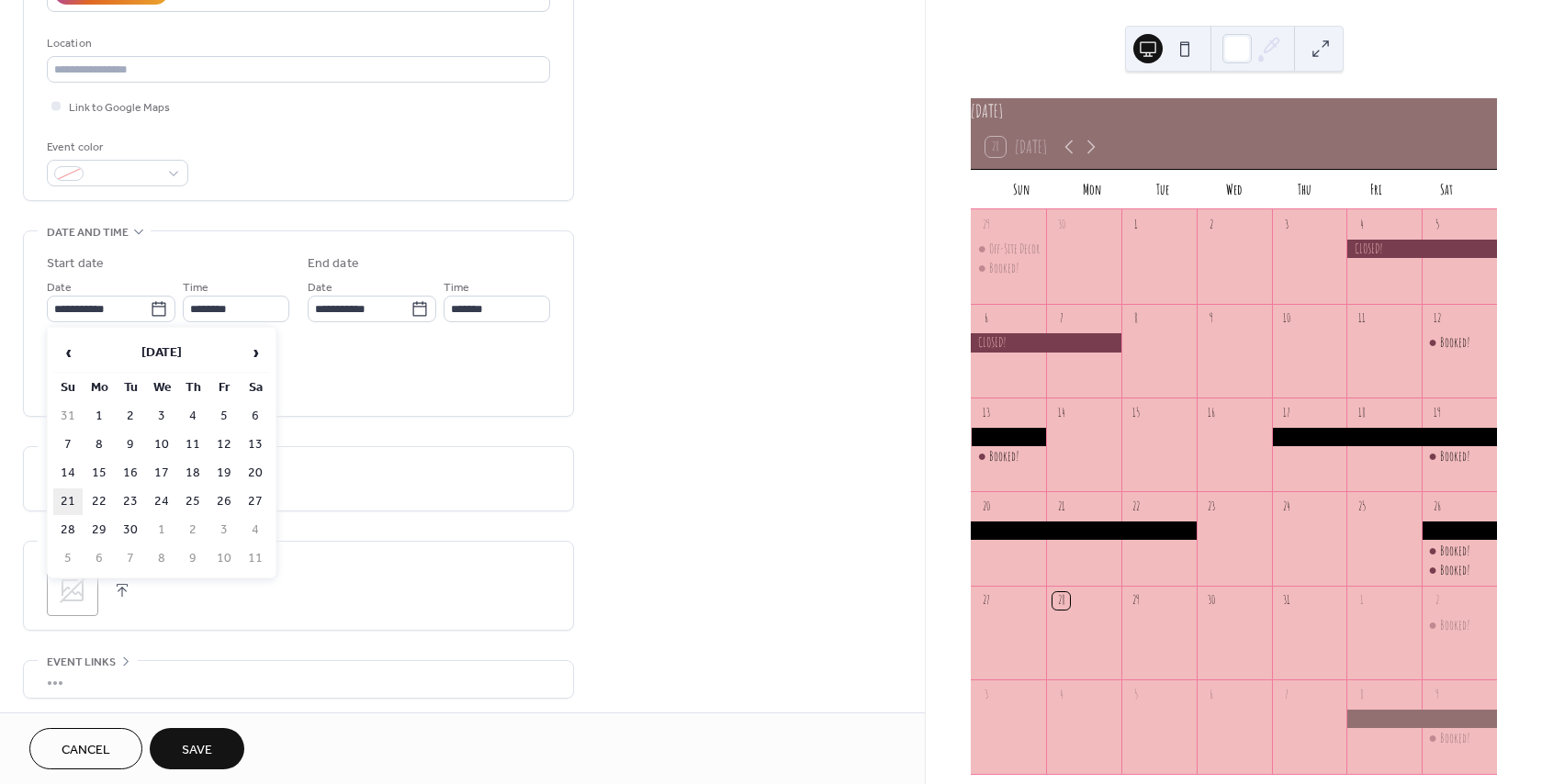 click on "21" at bounding box center [68, 501] 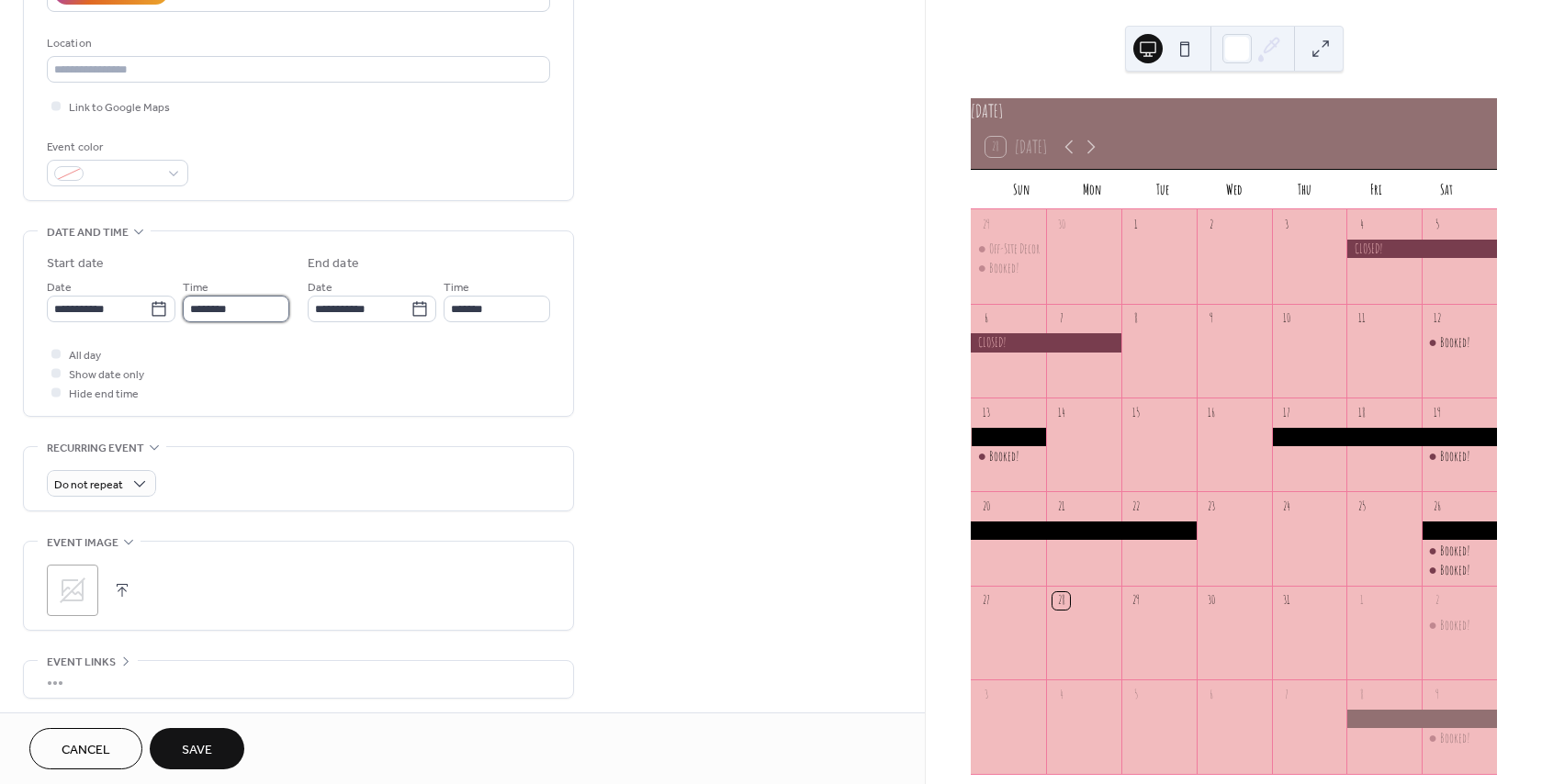click on "********" at bounding box center (236, 308) 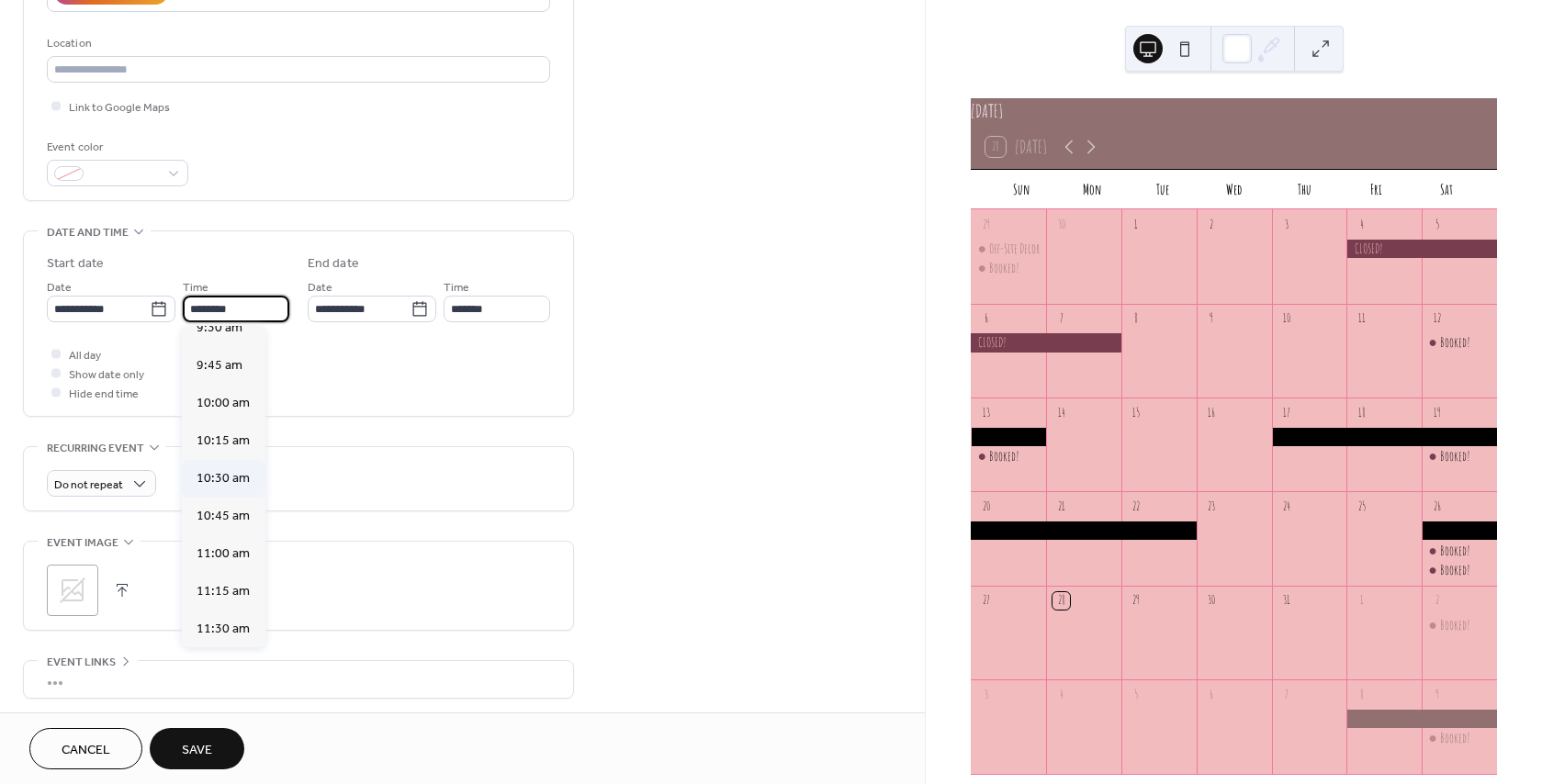 scroll, scrollTop: 1439, scrollLeft: 0, axis: vertical 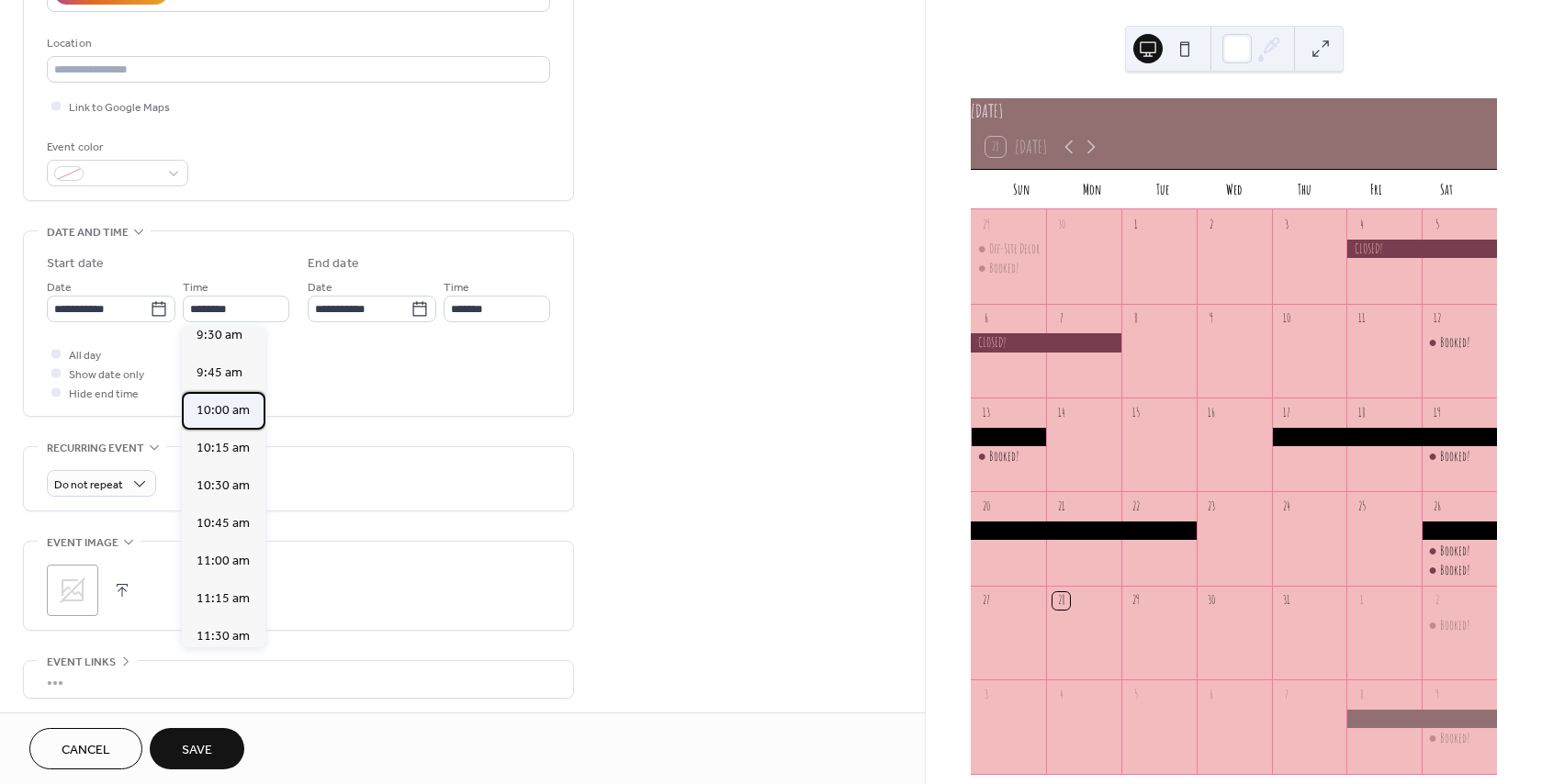 click on "10:00 am" at bounding box center [223, 410] 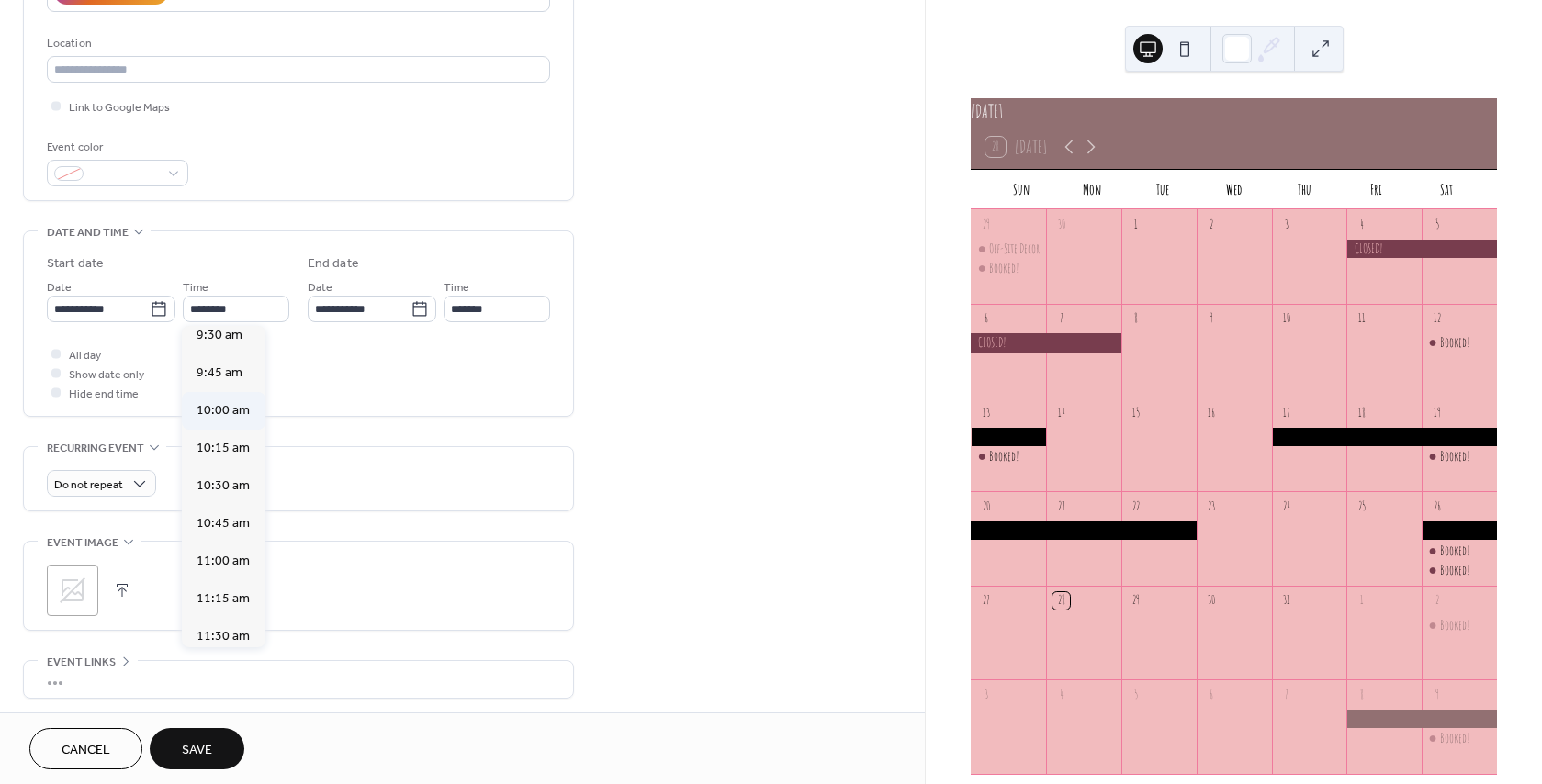 type on "********" 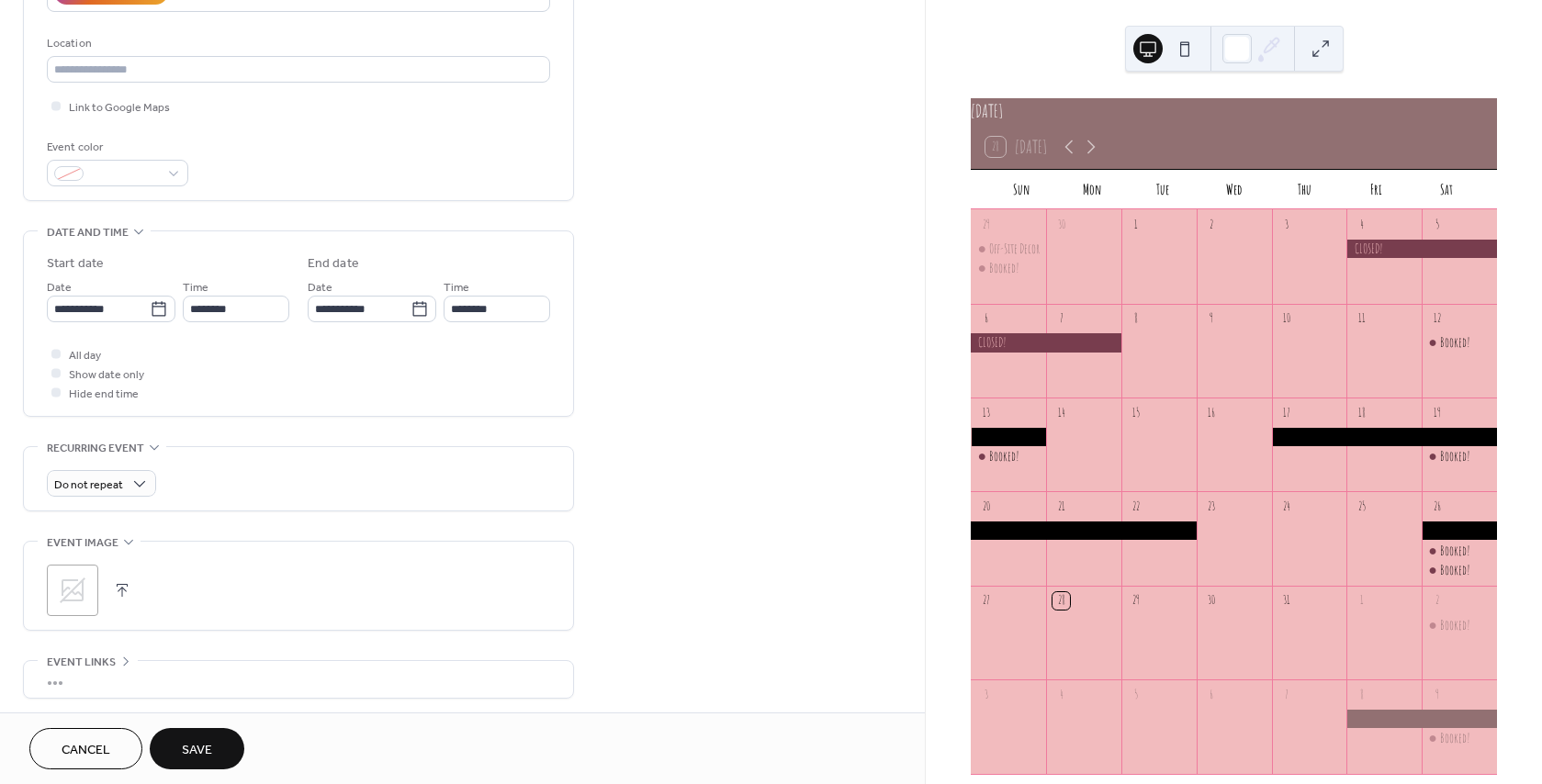 click on "Save" at bounding box center [197, 748] 